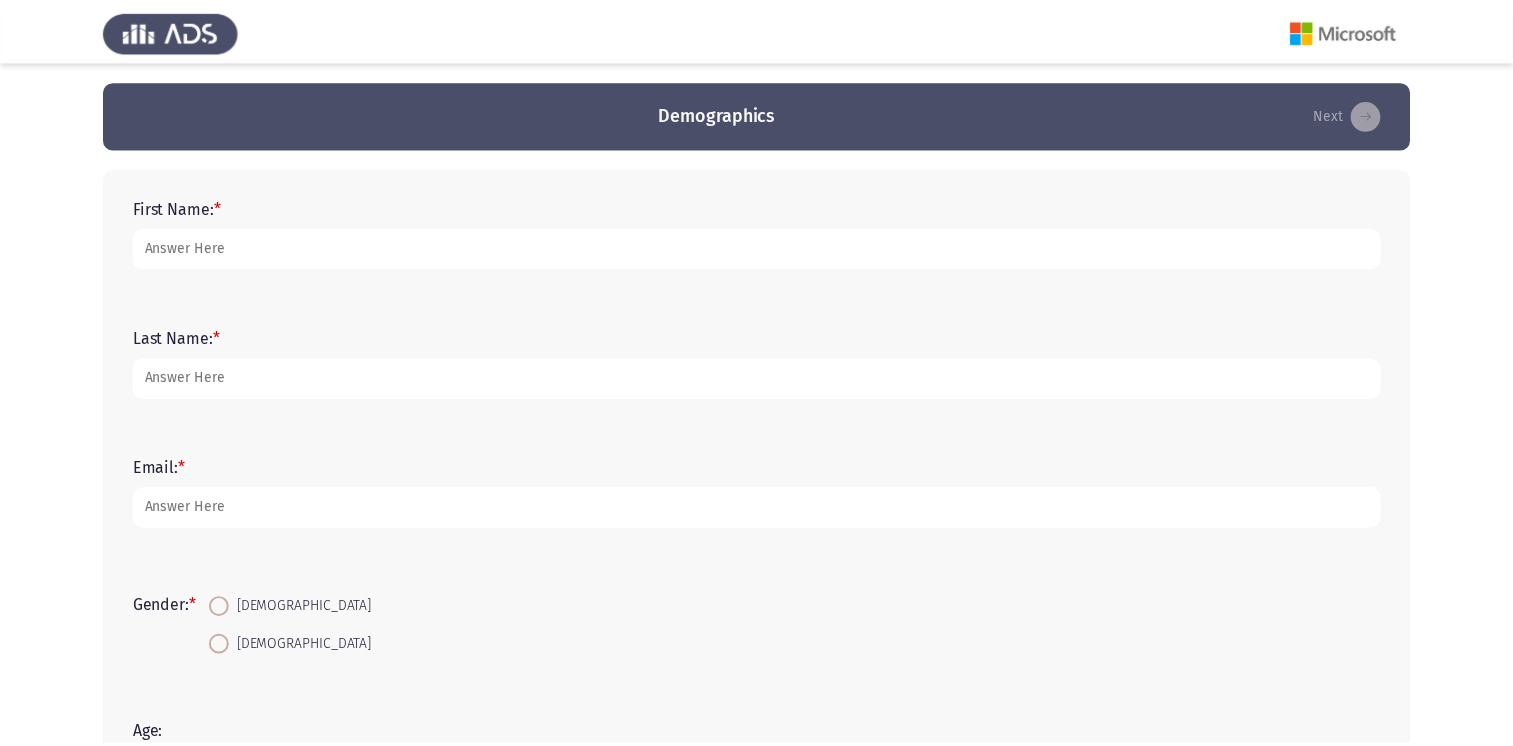 scroll, scrollTop: 0, scrollLeft: 0, axis: both 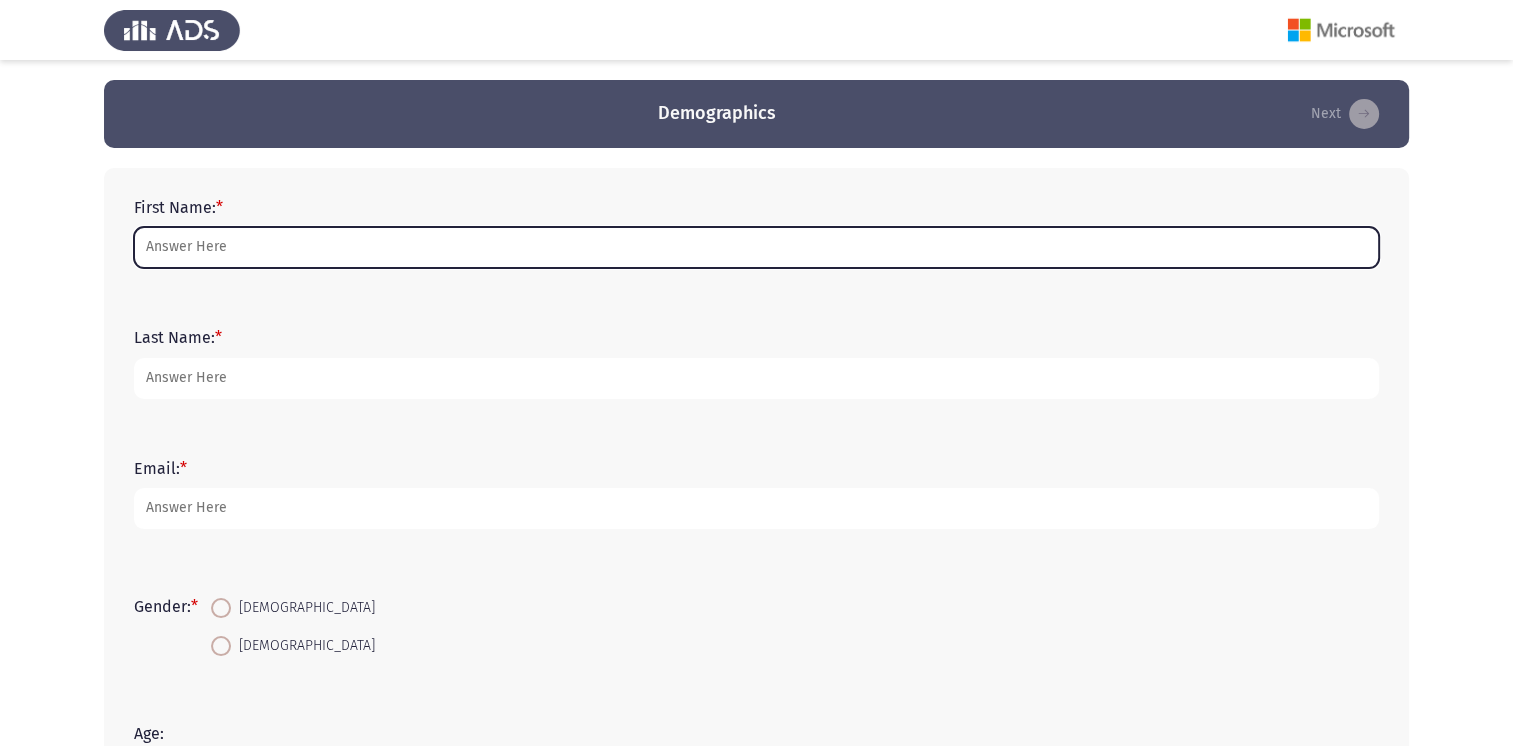 click on "First Name:   *" at bounding box center [756, 247] 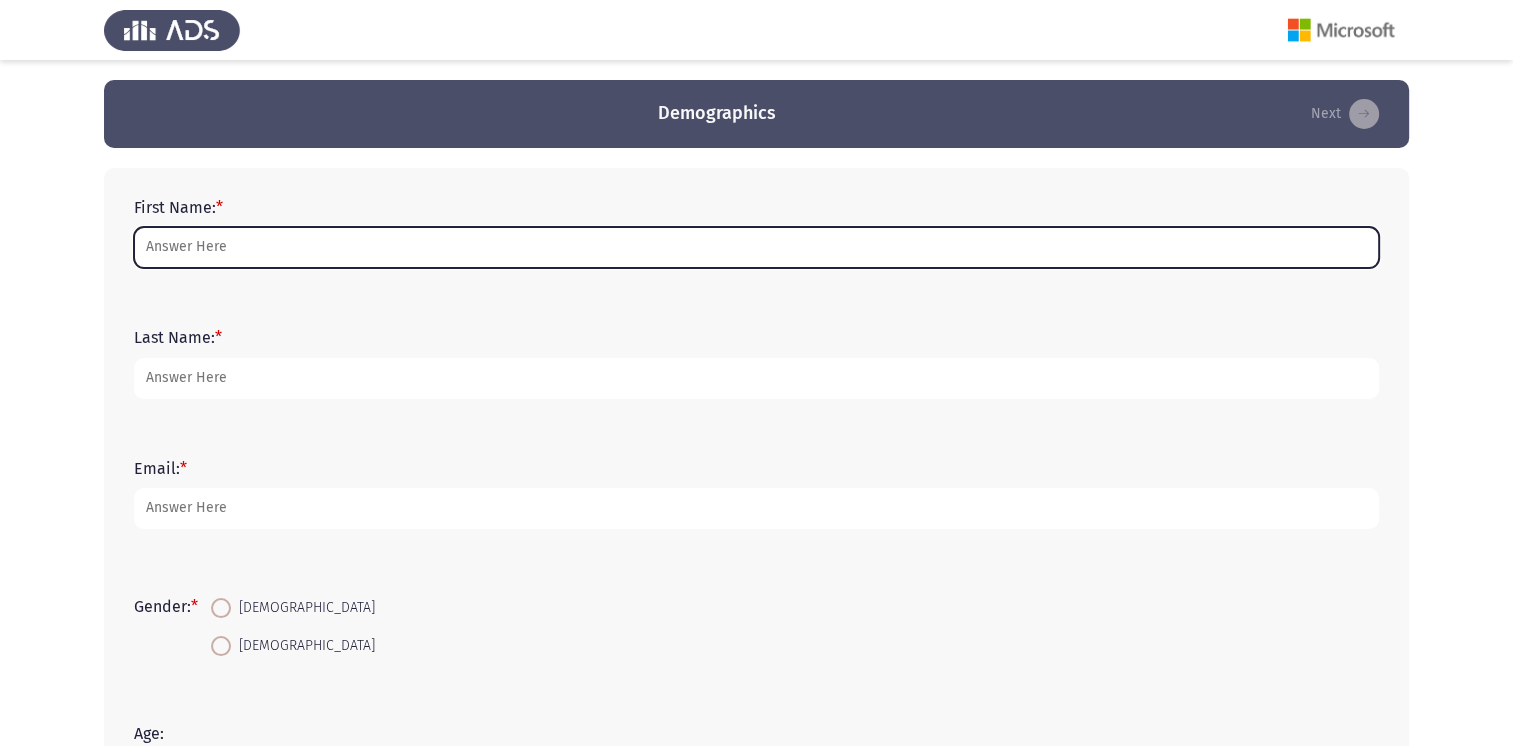 type on "ُ" 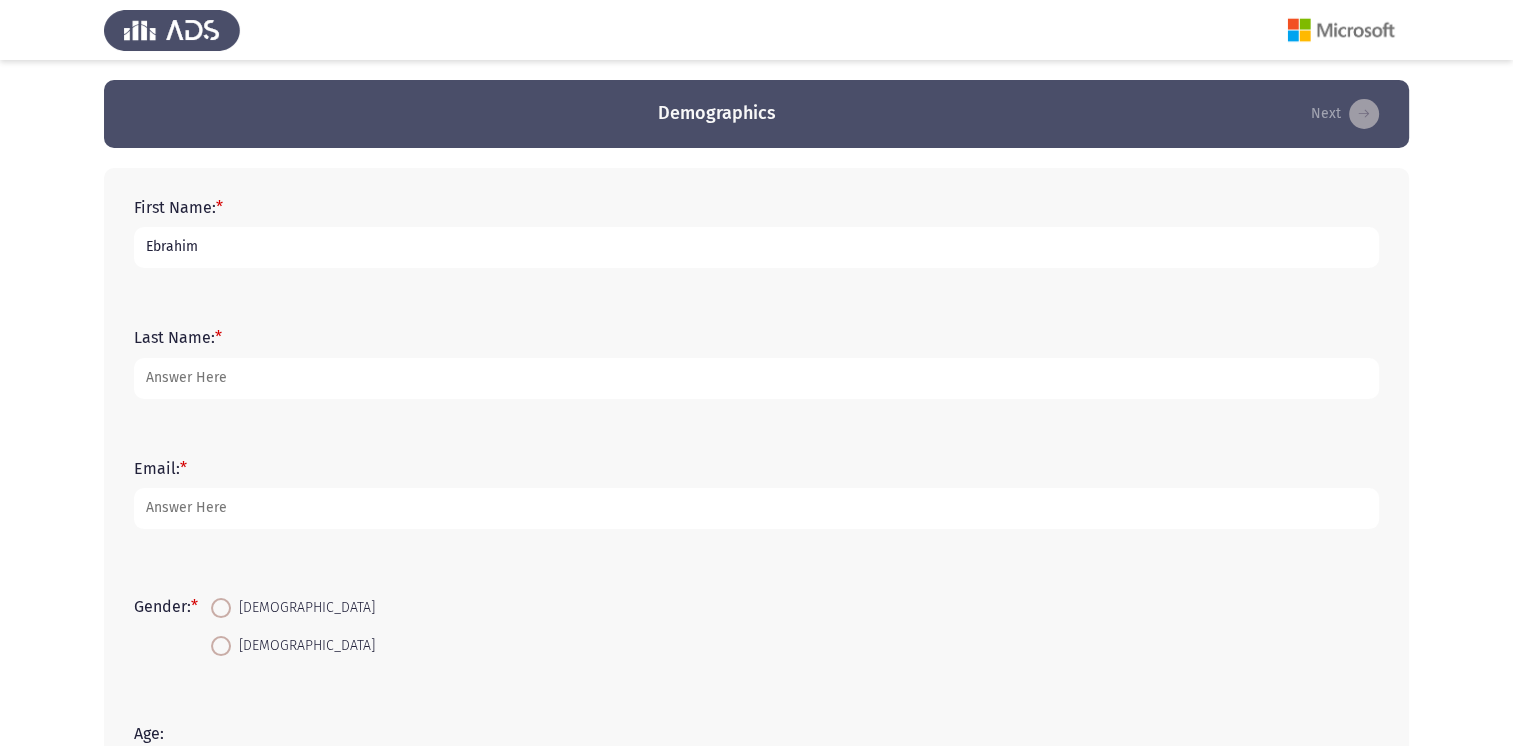 type on "Ebrahim" 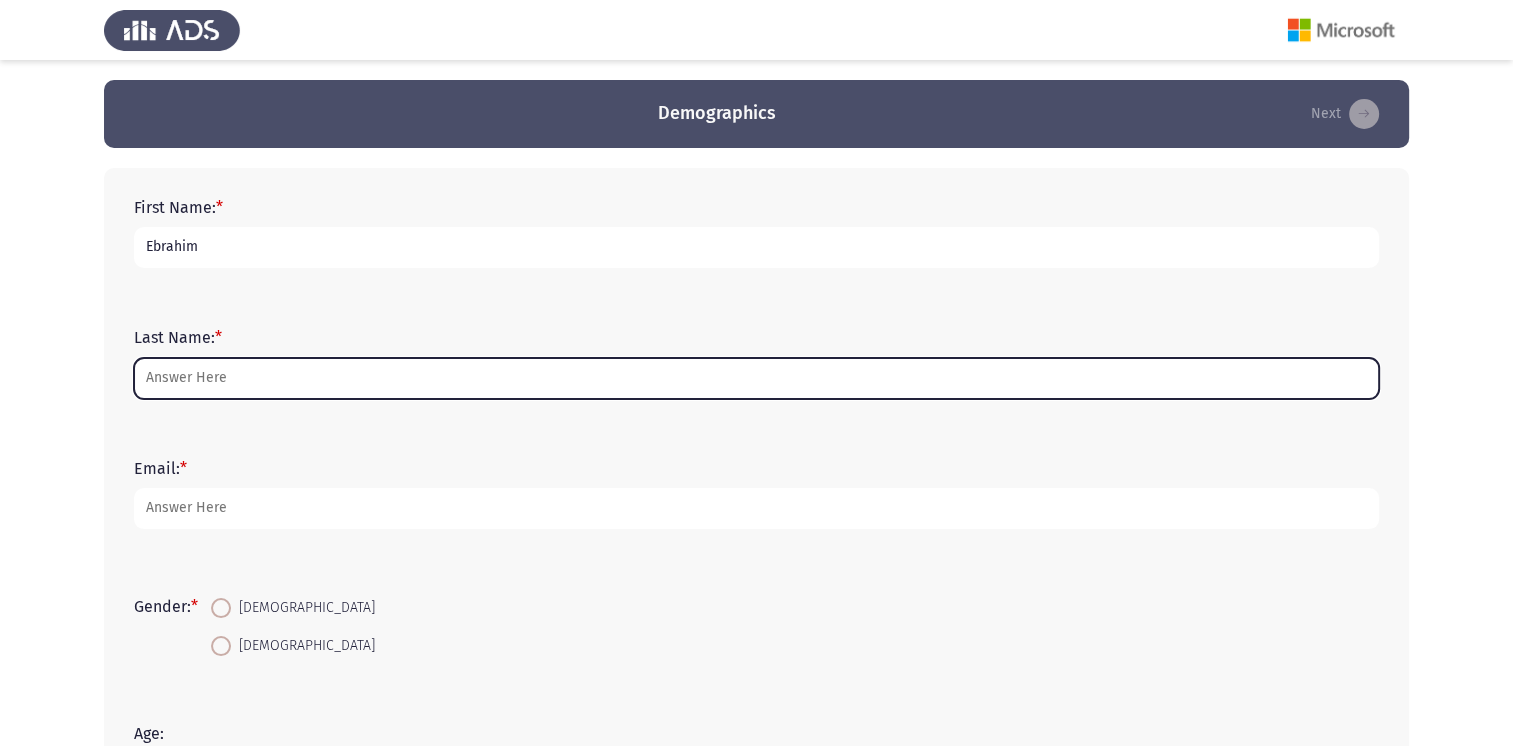 click on "Last Name:   *" at bounding box center (756, 378) 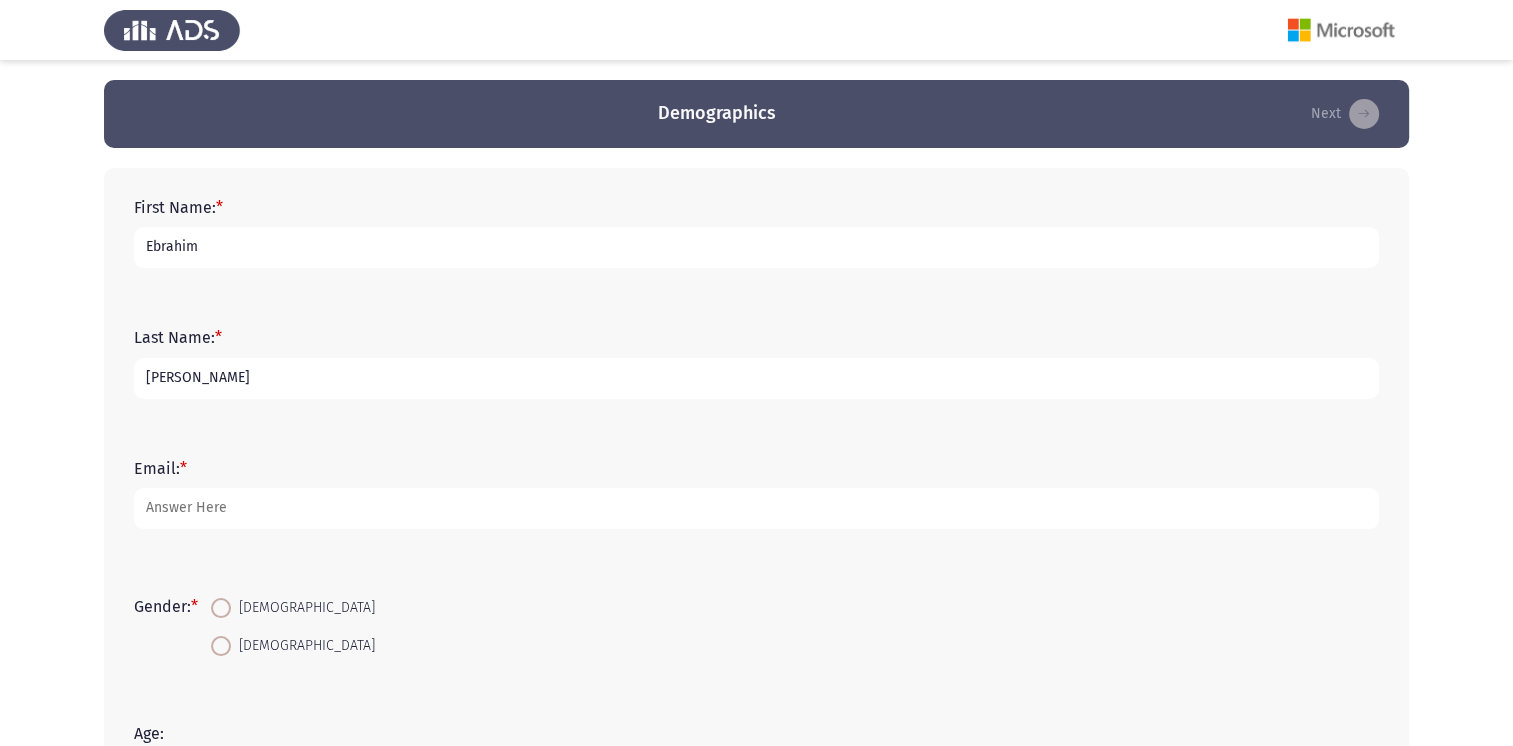 type on "[PERSON_NAME]" 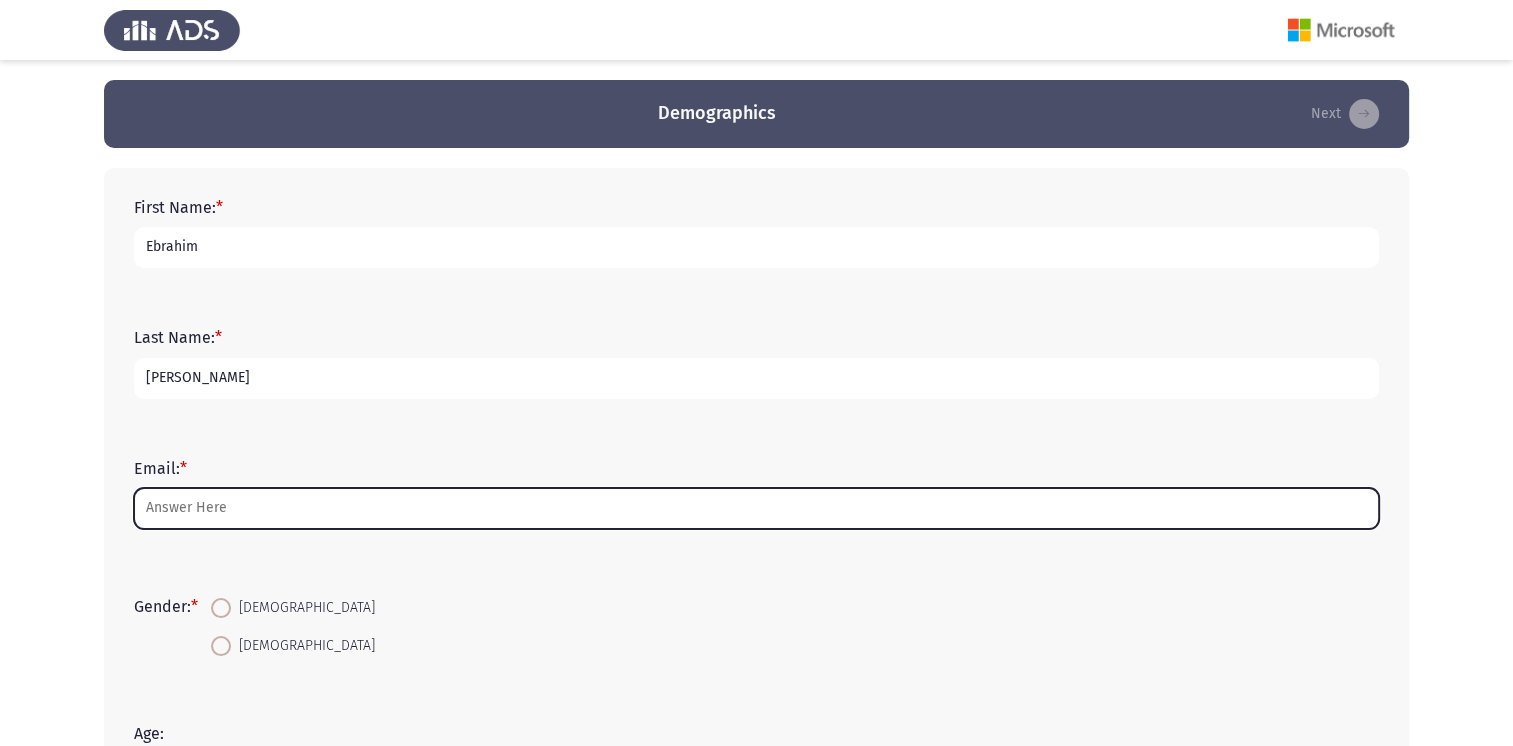 click on "Email:   *" at bounding box center (756, 508) 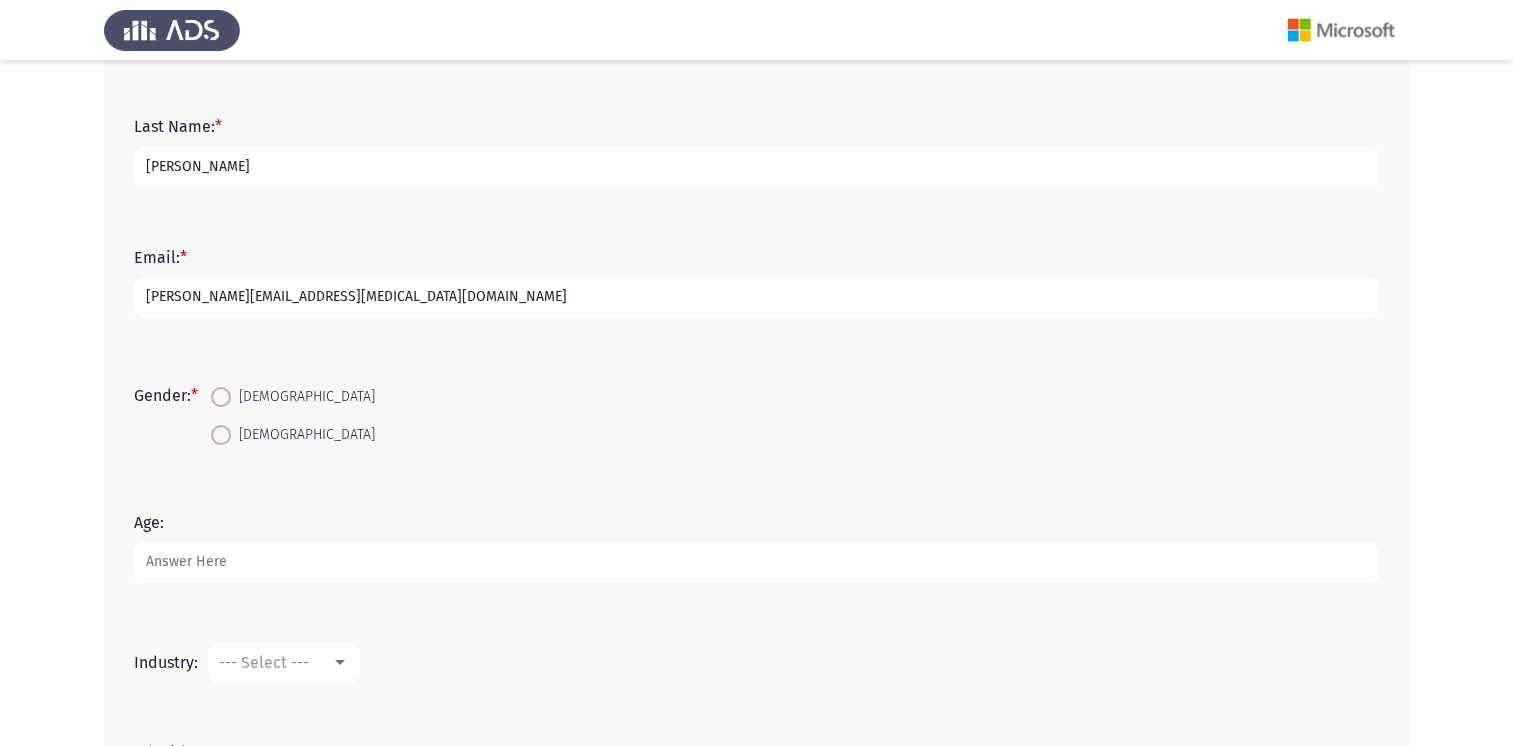 scroll, scrollTop: 212, scrollLeft: 0, axis: vertical 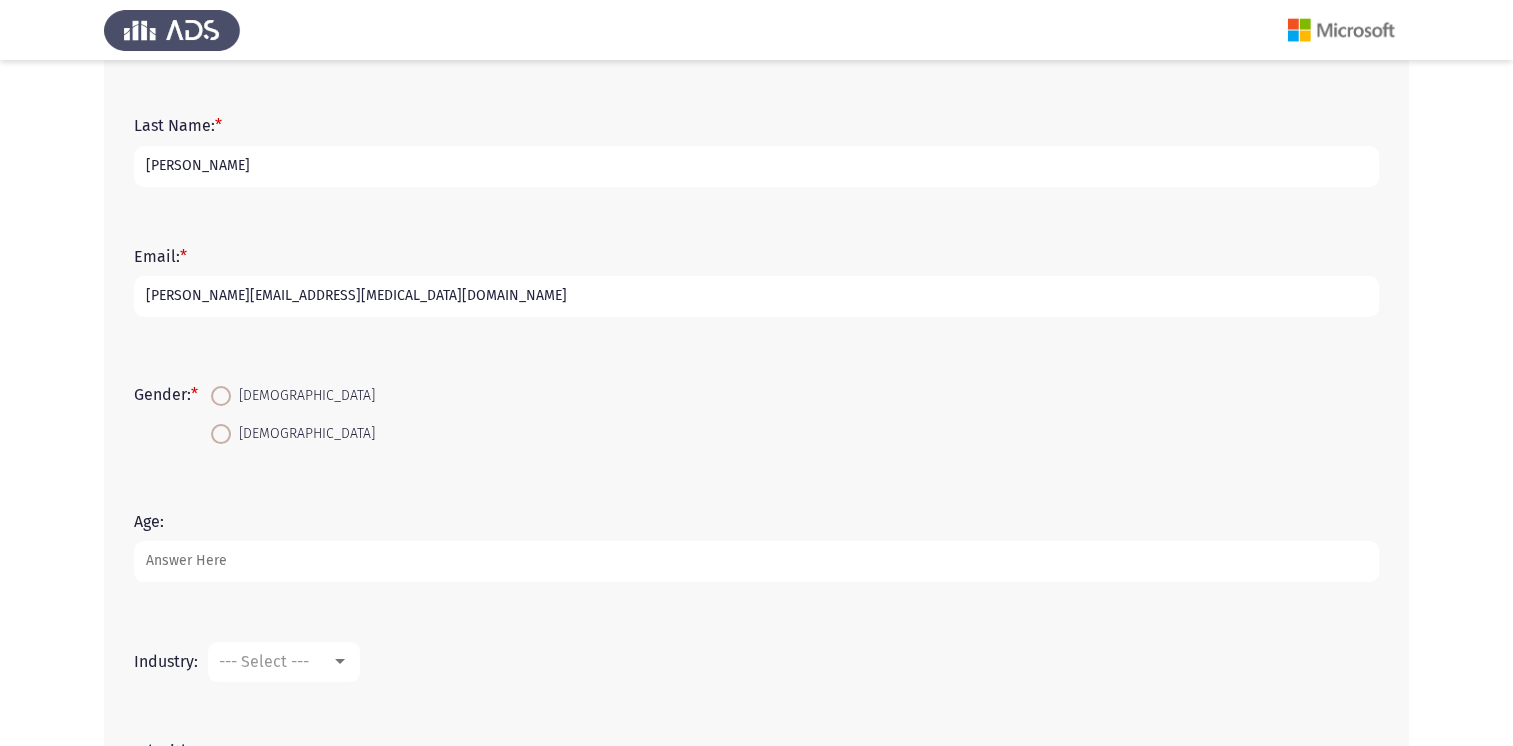 type on "[PERSON_NAME][EMAIL_ADDRESS][MEDICAL_DATA][DOMAIN_NAME]" 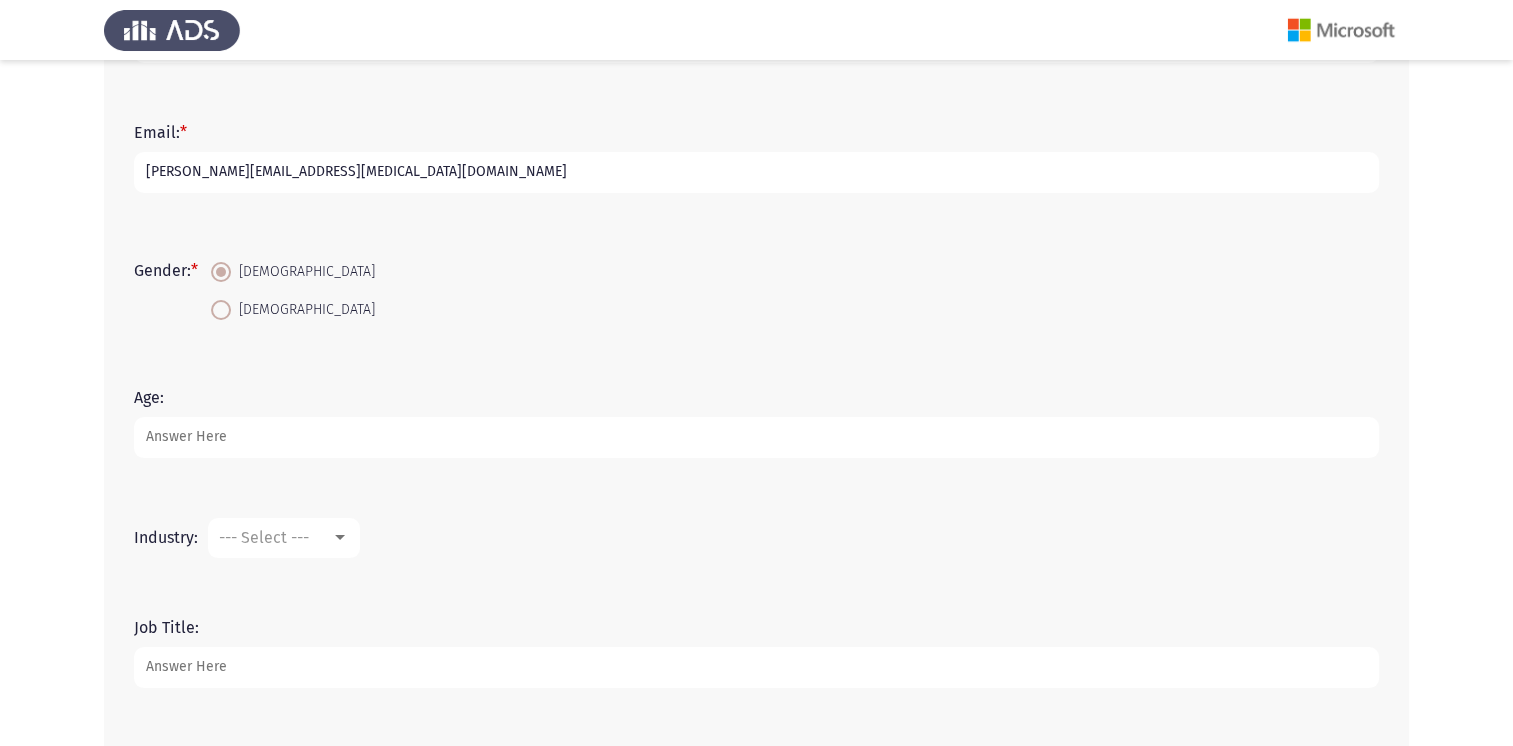 scroll, scrollTop: 368, scrollLeft: 0, axis: vertical 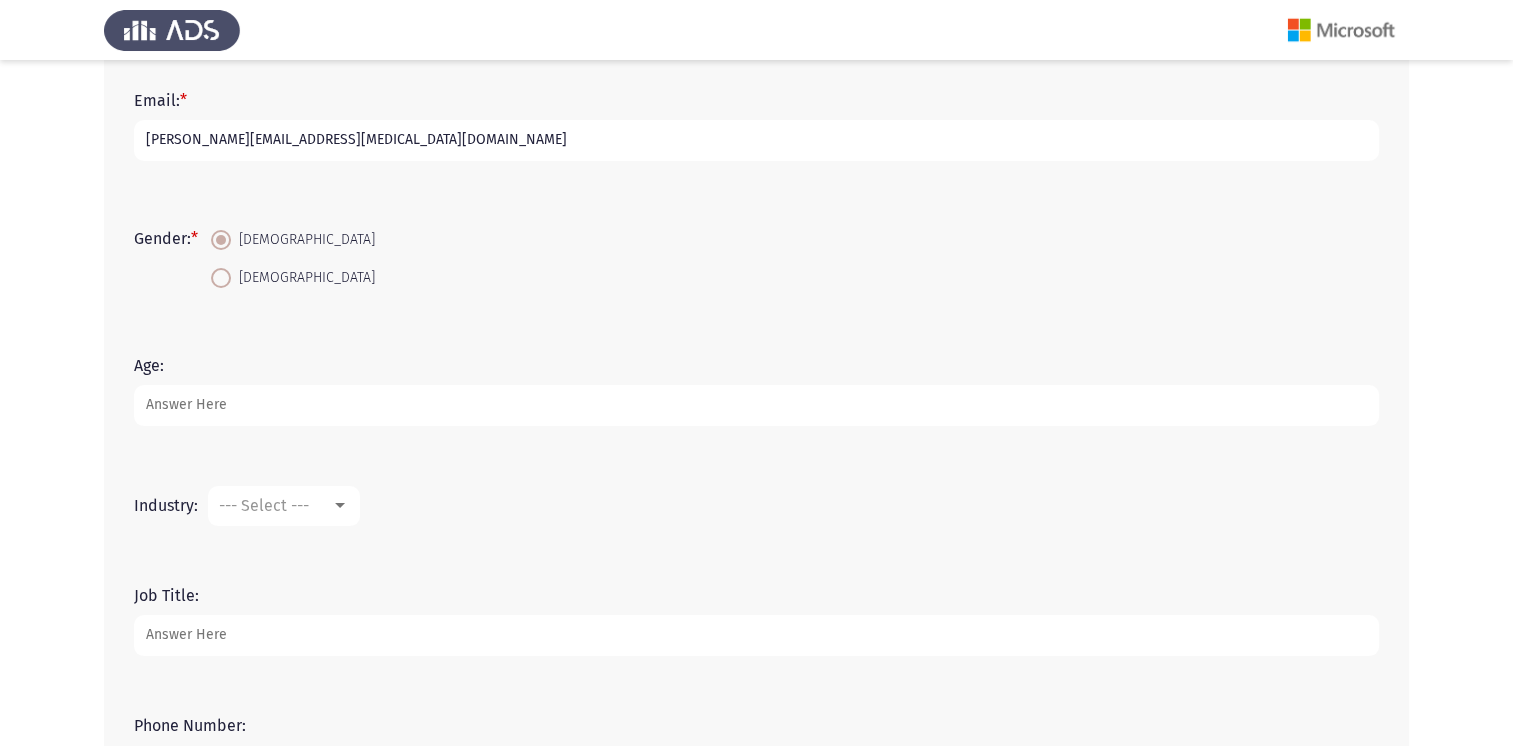 click on "Age:" at bounding box center (756, 405) 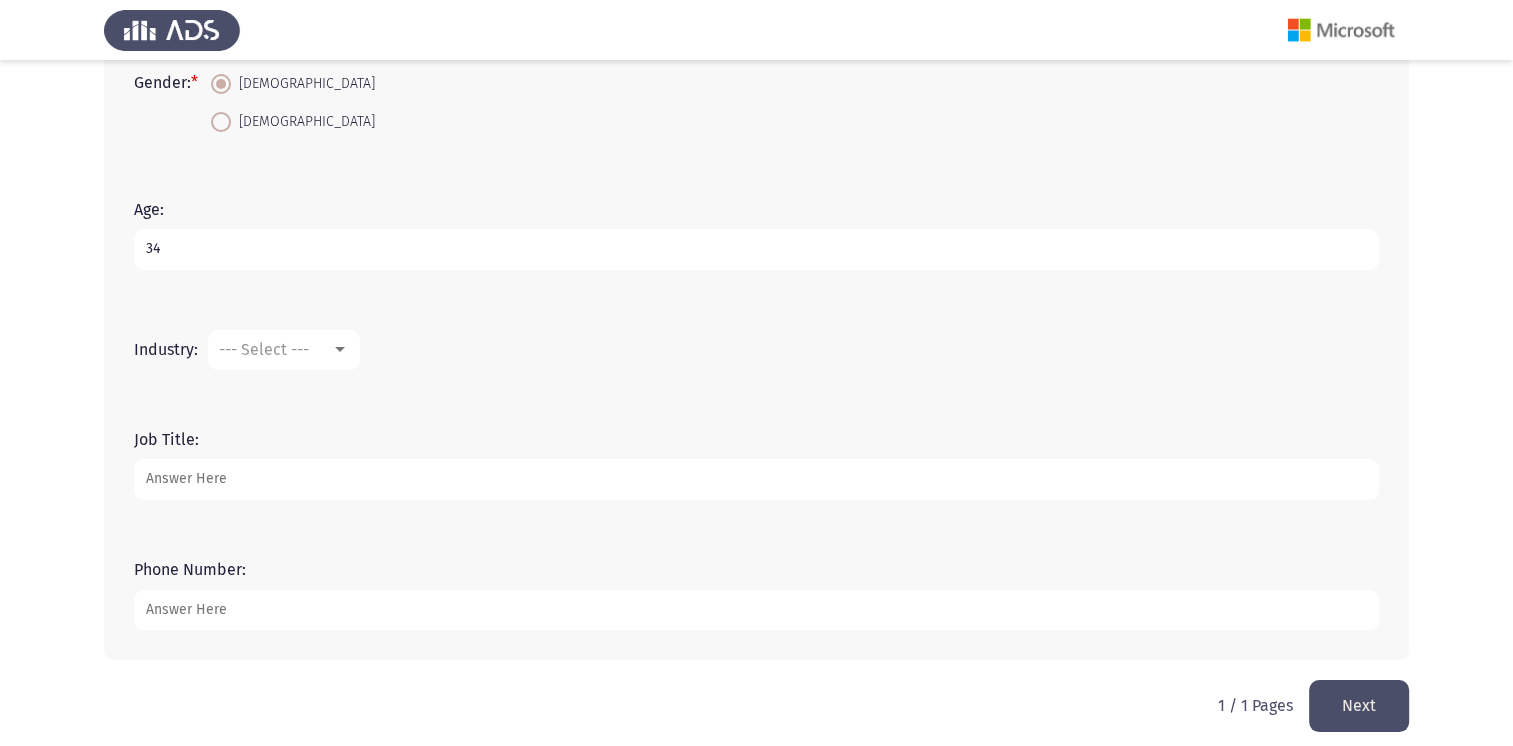 scroll, scrollTop: 524, scrollLeft: 0, axis: vertical 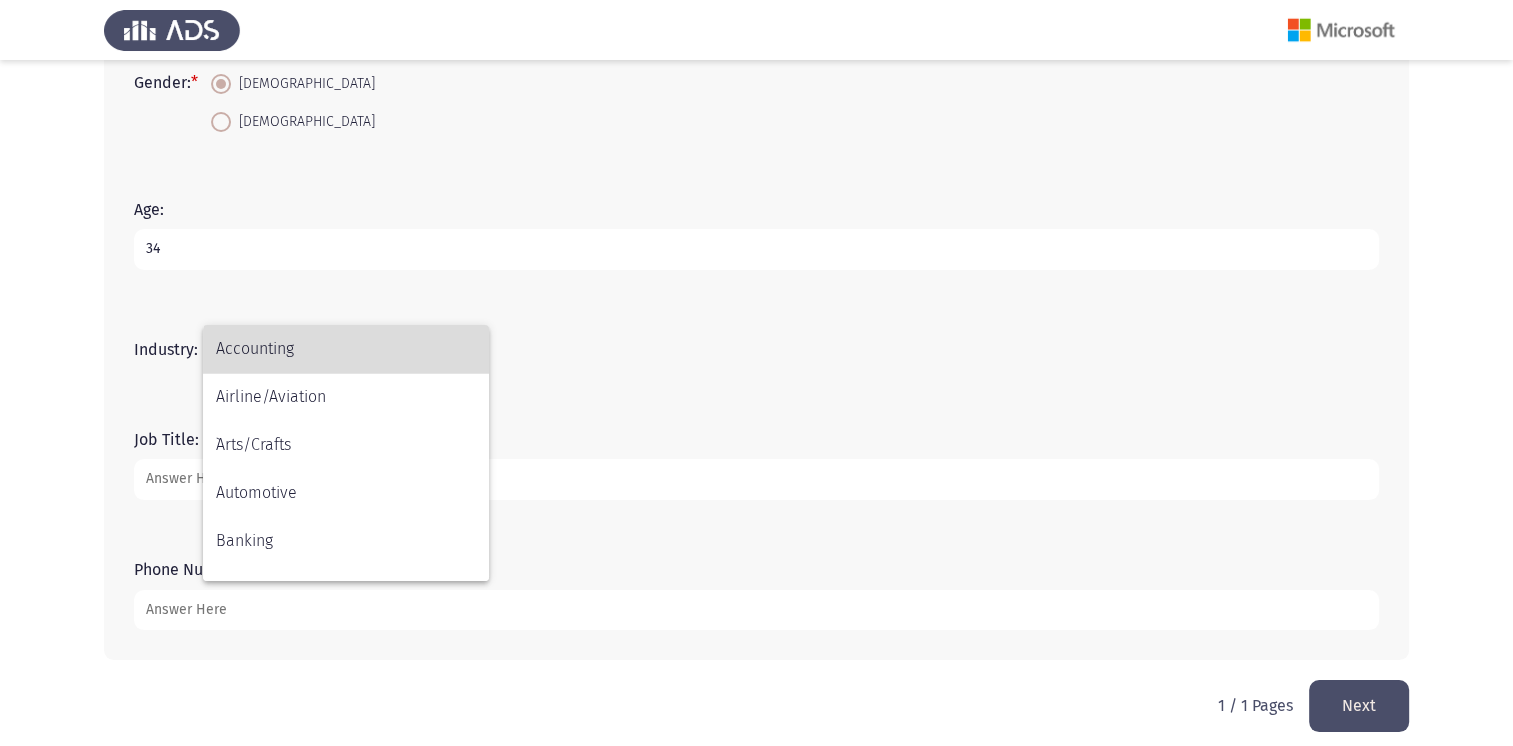 click on "Accounting" at bounding box center (346, 349) 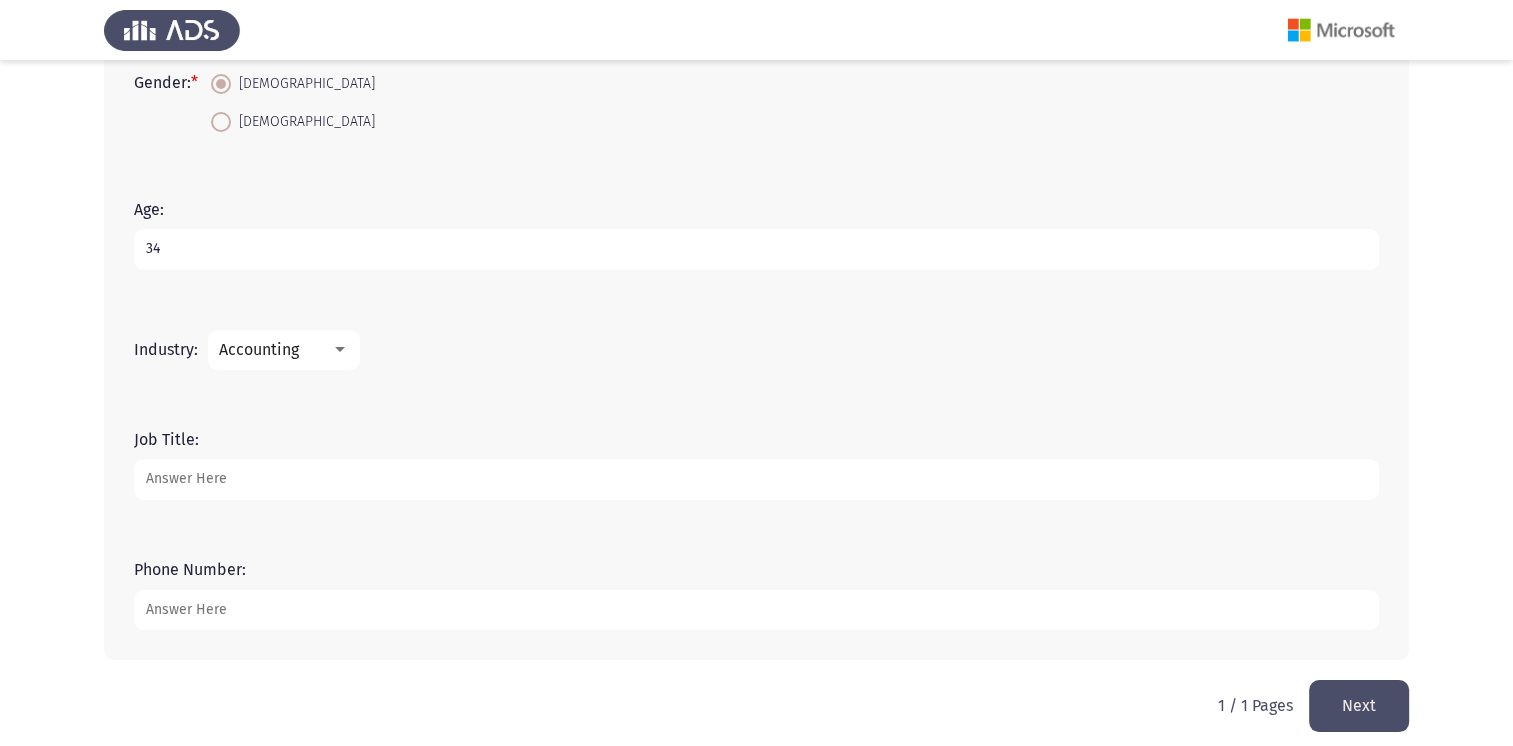 scroll, scrollTop: 537, scrollLeft: 0, axis: vertical 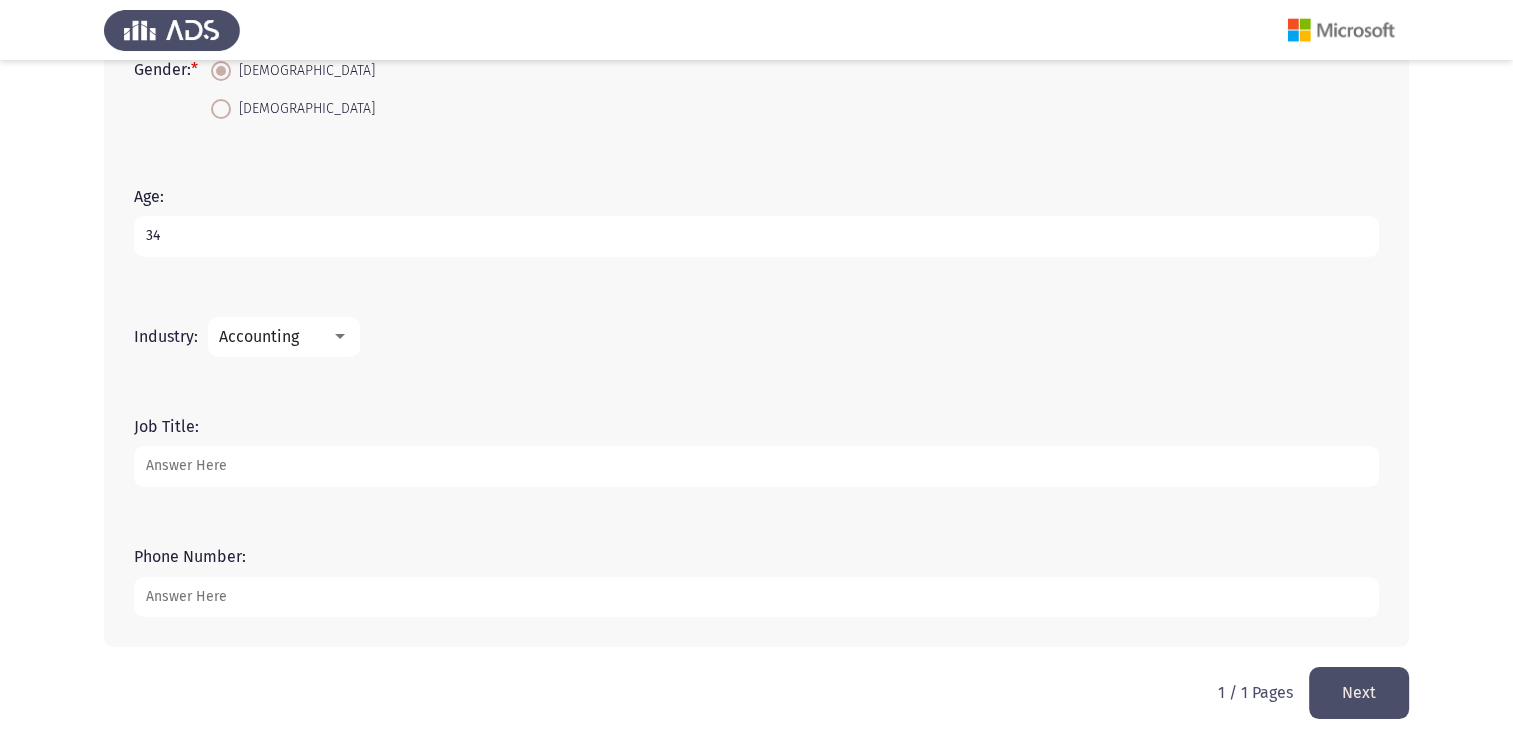 click on "Job Title:" at bounding box center (756, 466) 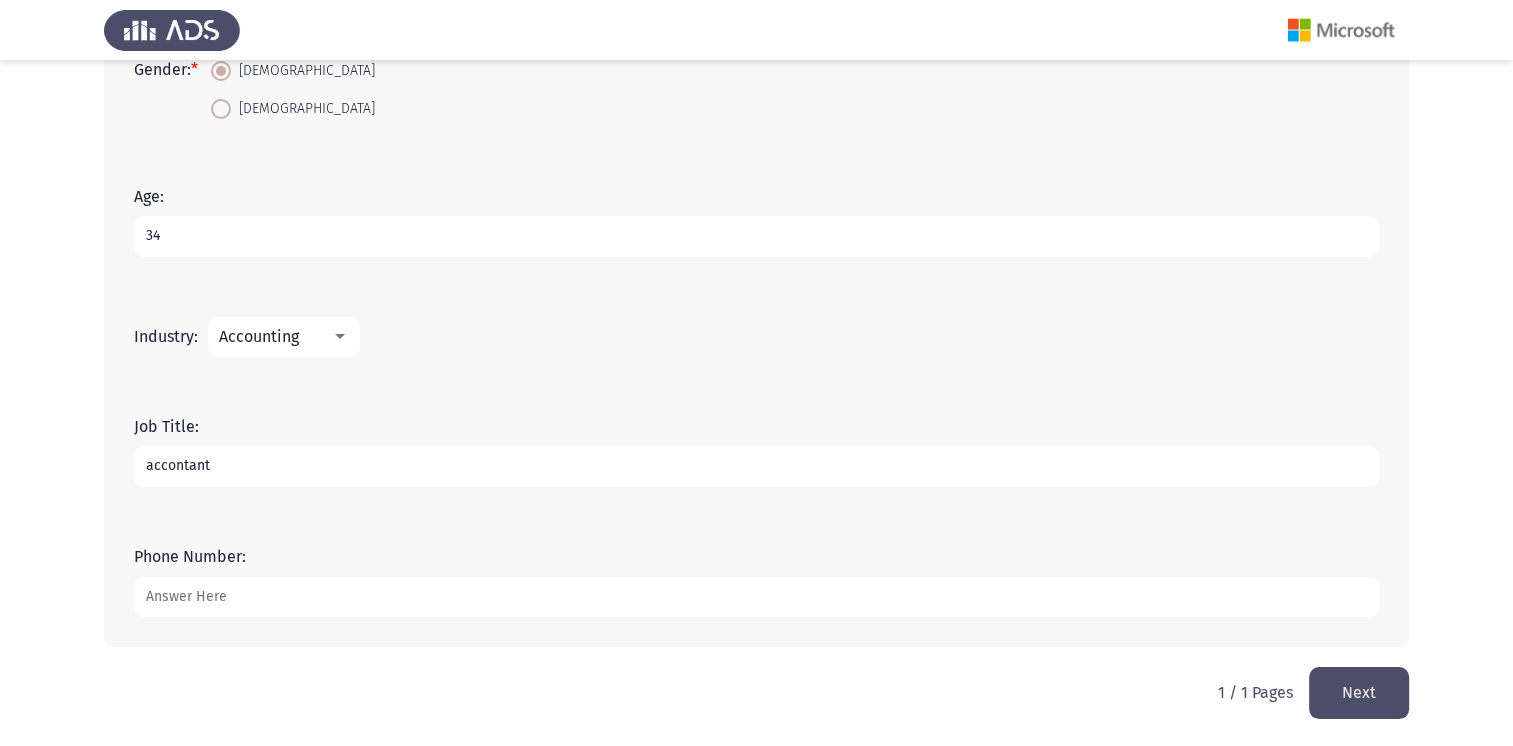 type on "accontant" 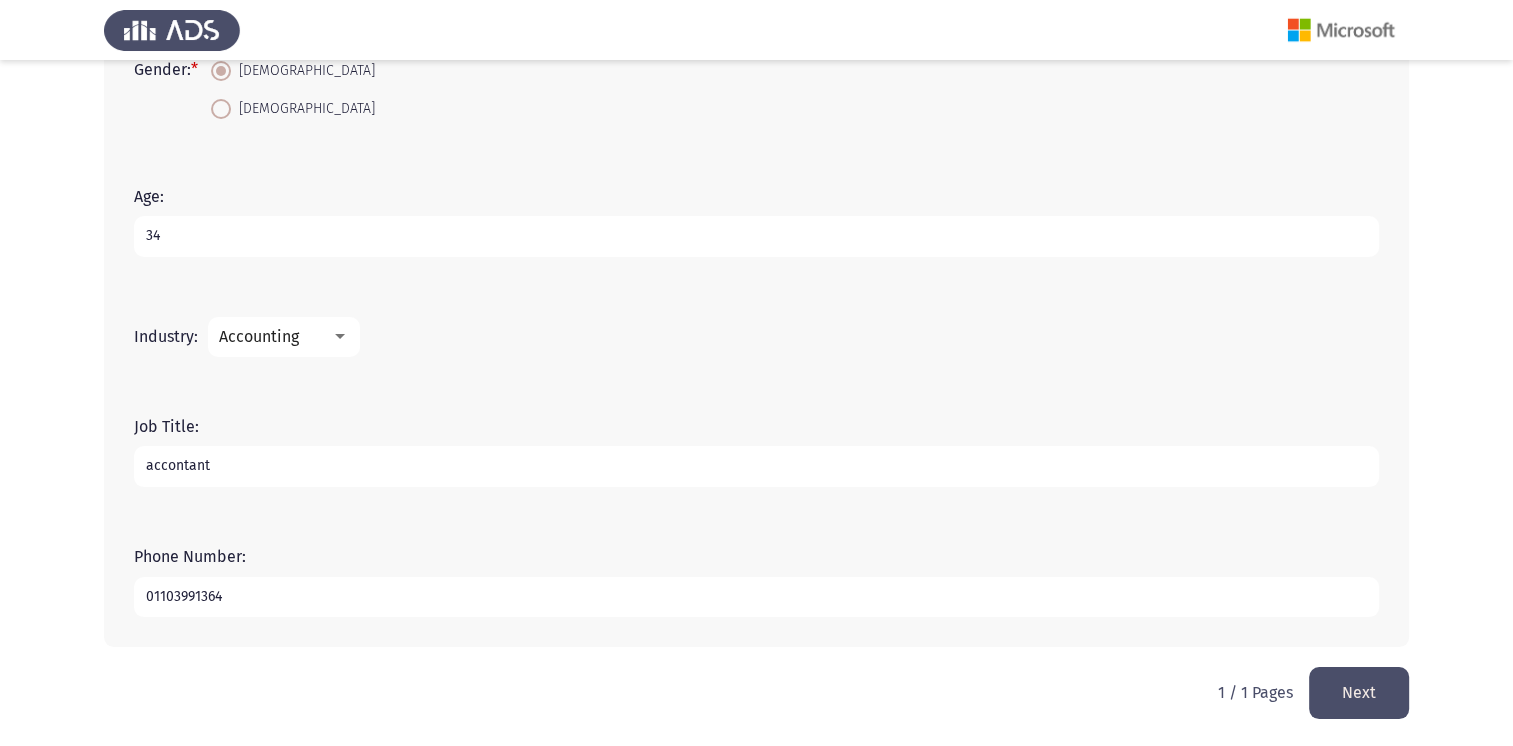 type on "01103991364" 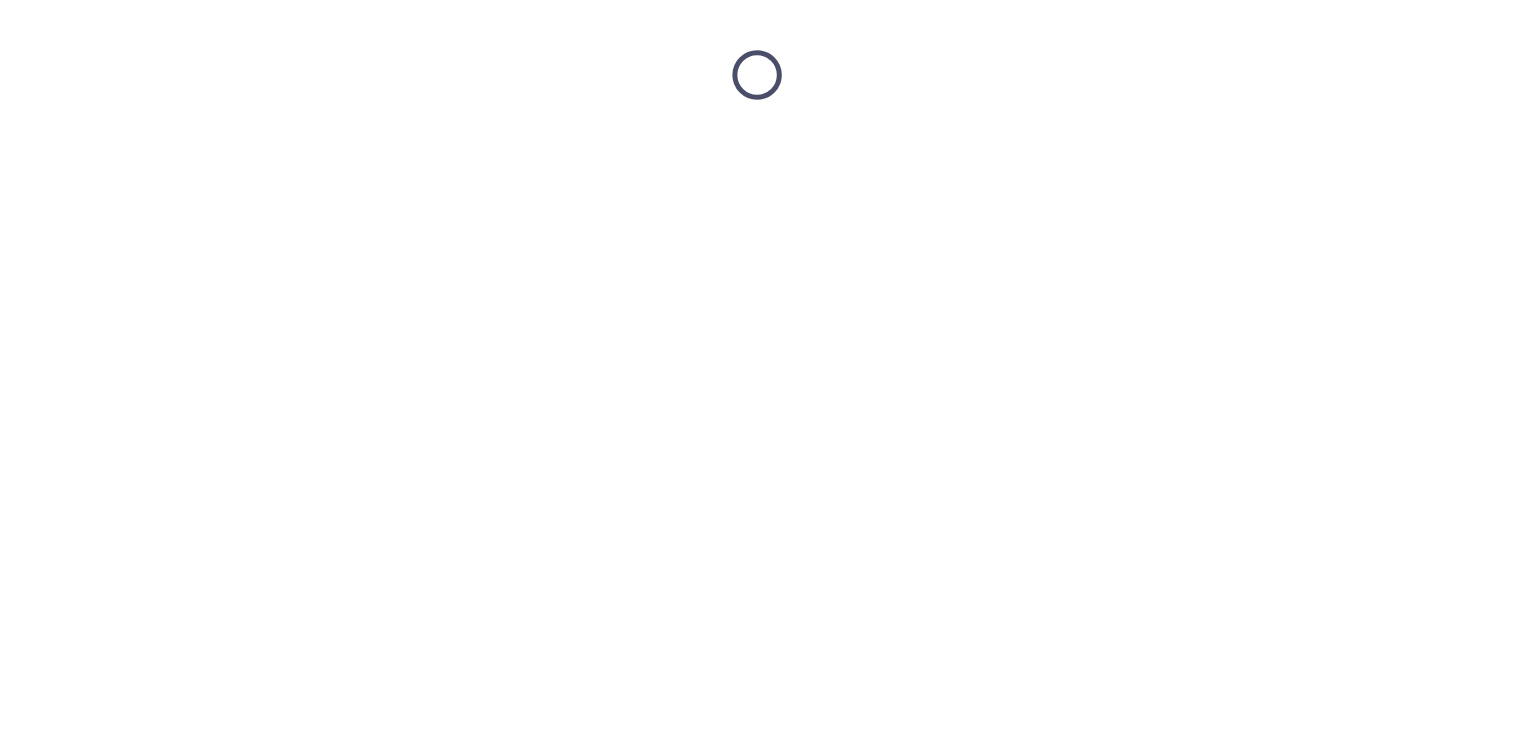 scroll, scrollTop: 0, scrollLeft: 0, axis: both 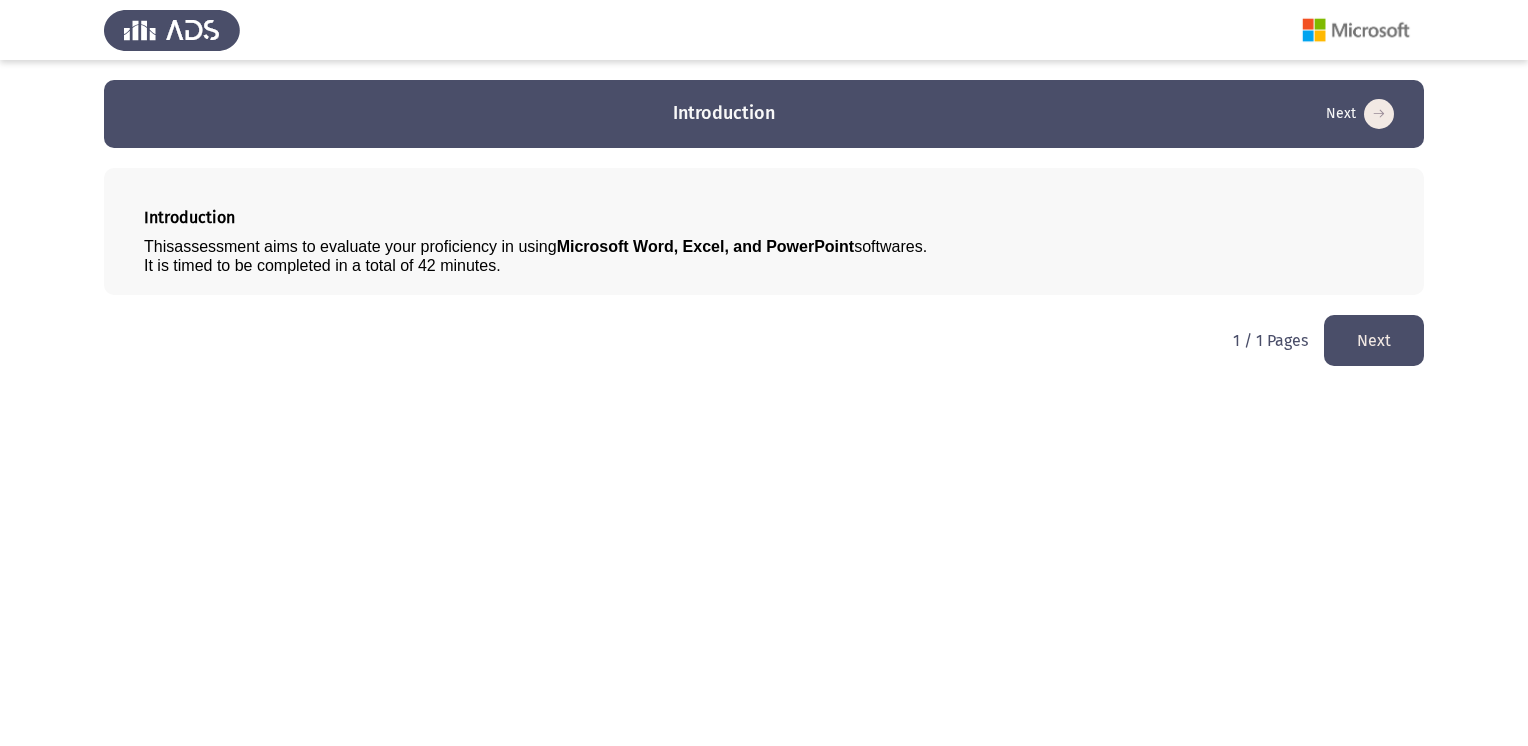 drag, startPoint x: 940, startPoint y: 244, endPoint x: 501, endPoint y: 276, distance: 440.16473 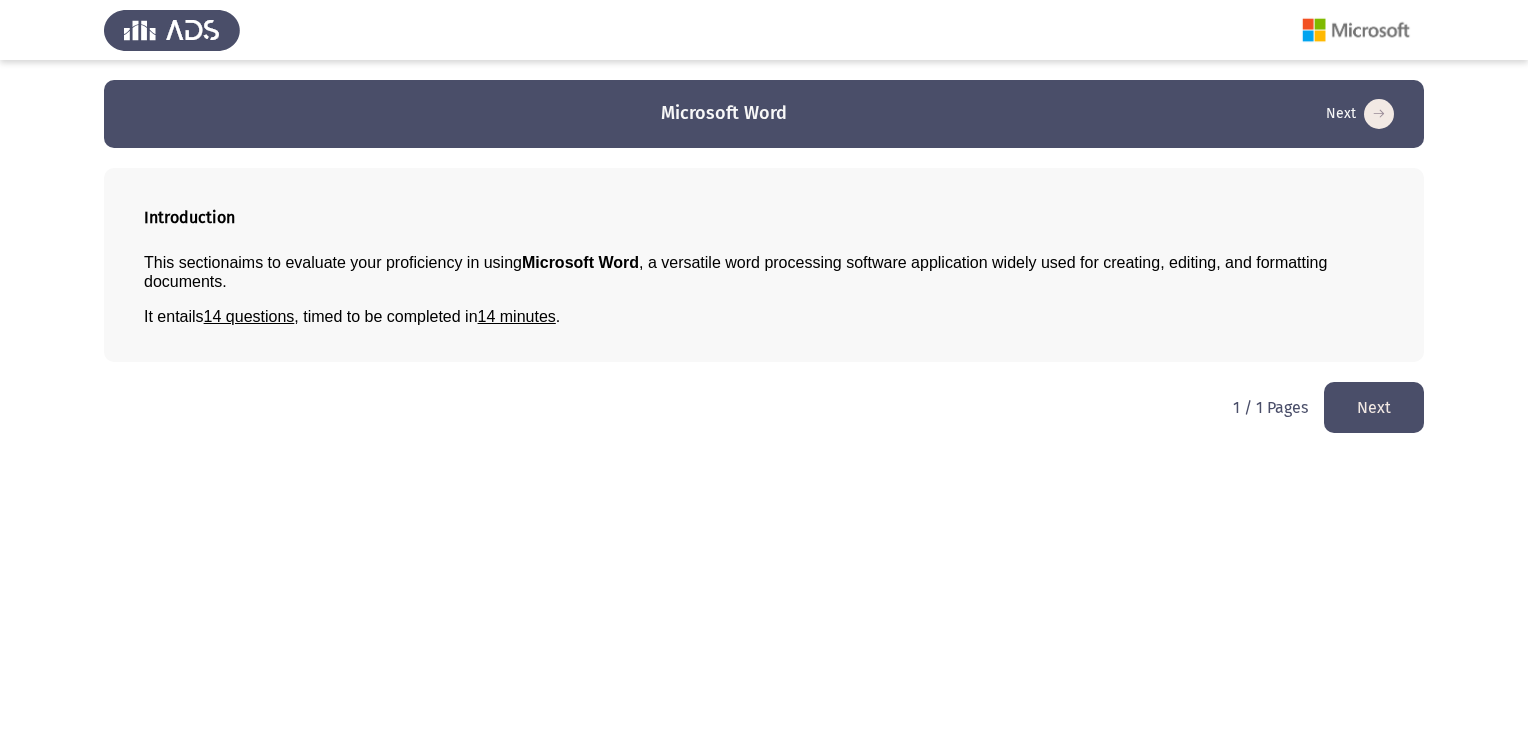 click on "Next" 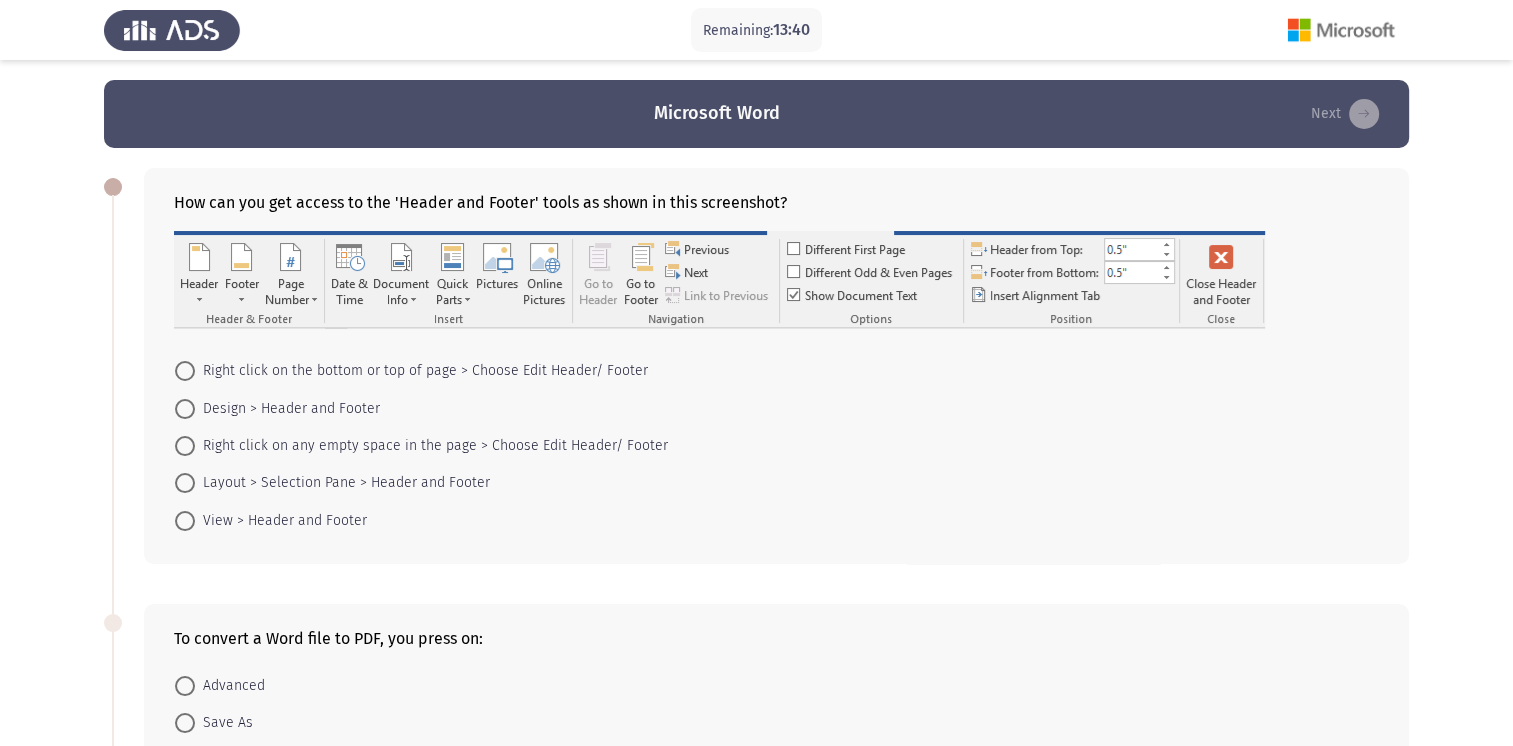 drag, startPoint x: 172, startPoint y: 199, endPoint x: 510, endPoint y: 190, distance: 338.1198 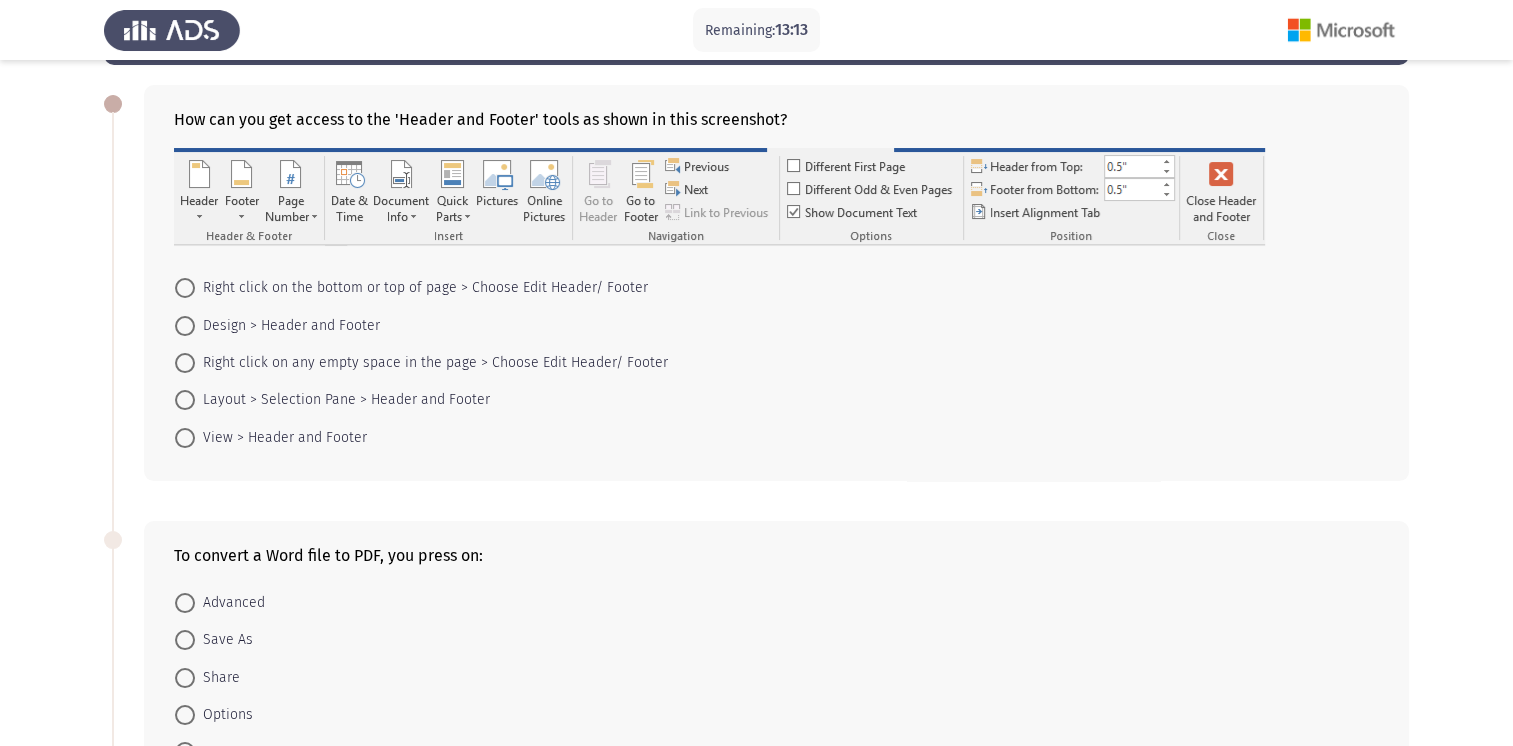 scroll, scrollTop: 80, scrollLeft: 0, axis: vertical 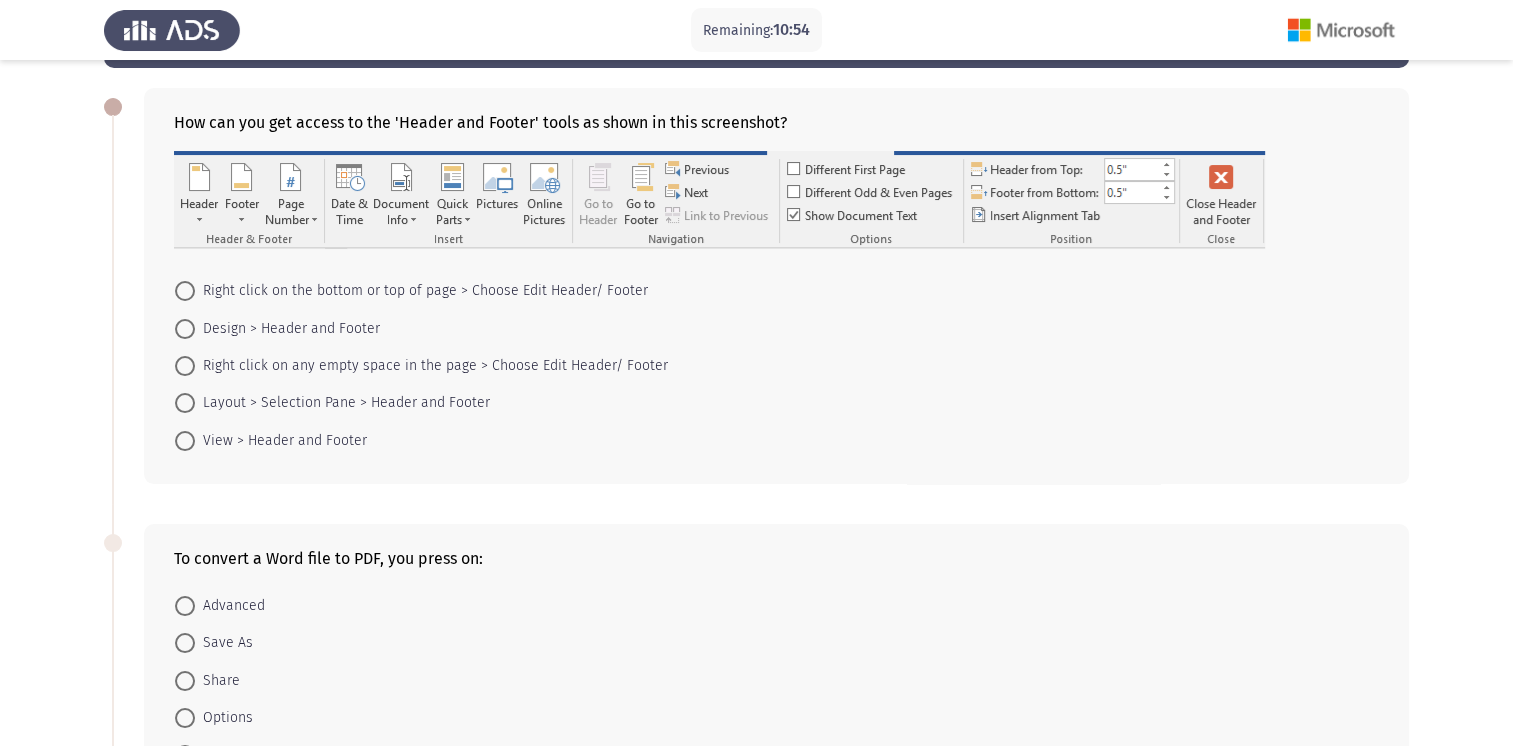click on "Right click on the bottom or top of page > Choose Edit Header/ Footer     Design > Header and Footer     Right click on any empty space in the page > Choose Edit Header/ Footer     Layout > Selection Pane > Header and Footer     View > Header and Footer" 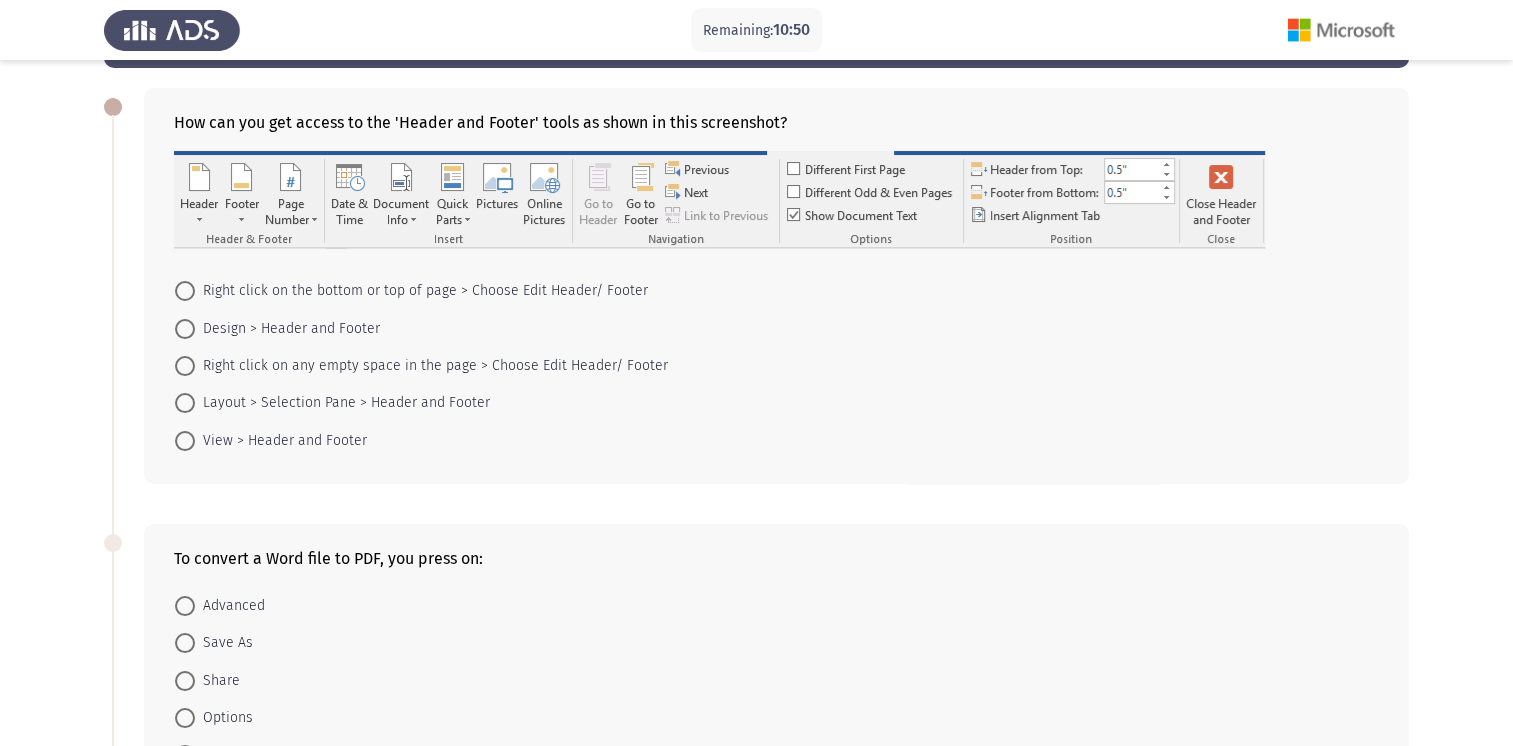 click on "How can you get access to the 'Header and Footer' tools as shown in this screenshot?    Right click on the bottom or top of page > Choose Edit Header/ Footer     Design > Header and Footer     Right click on any empty space in the page > Choose Edit Header/ Footer     Layout > Selection Pane > Header and Footer     View > Header and Footer" 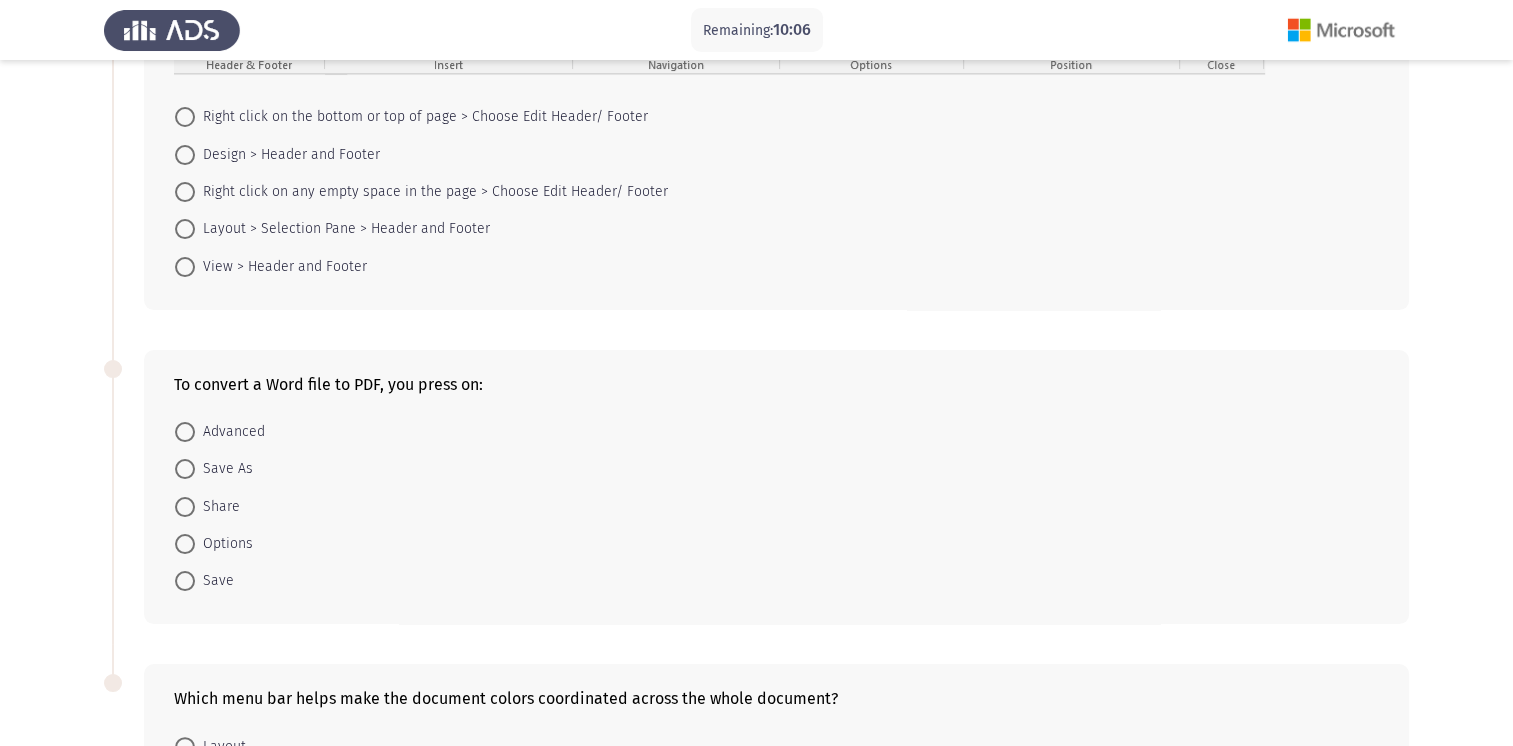 scroll, scrollTop: 248, scrollLeft: 0, axis: vertical 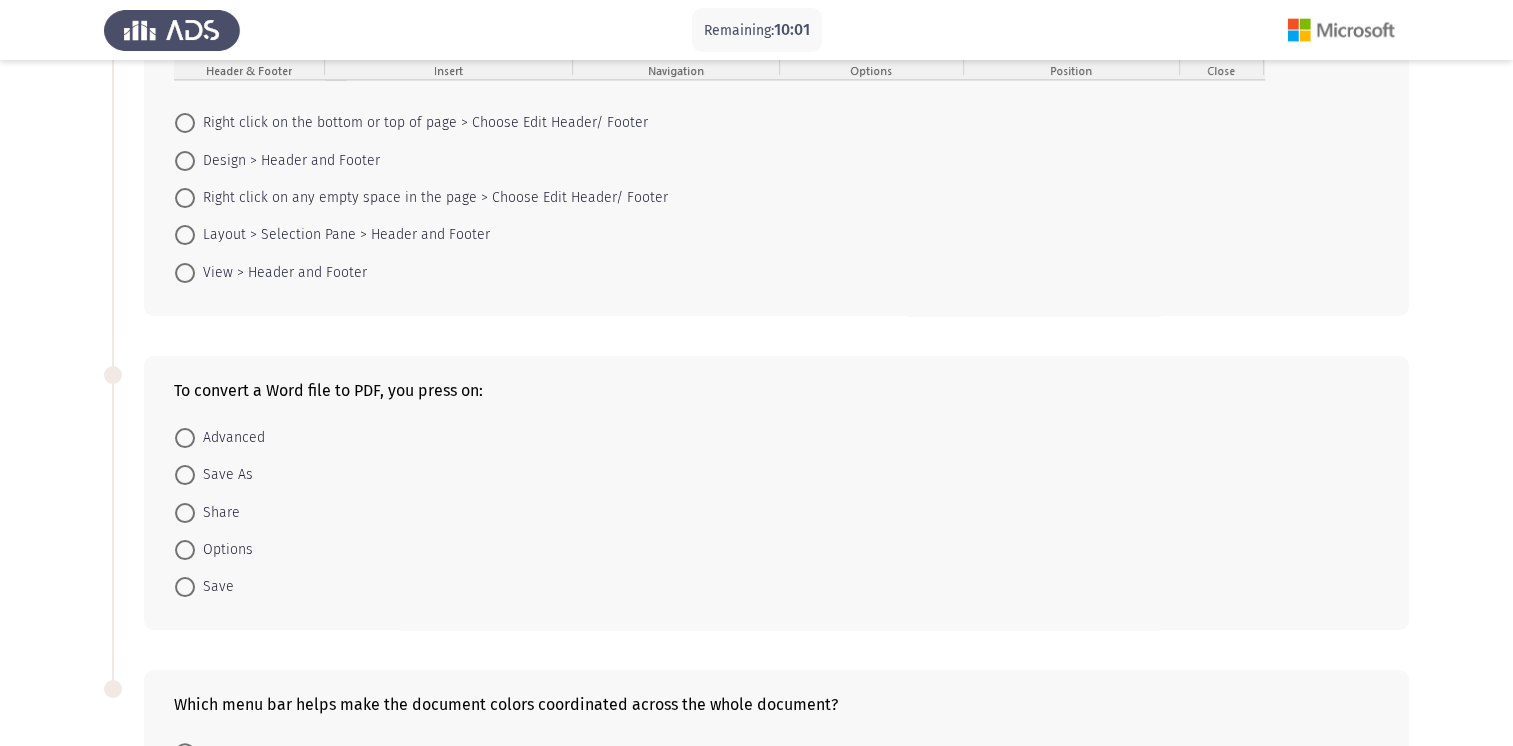 click at bounding box center [185, 475] 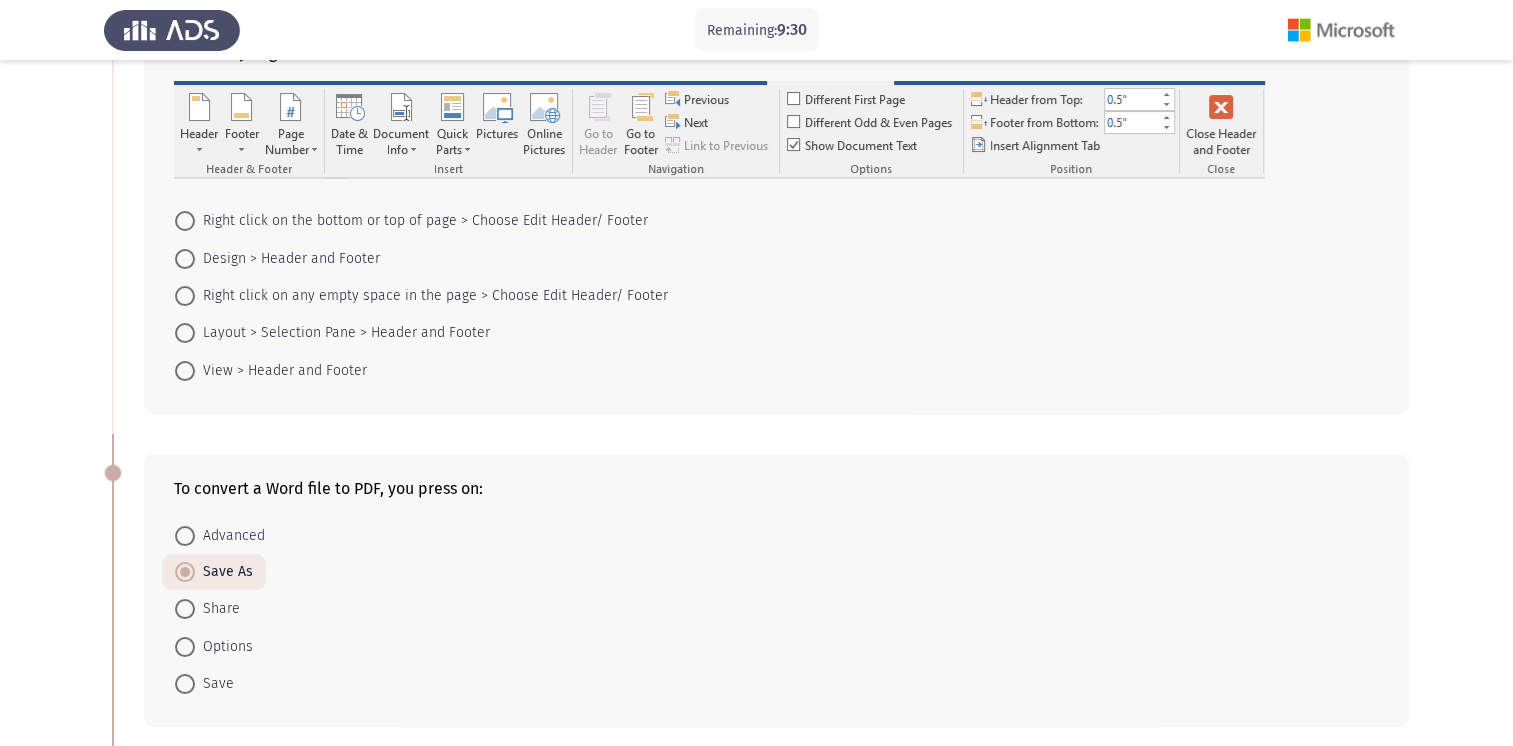 scroll, scrollTop: 0, scrollLeft: 0, axis: both 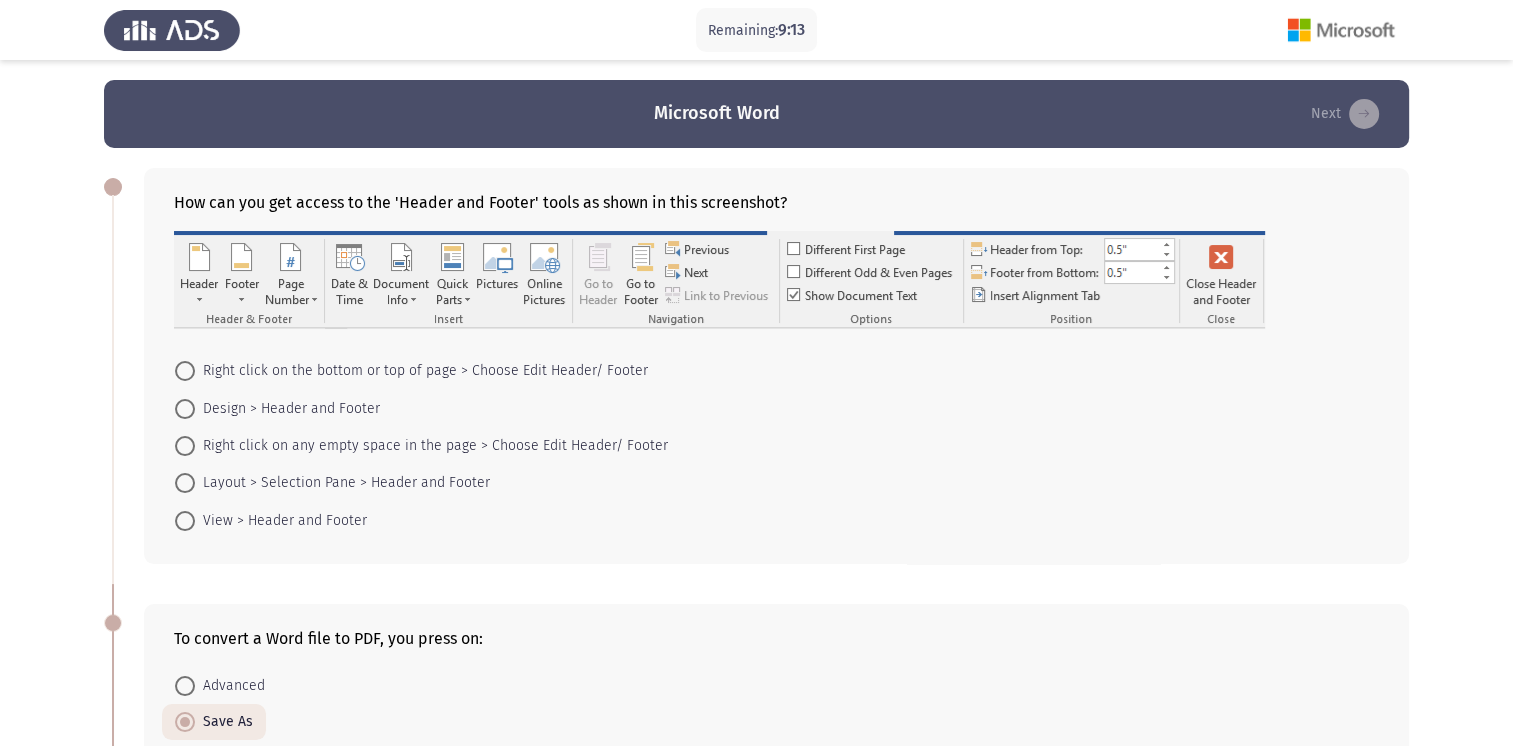 click on "Layout > Selection Pane > Header and Footer" at bounding box center [342, 483] 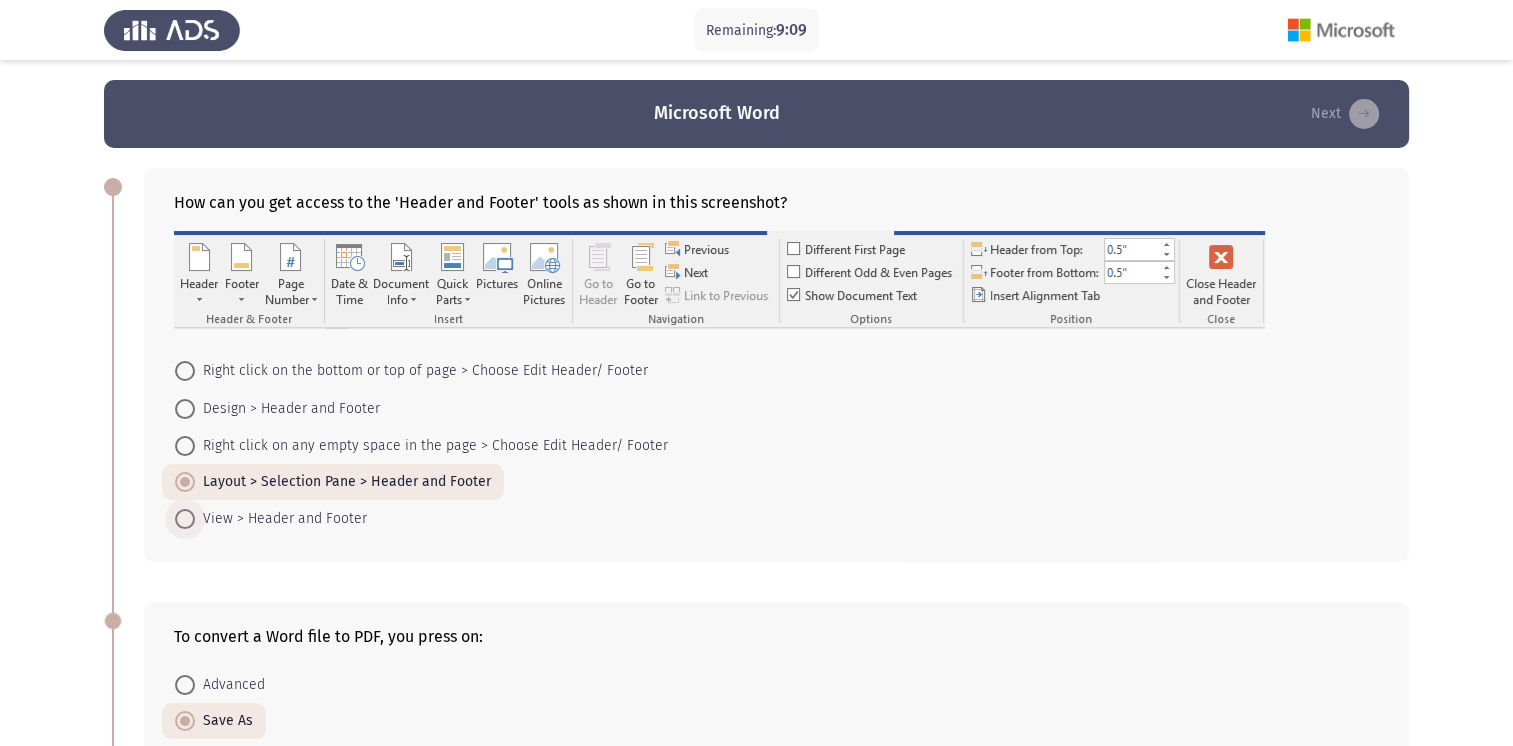 click on "View > Header and Footer" at bounding box center [281, 519] 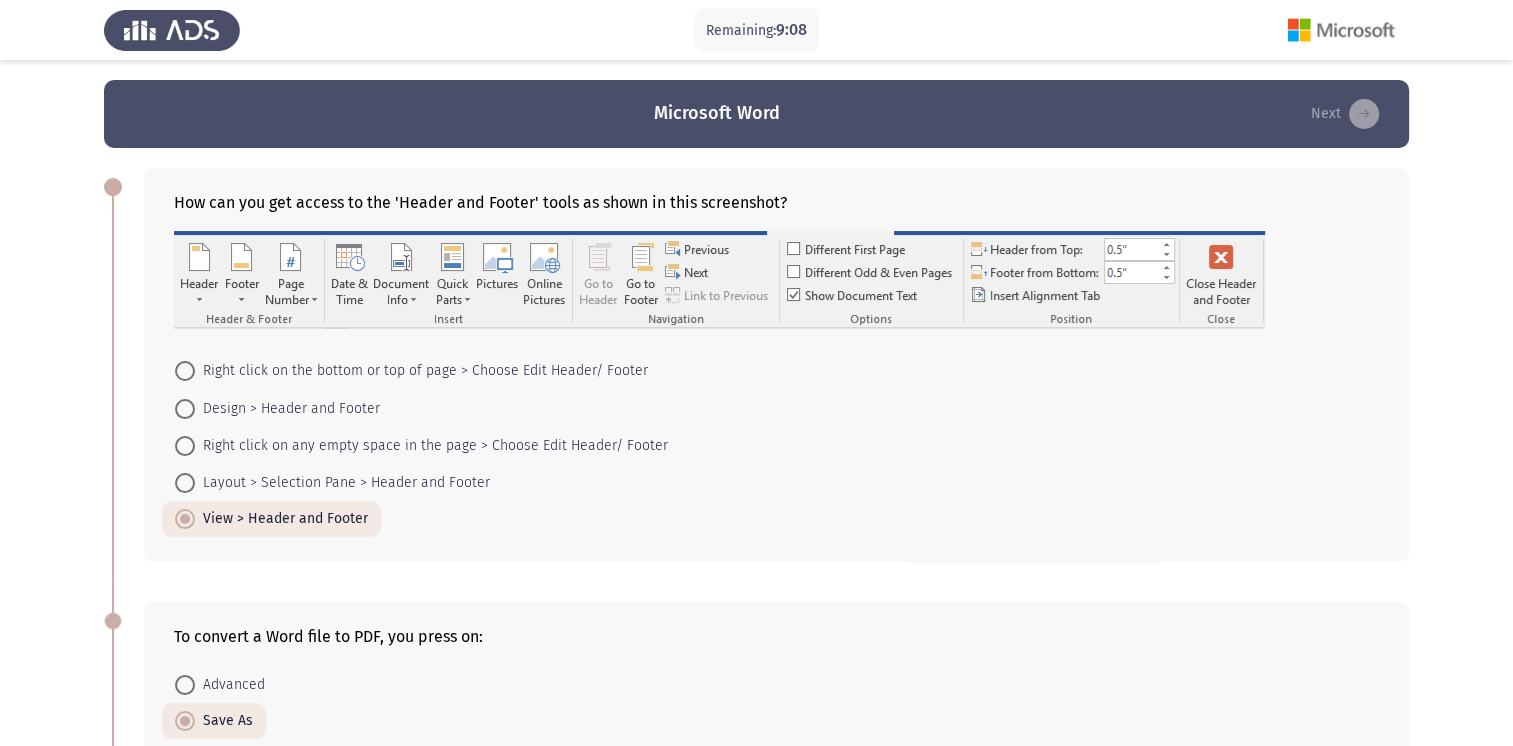 click on "Layout > Selection Pane > Header and Footer" at bounding box center (342, 483) 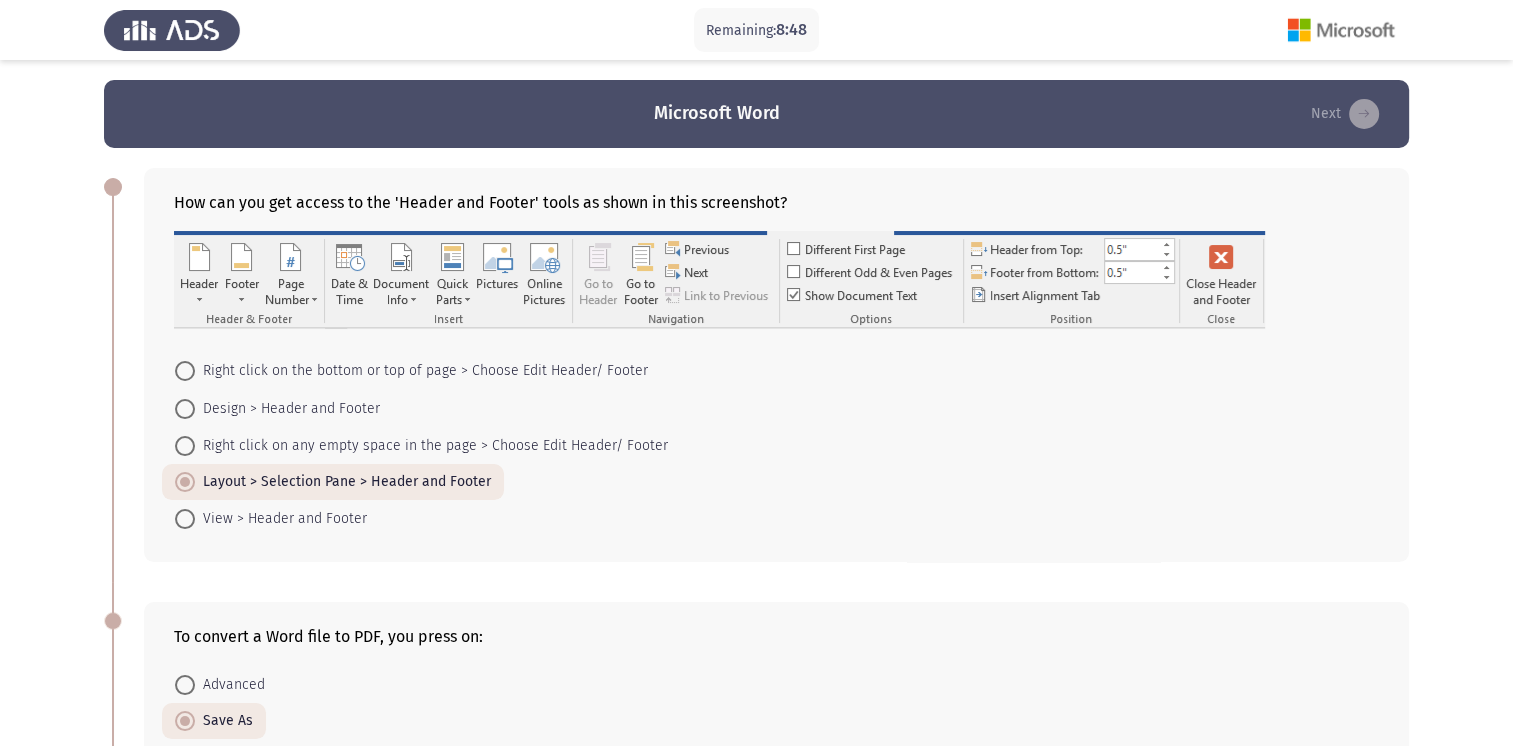 click on "Design > Header and Footer" at bounding box center (287, 409) 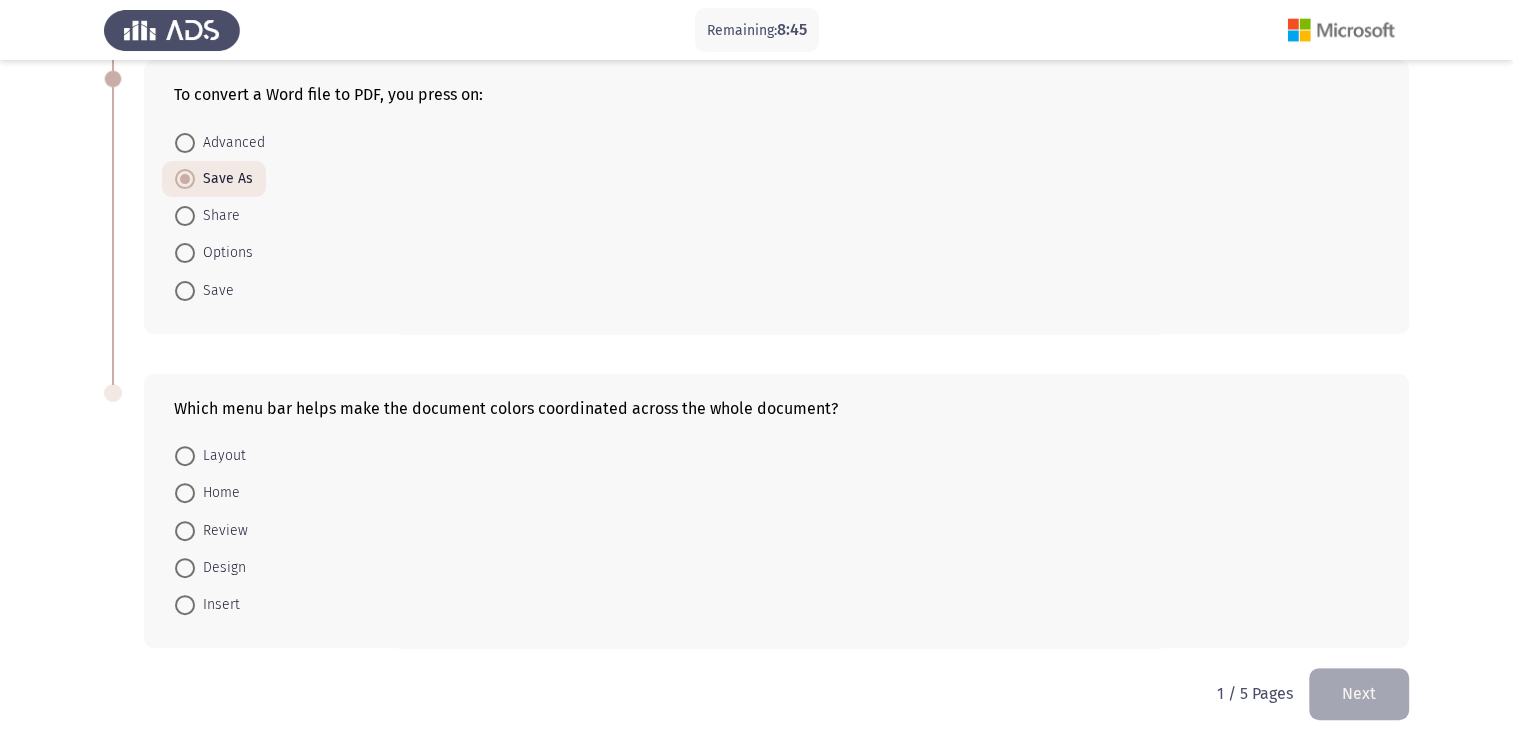 scroll, scrollTop: 542, scrollLeft: 0, axis: vertical 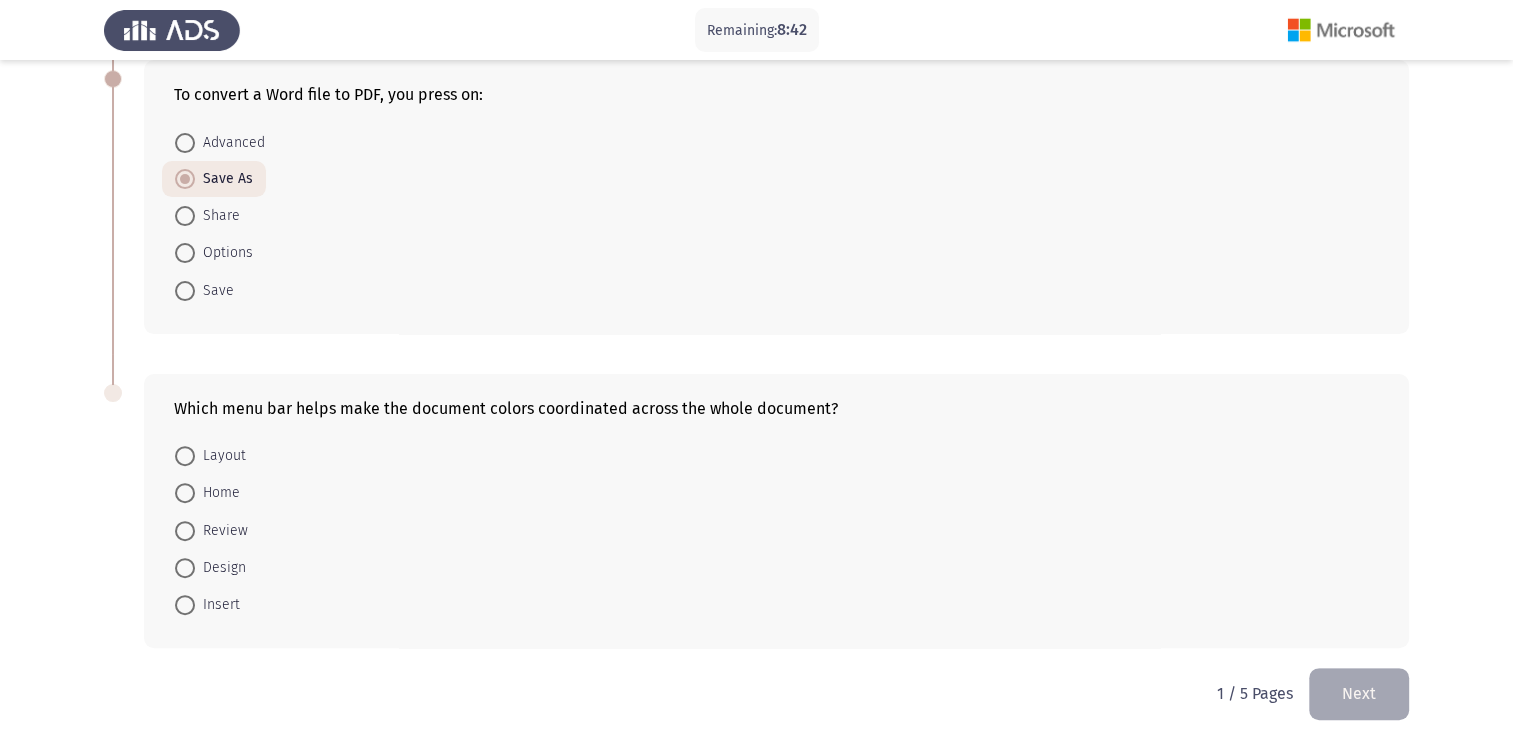 drag, startPoint x: 848, startPoint y: 406, endPoint x: 766, endPoint y: 407, distance: 82.006096 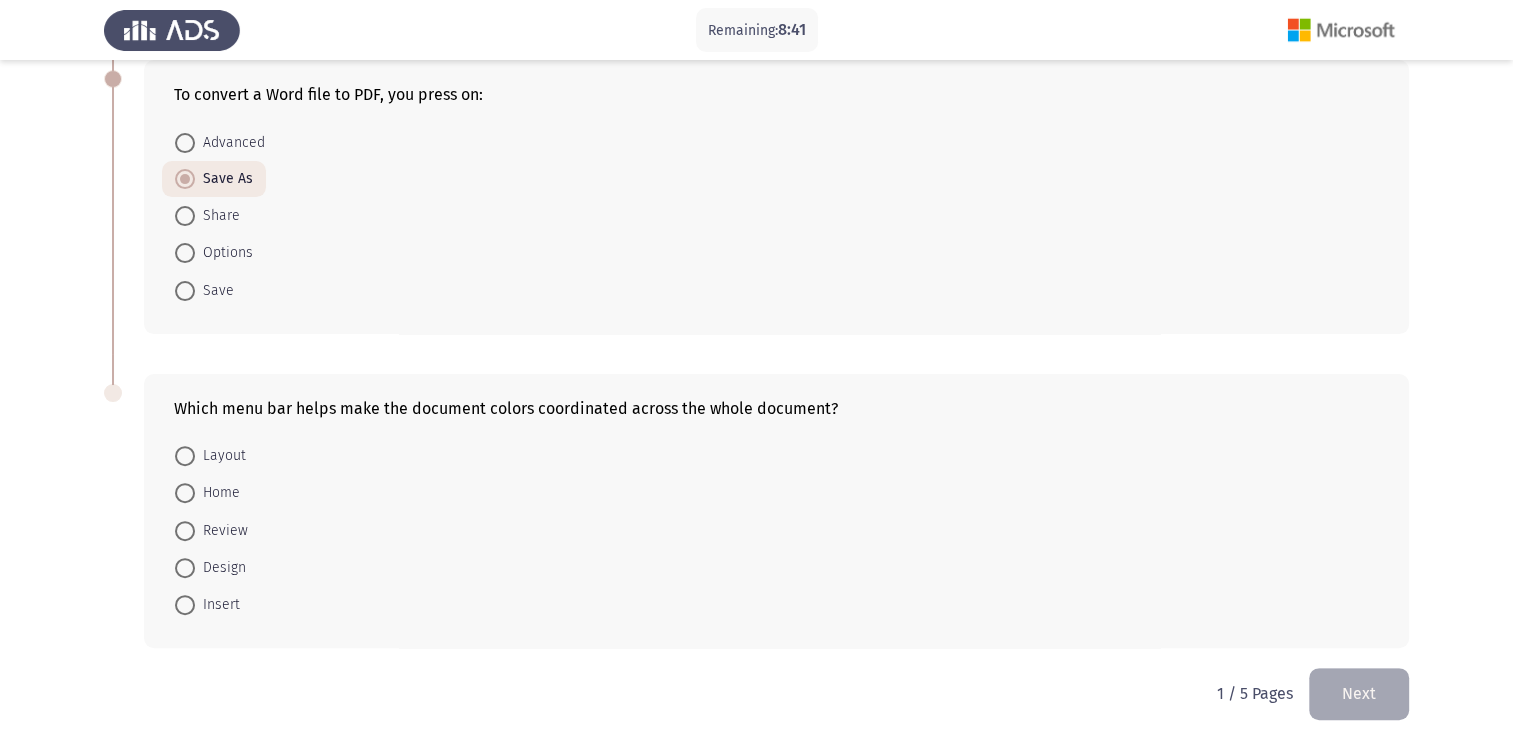 click on "Which menu bar helps make the document colors coordinated across the whole document?" 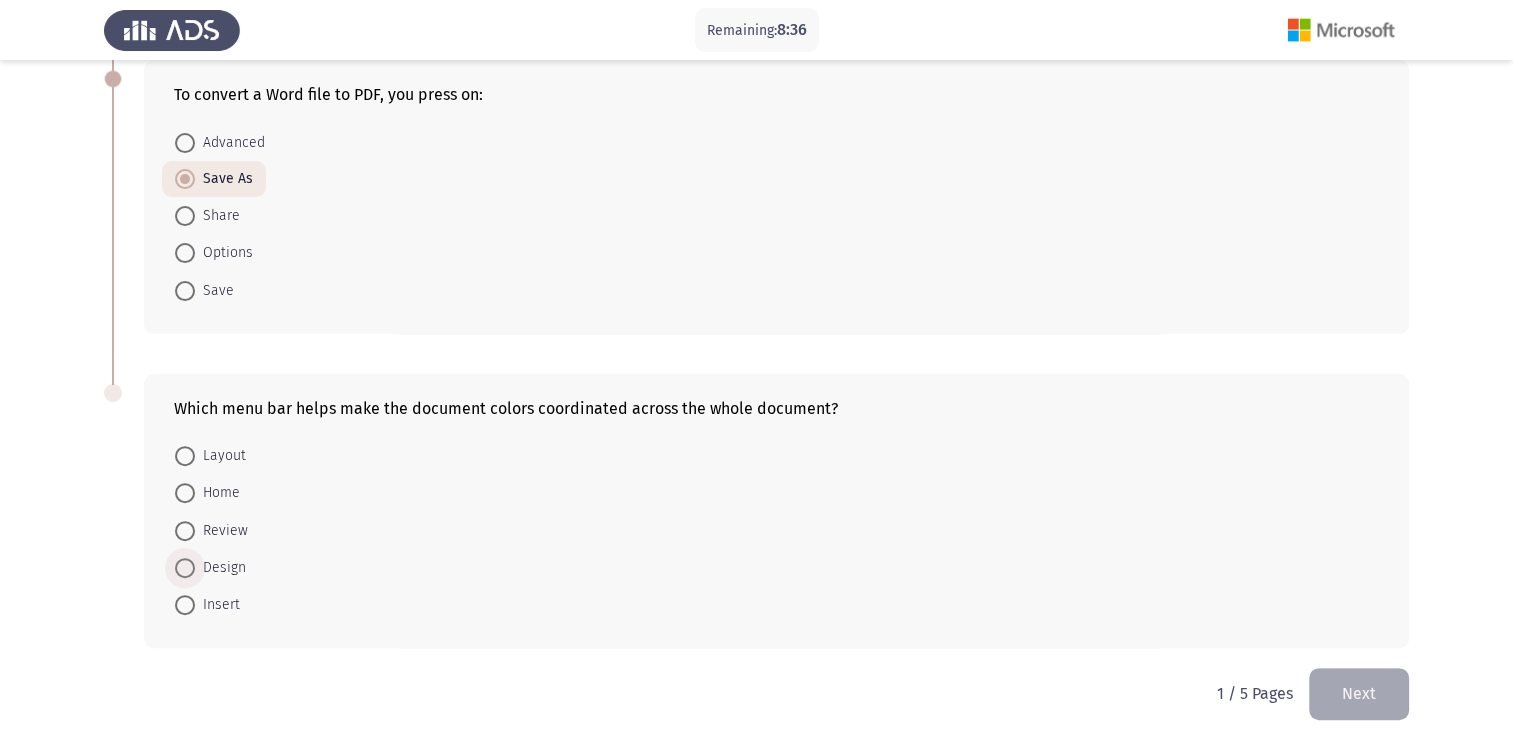 click at bounding box center (185, 568) 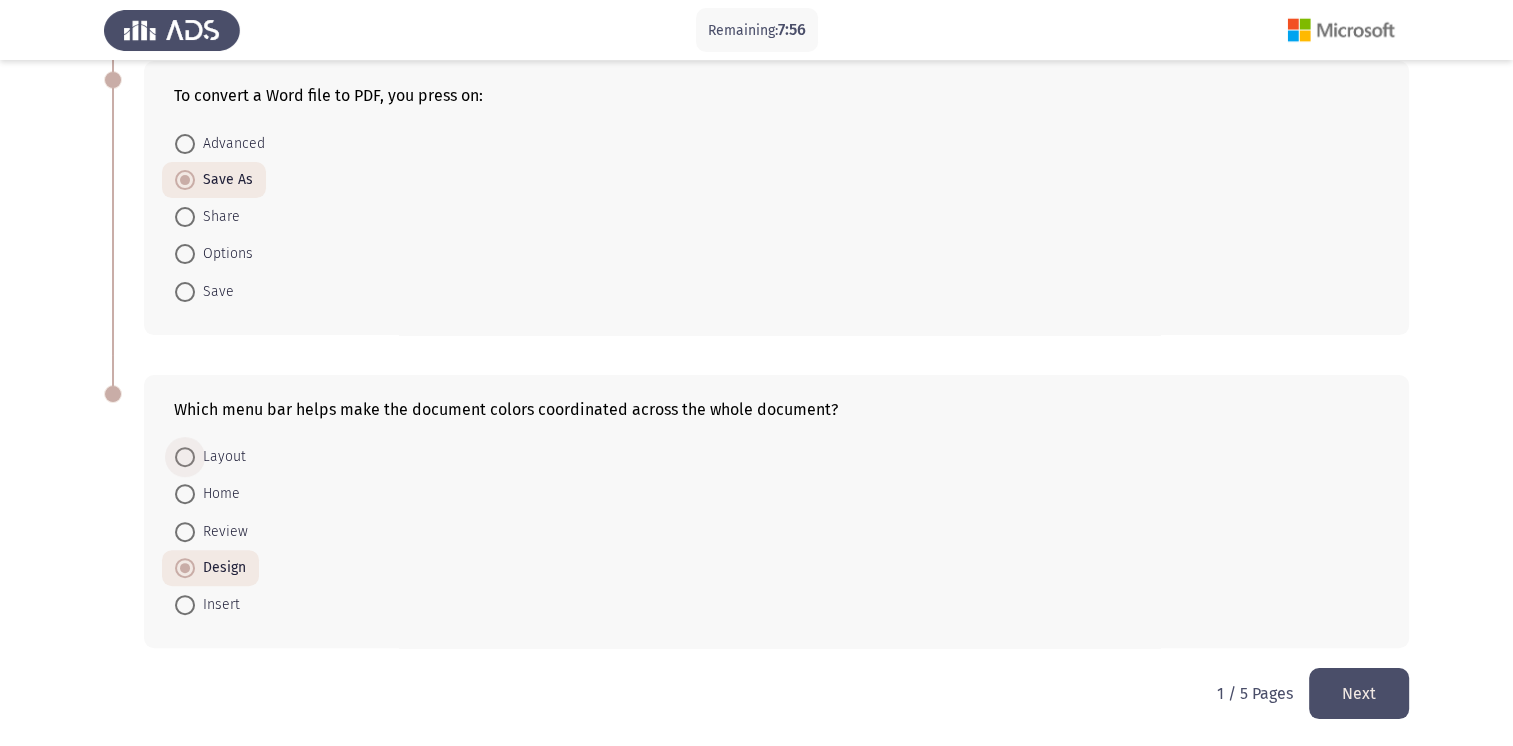 click on "Layout" at bounding box center [220, 457] 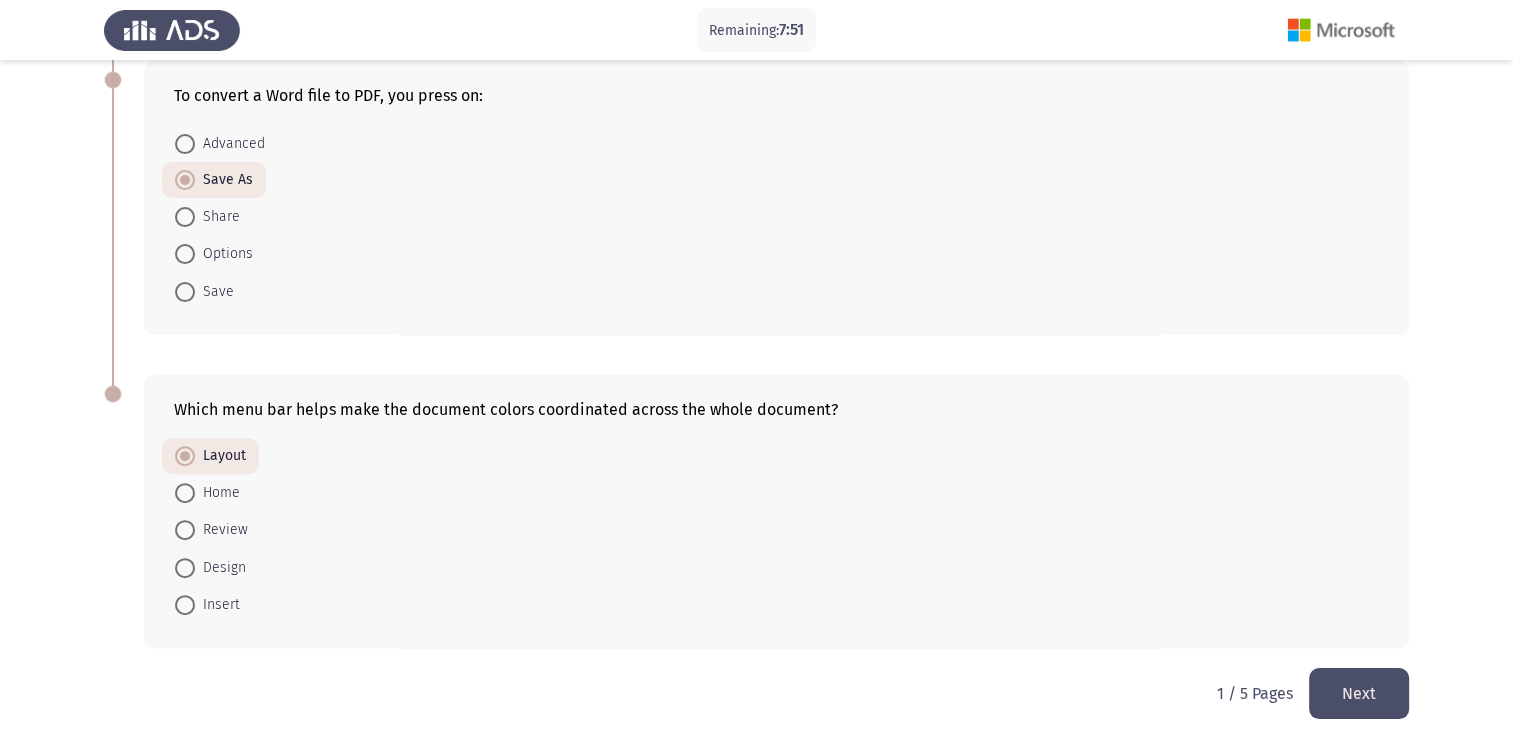 click on "Next" 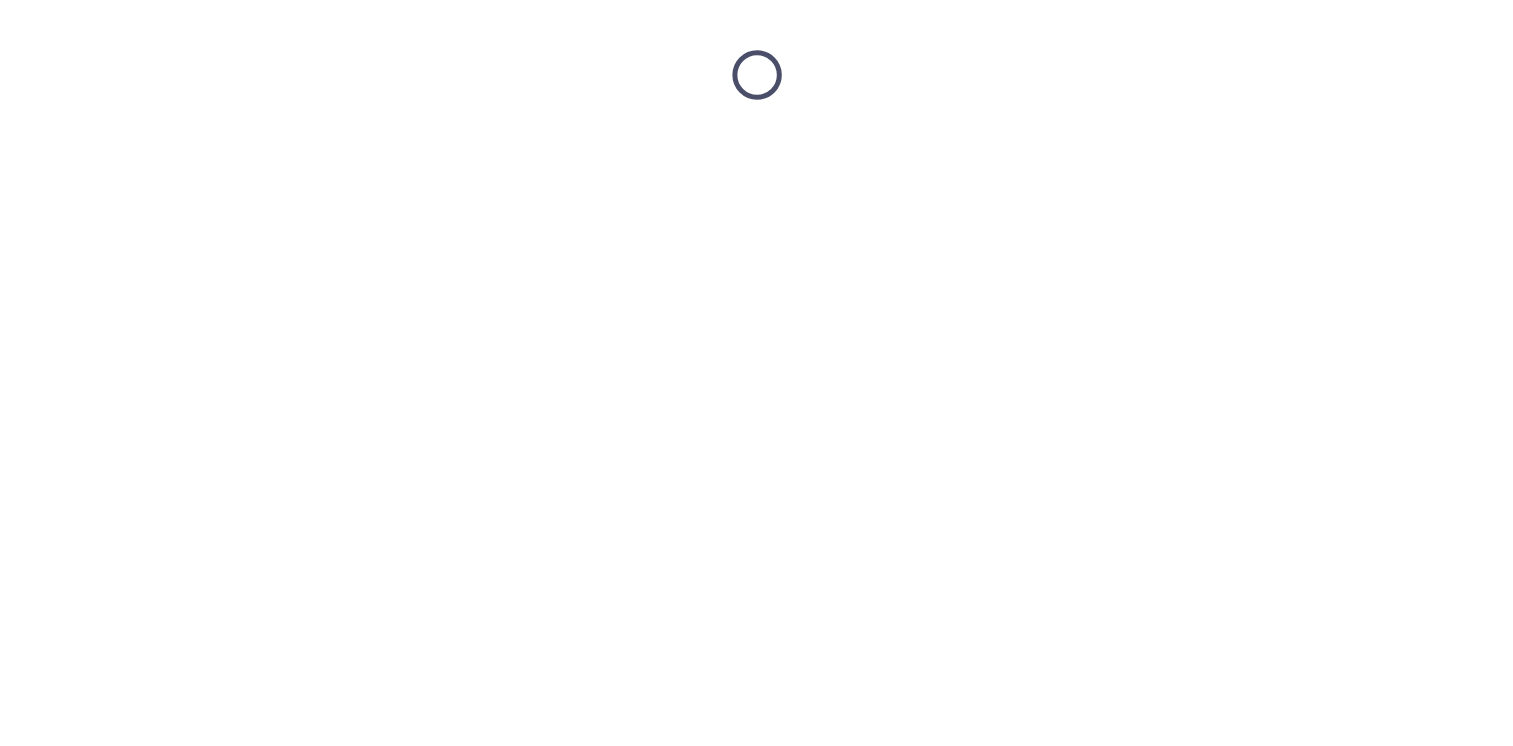 scroll, scrollTop: 0, scrollLeft: 0, axis: both 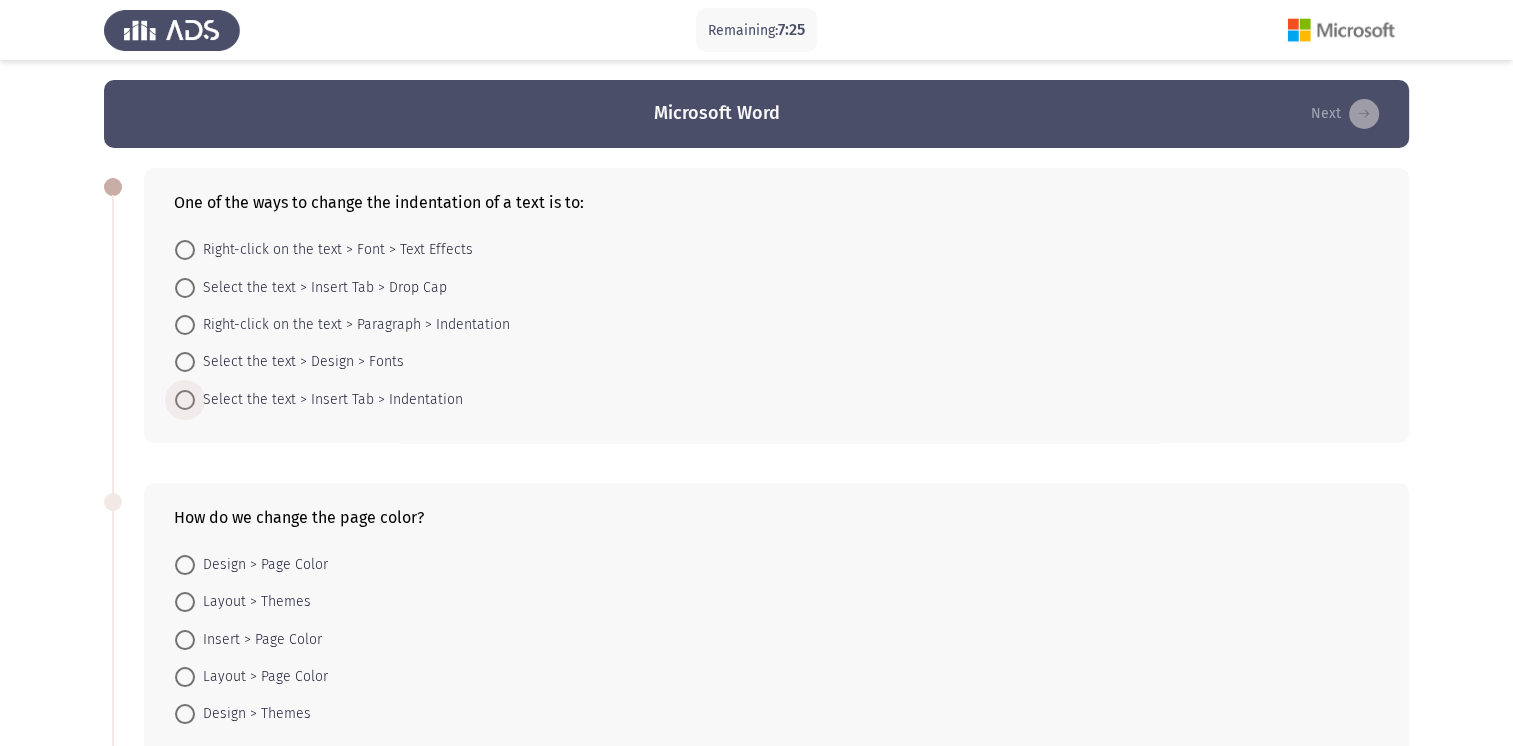 click on "Select the text > Insert Tab > Indentation" at bounding box center (329, 400) 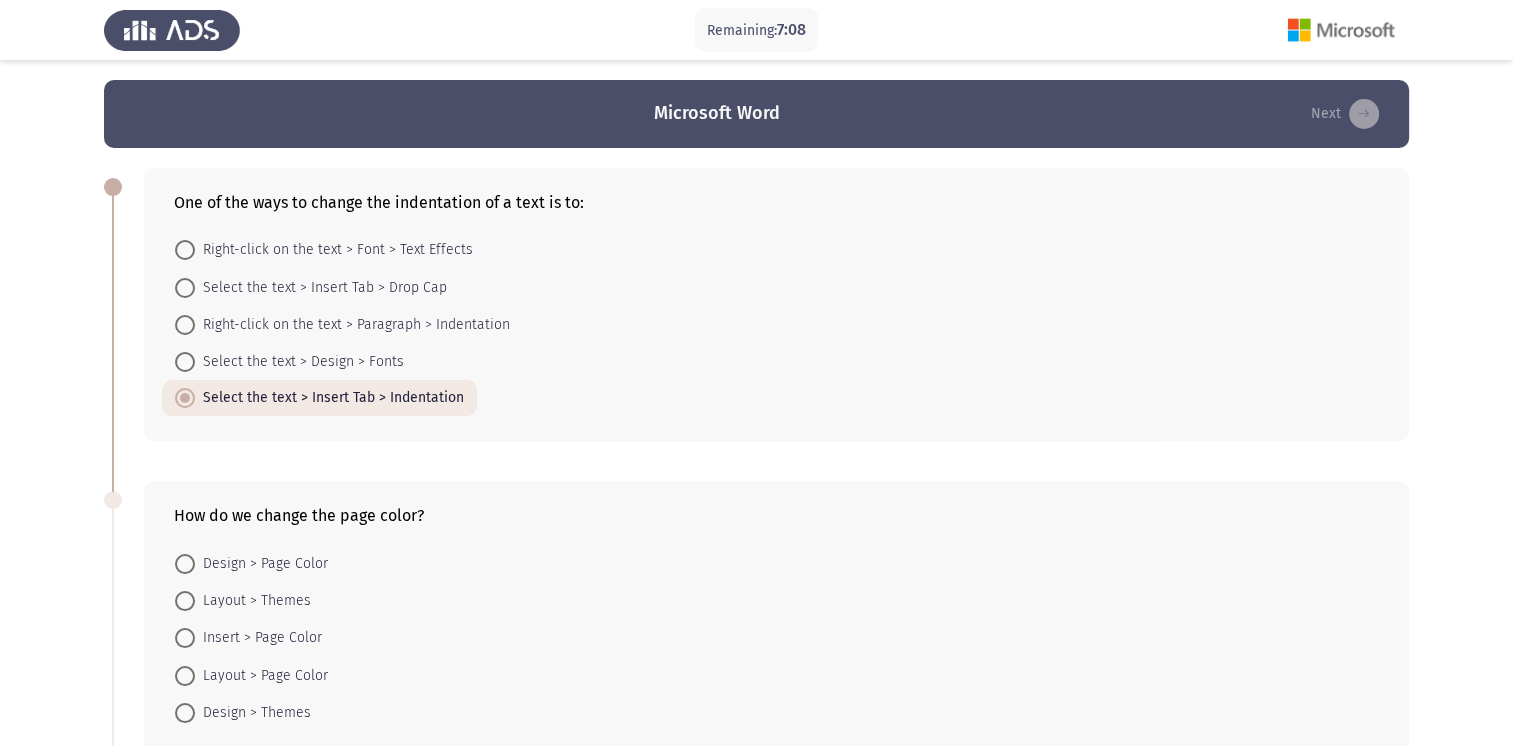 click on "Design > Page Color" at bounding box center [261, 564] 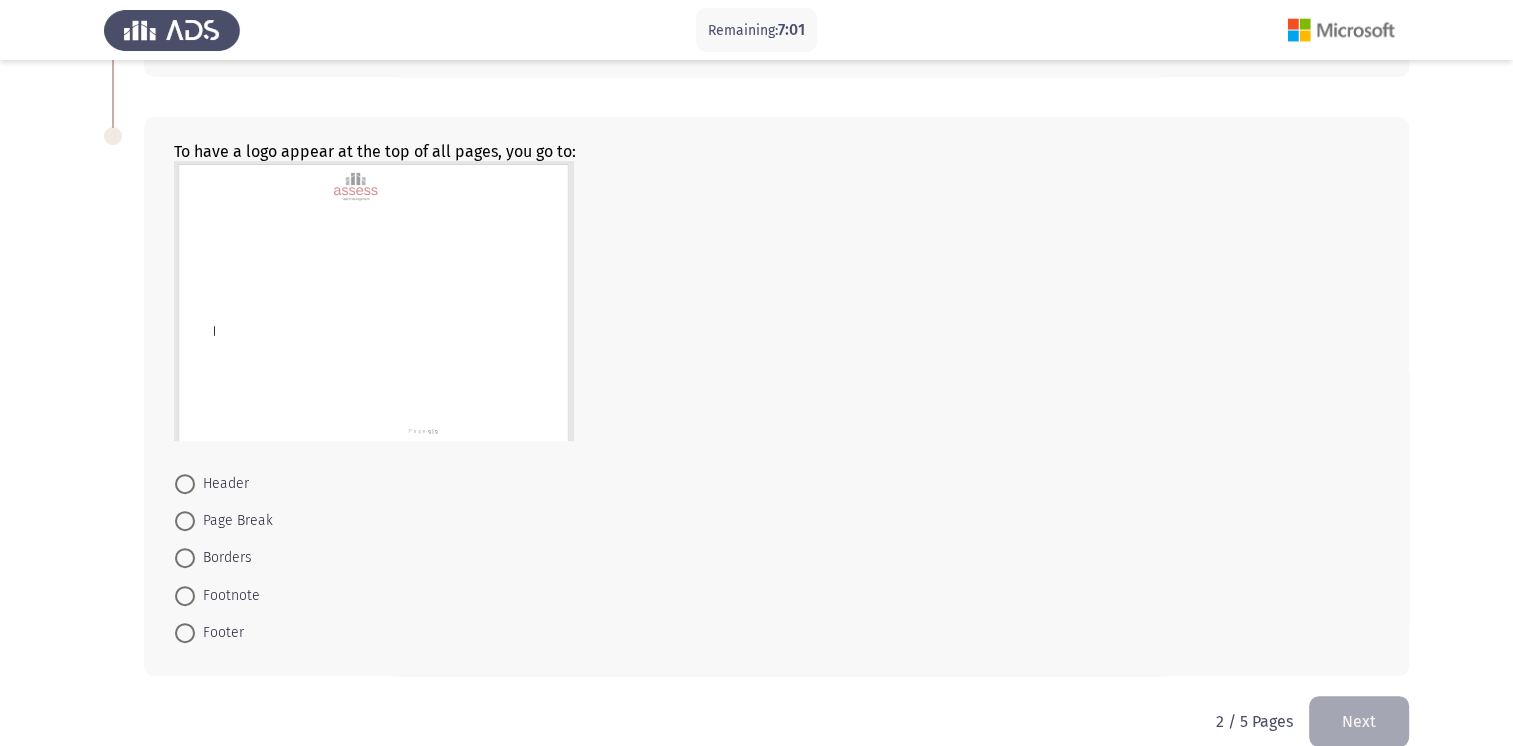 scroll, scrollTop: 676, scrollLeft: 0, axis: vertical 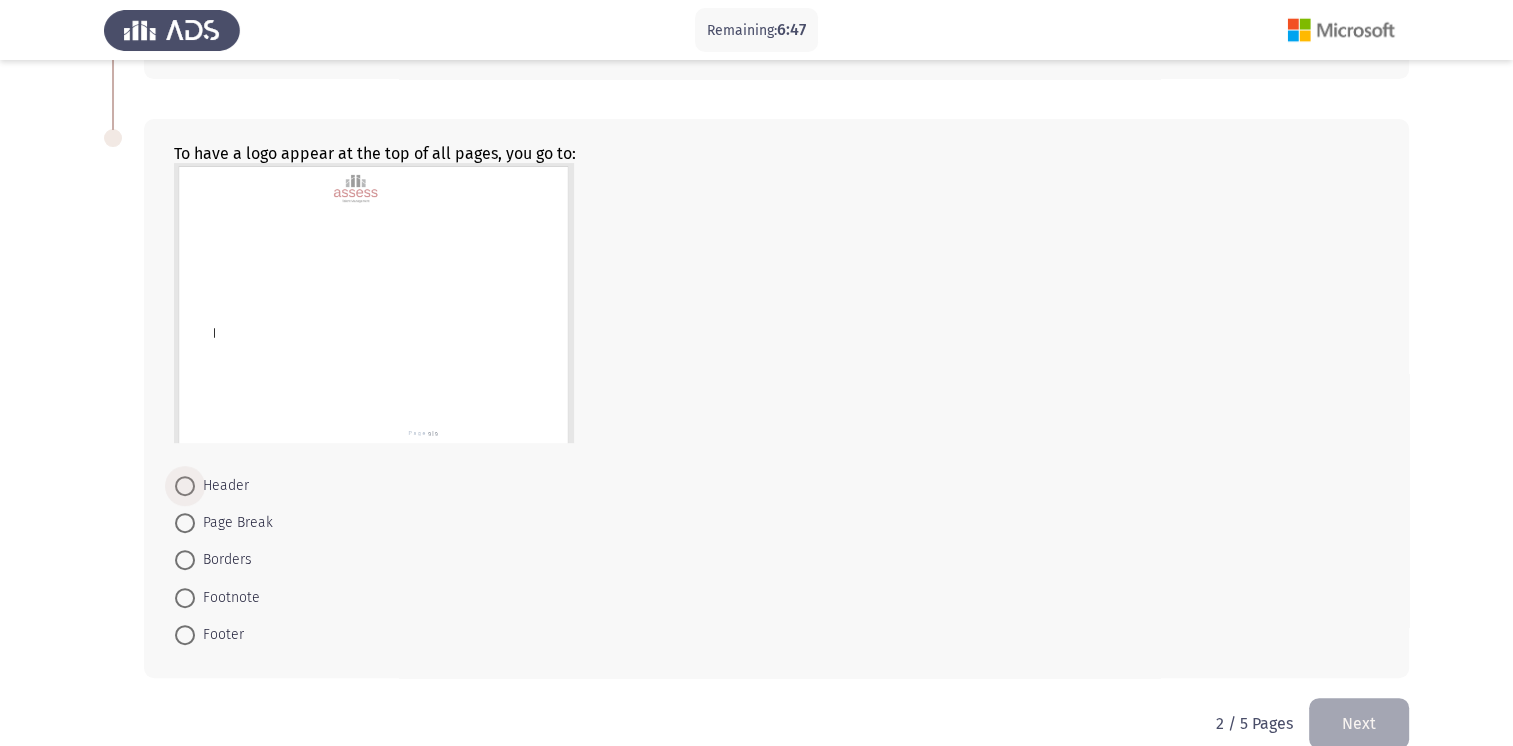 click at bounding box center [185, 486] 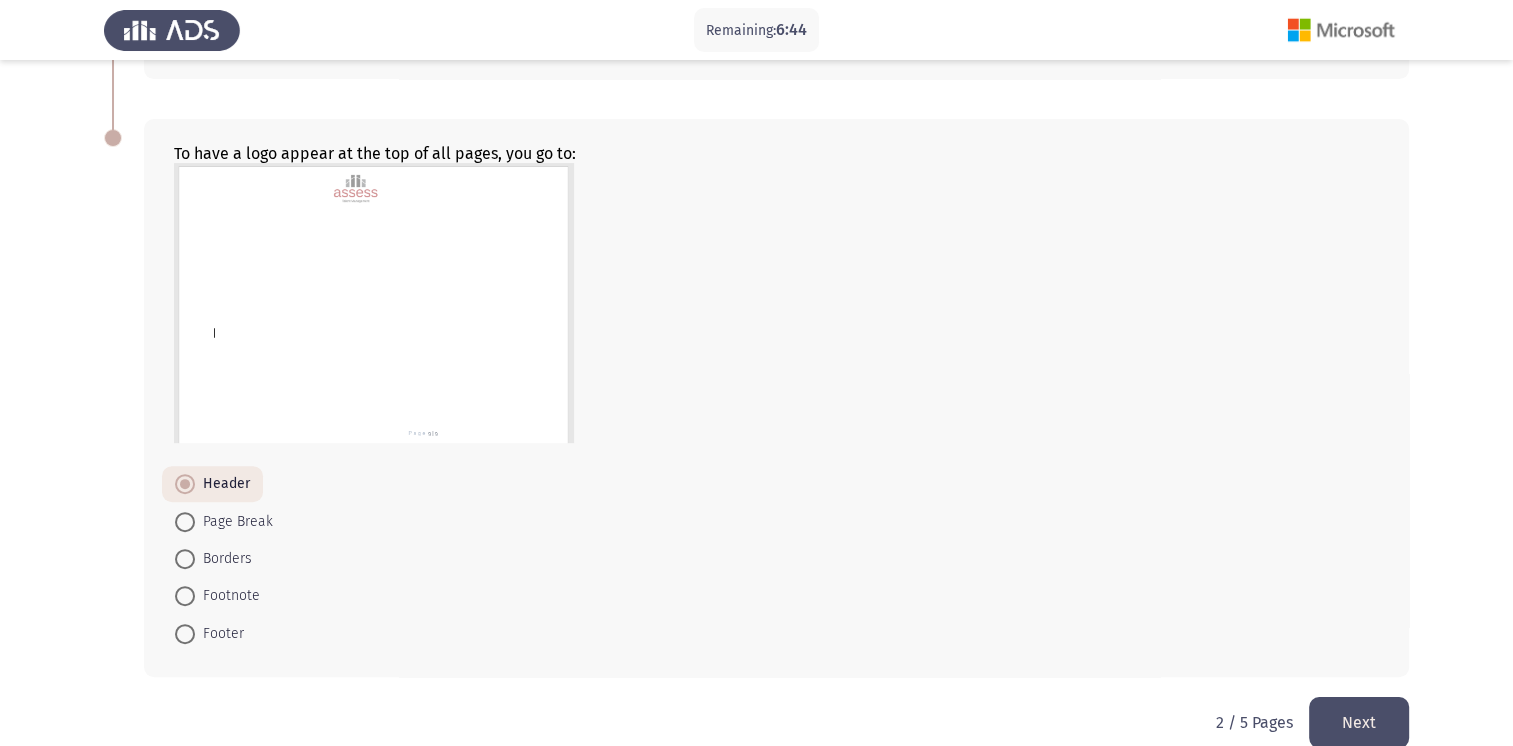 scroll, scrollTop: 704, scrollLeft: 0, axis: vertical 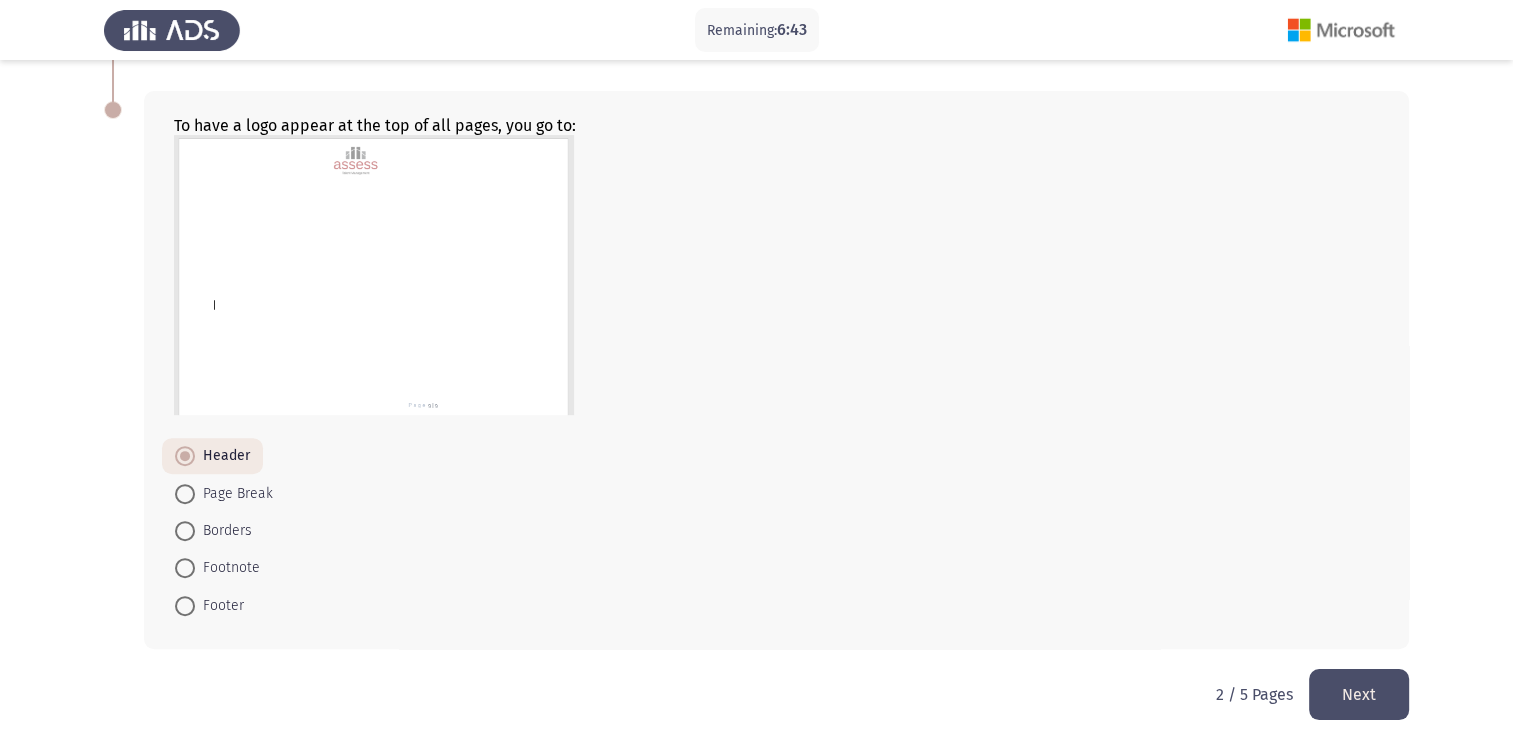 click on "Next" 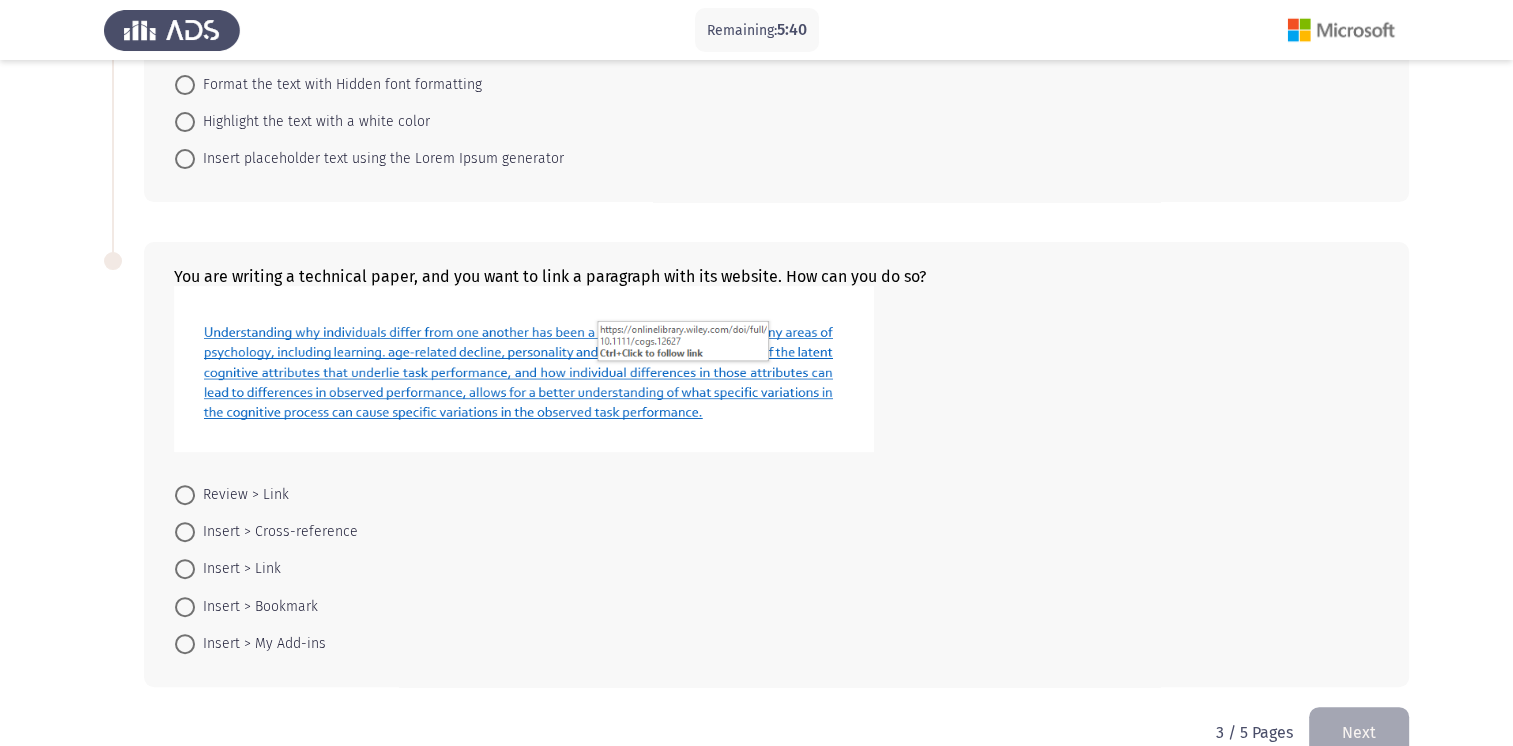 scroll, scrollTop: 608, scrollLeft: 0, axis: vertical 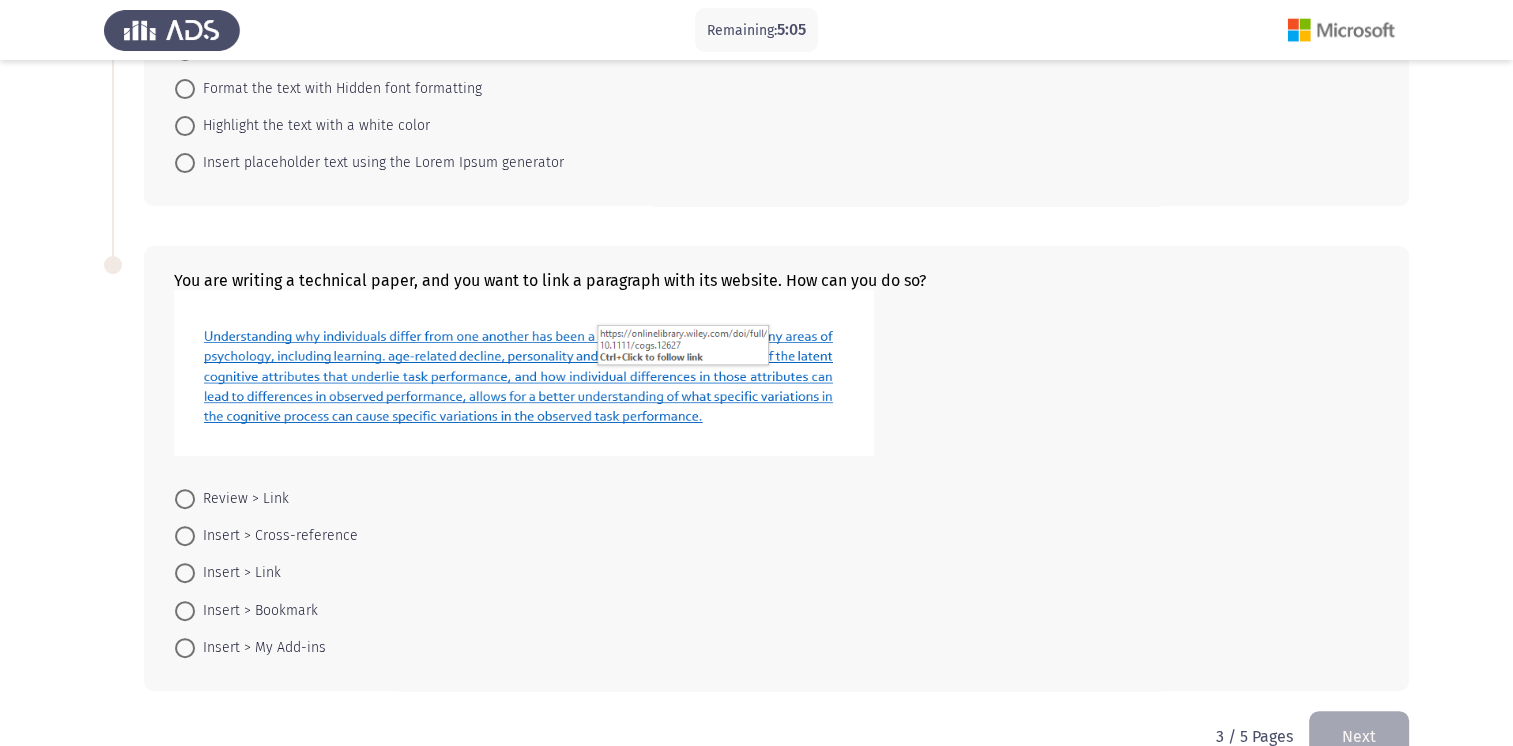 click at bounding box center [185, 573] 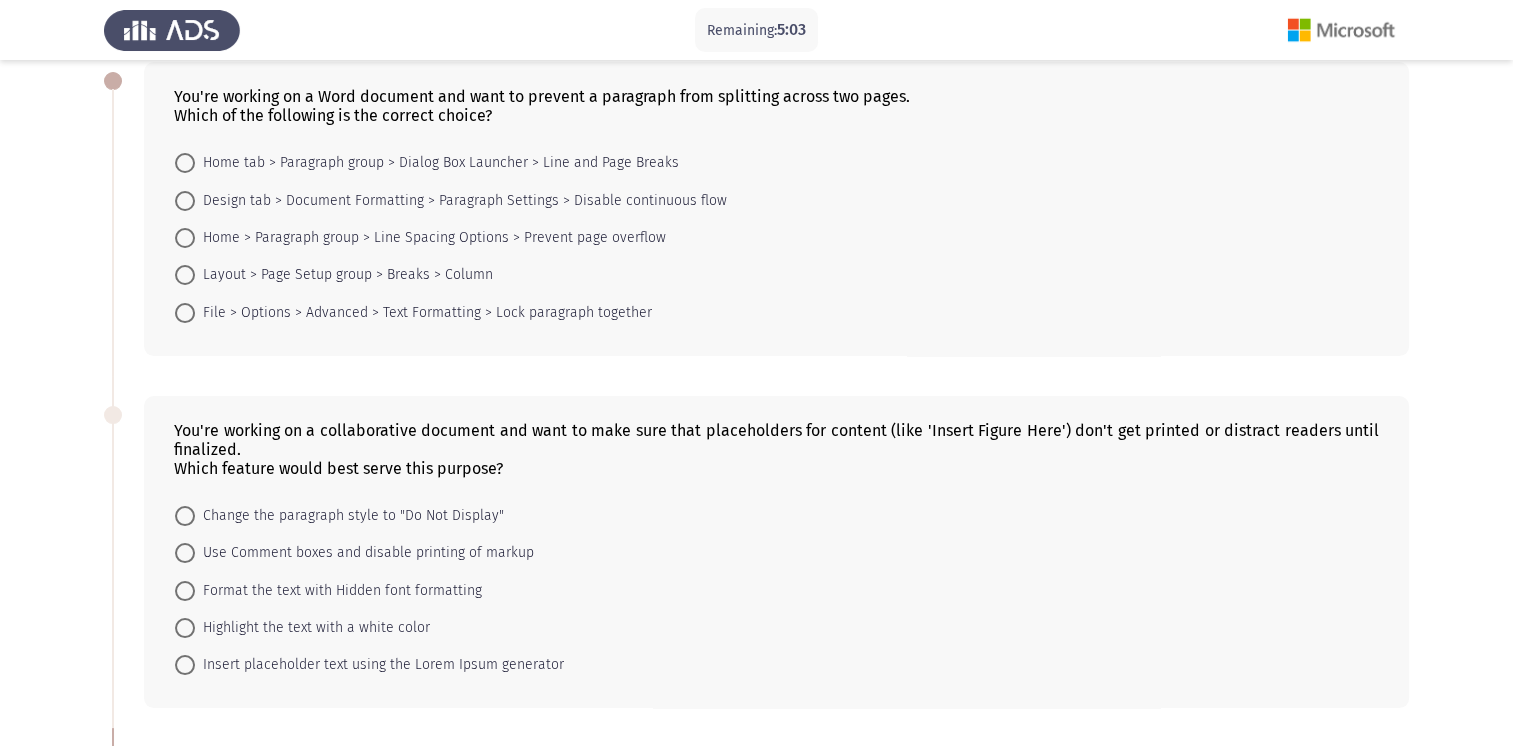 scroll, scrollTop: 102, scrollLeft: 0, axis: vertical 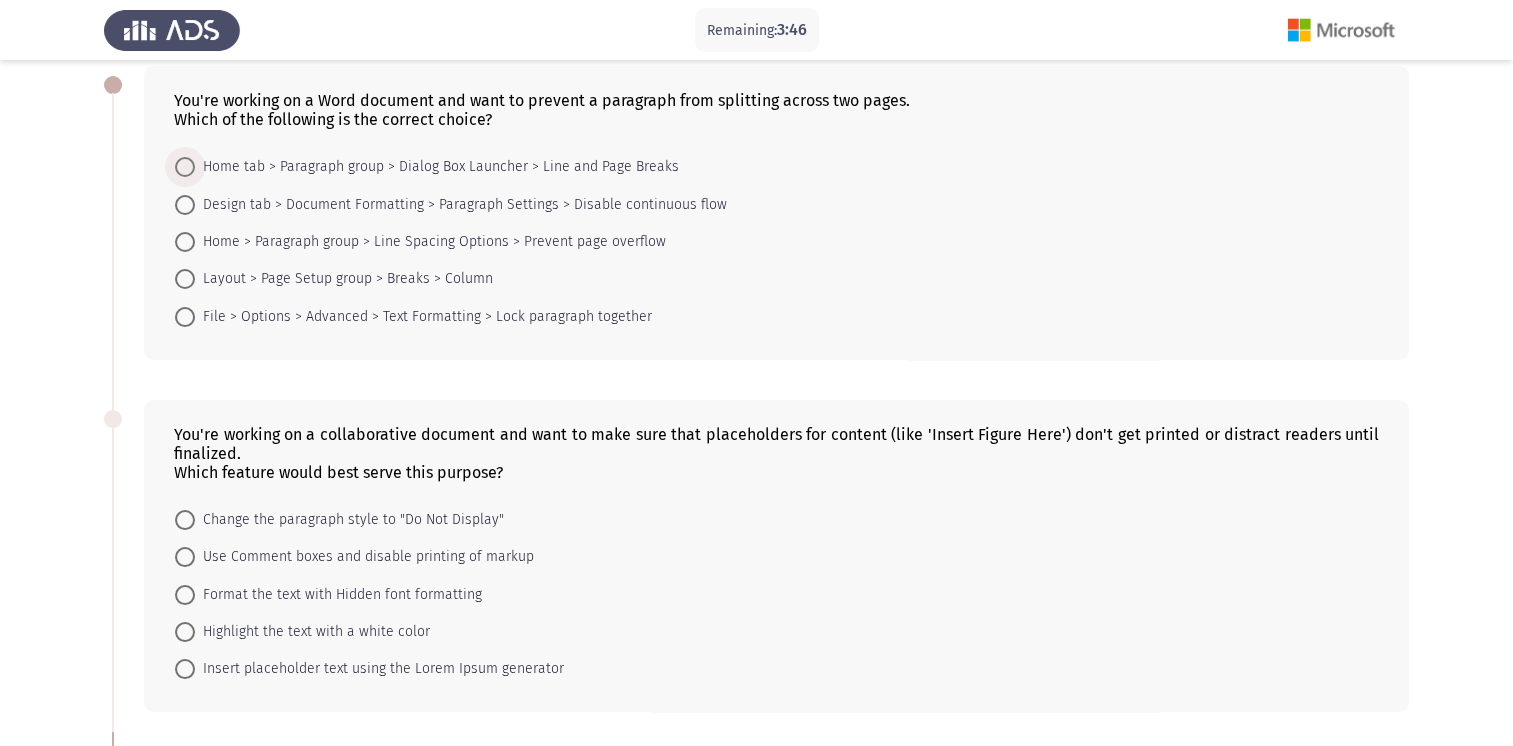 click on "Home tab > Paragraph group > Dialog Box Launcher > Line and Page Breaks" at bounding box center (437, 167) 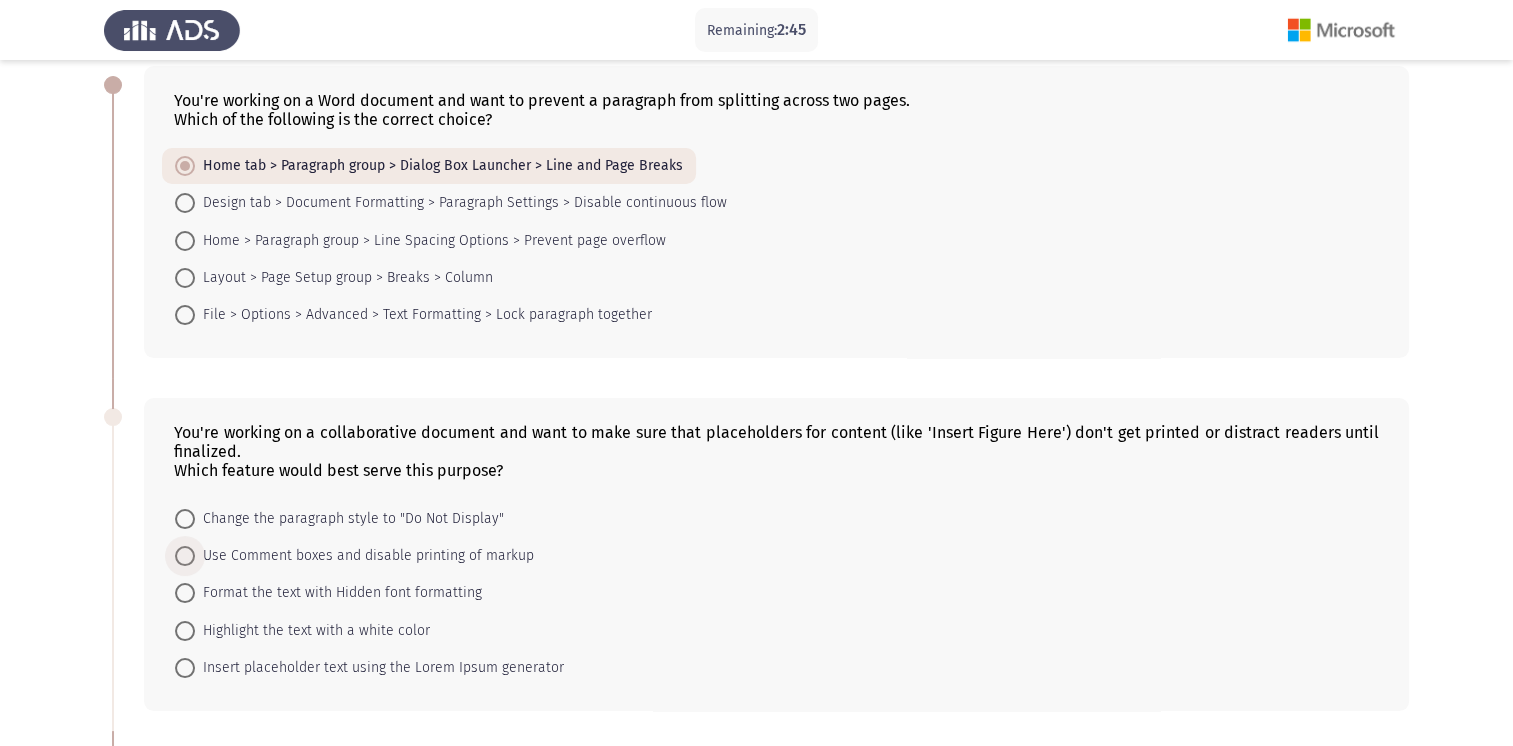 click on "Use Comment boxes and disable printing of markup" at bounding box center (364, 556) 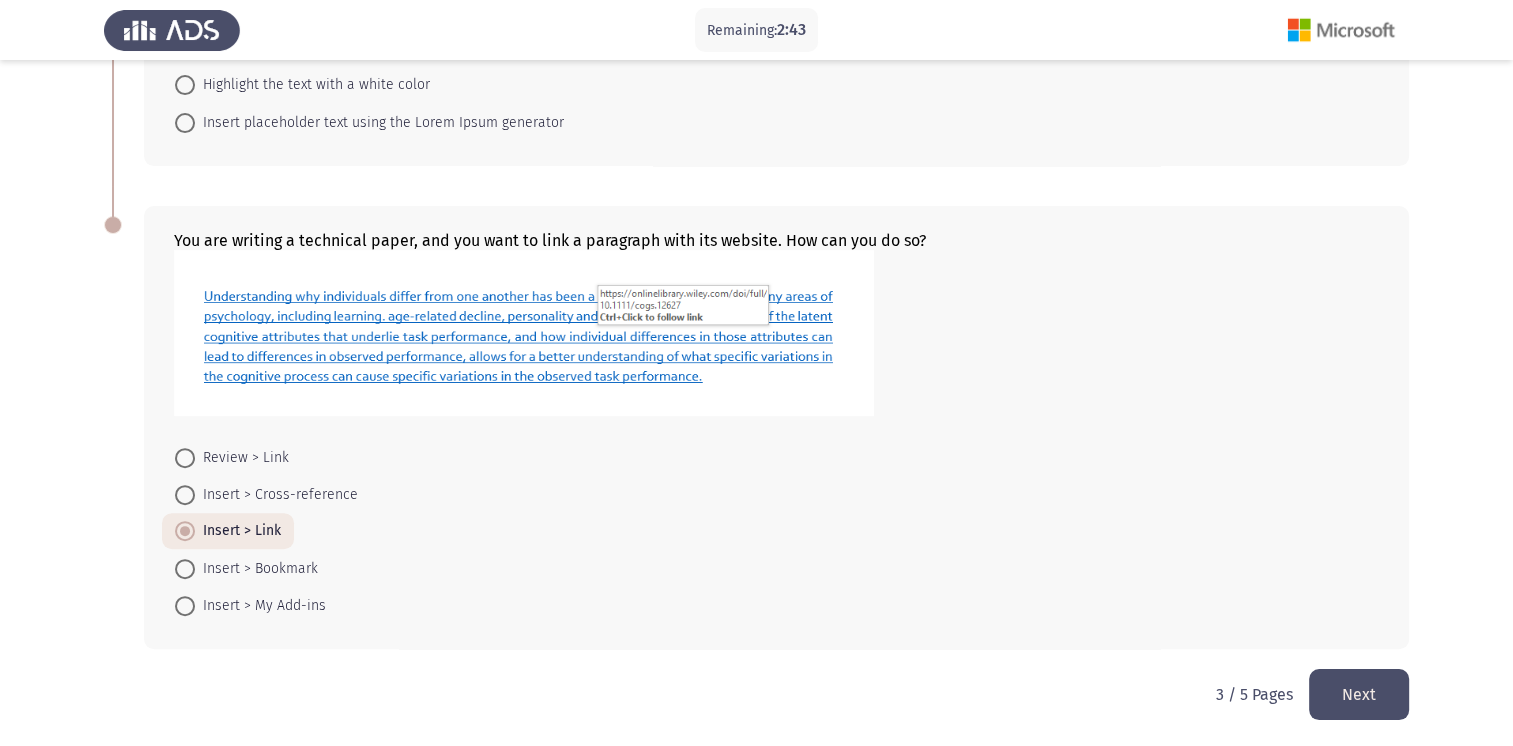 scroll, scrollTop: 648, scrollLeft: 0, axis: vertical 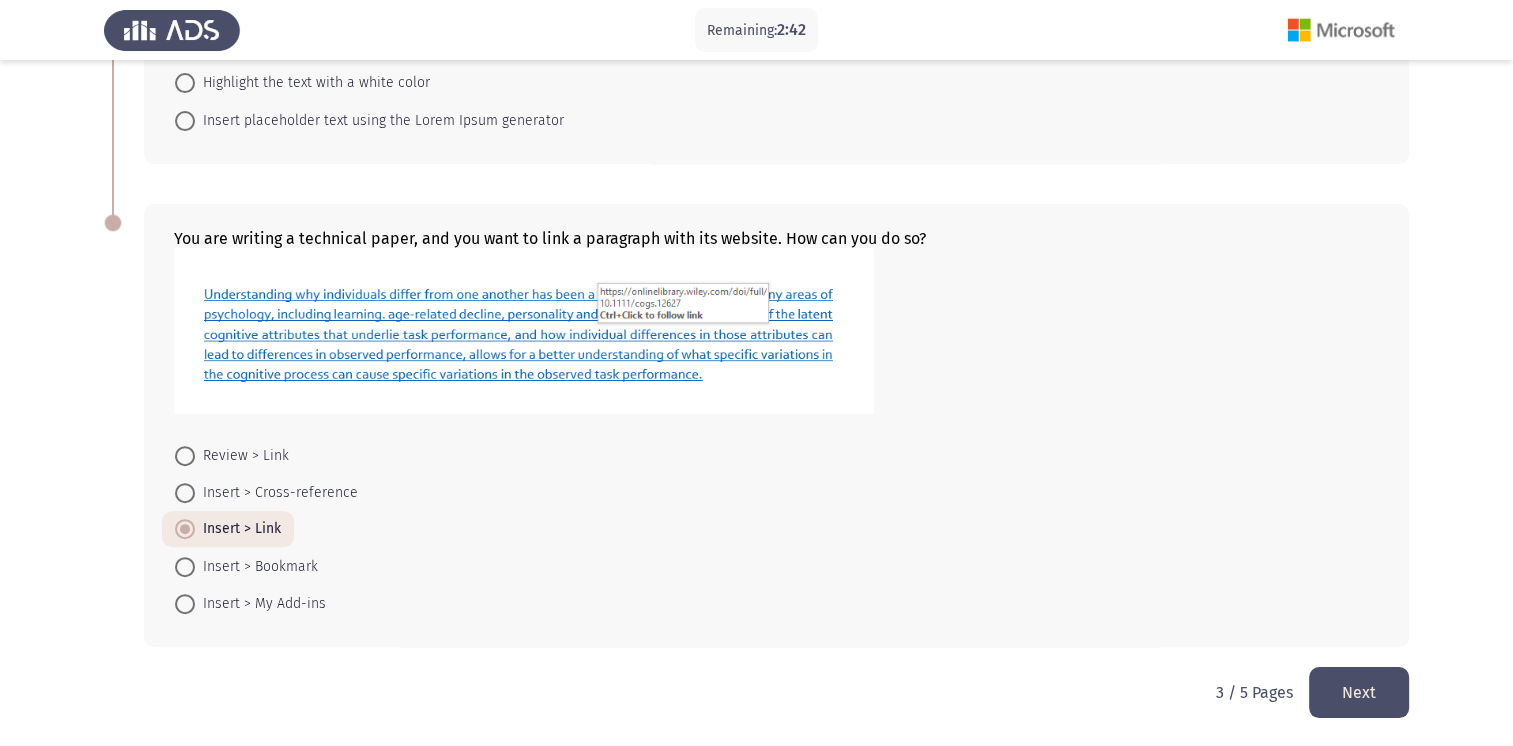 click on "Next" 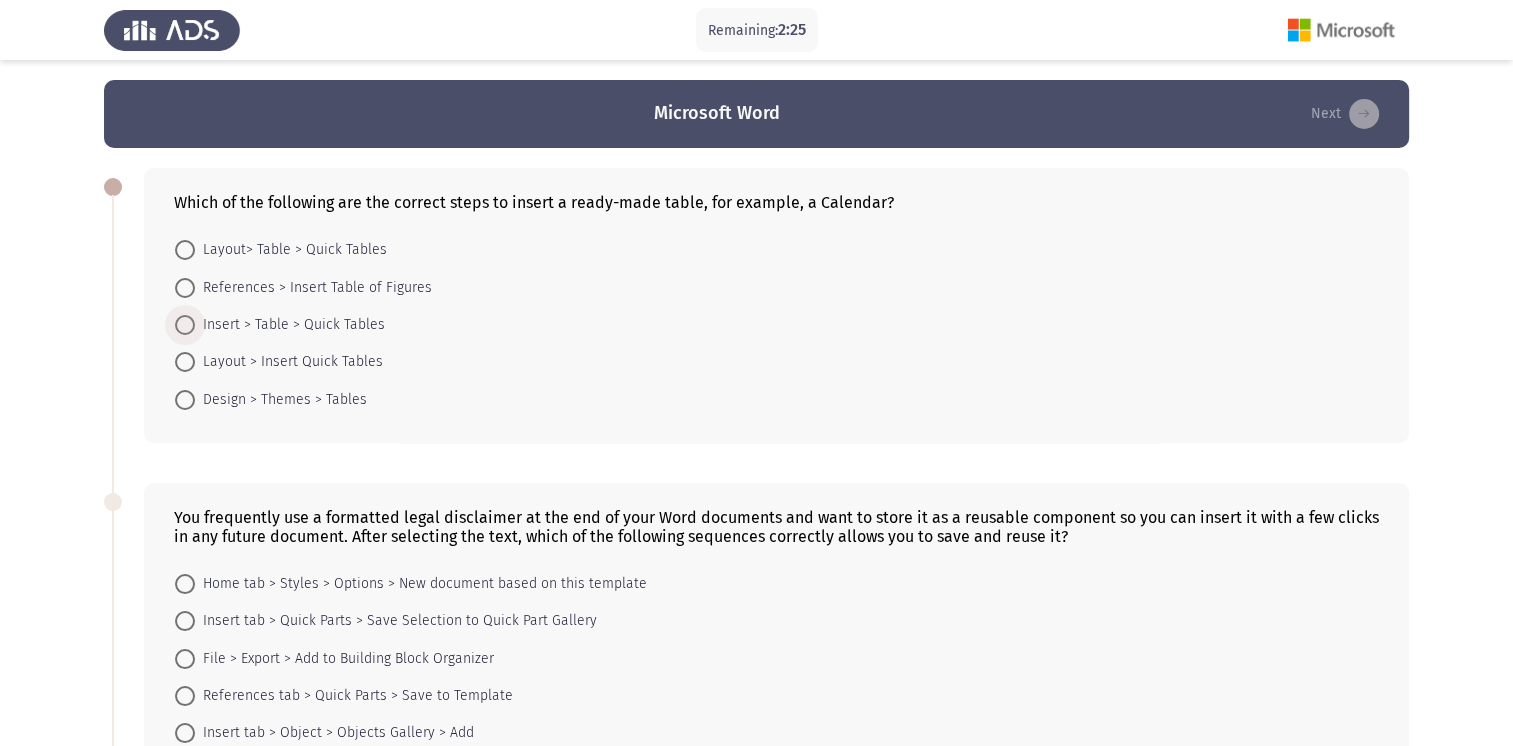 click on "Insert > Table > Quick Tables" at bounding box center [290, 325] 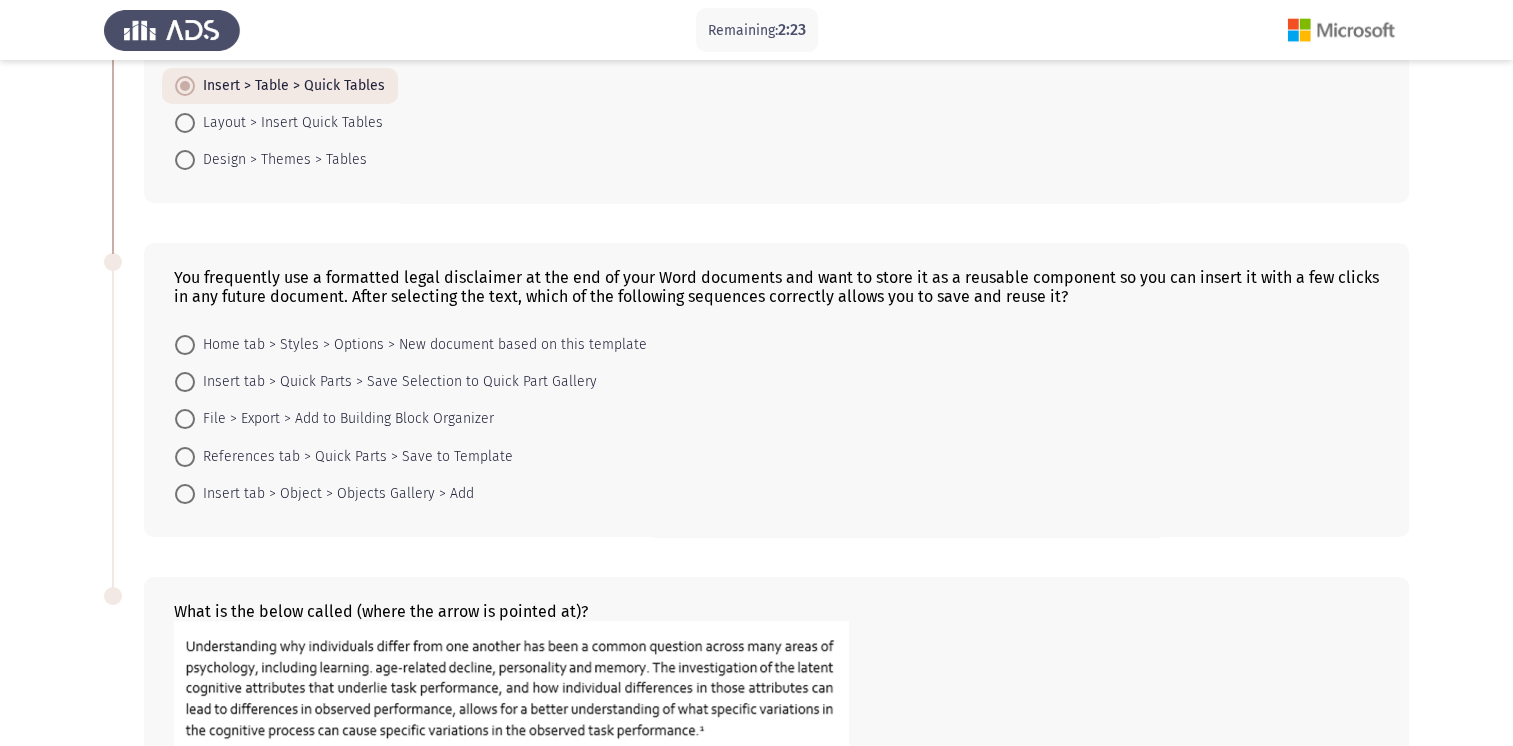 scroll, scrollTop: 236, scrollLeft: 0, axis: vertical 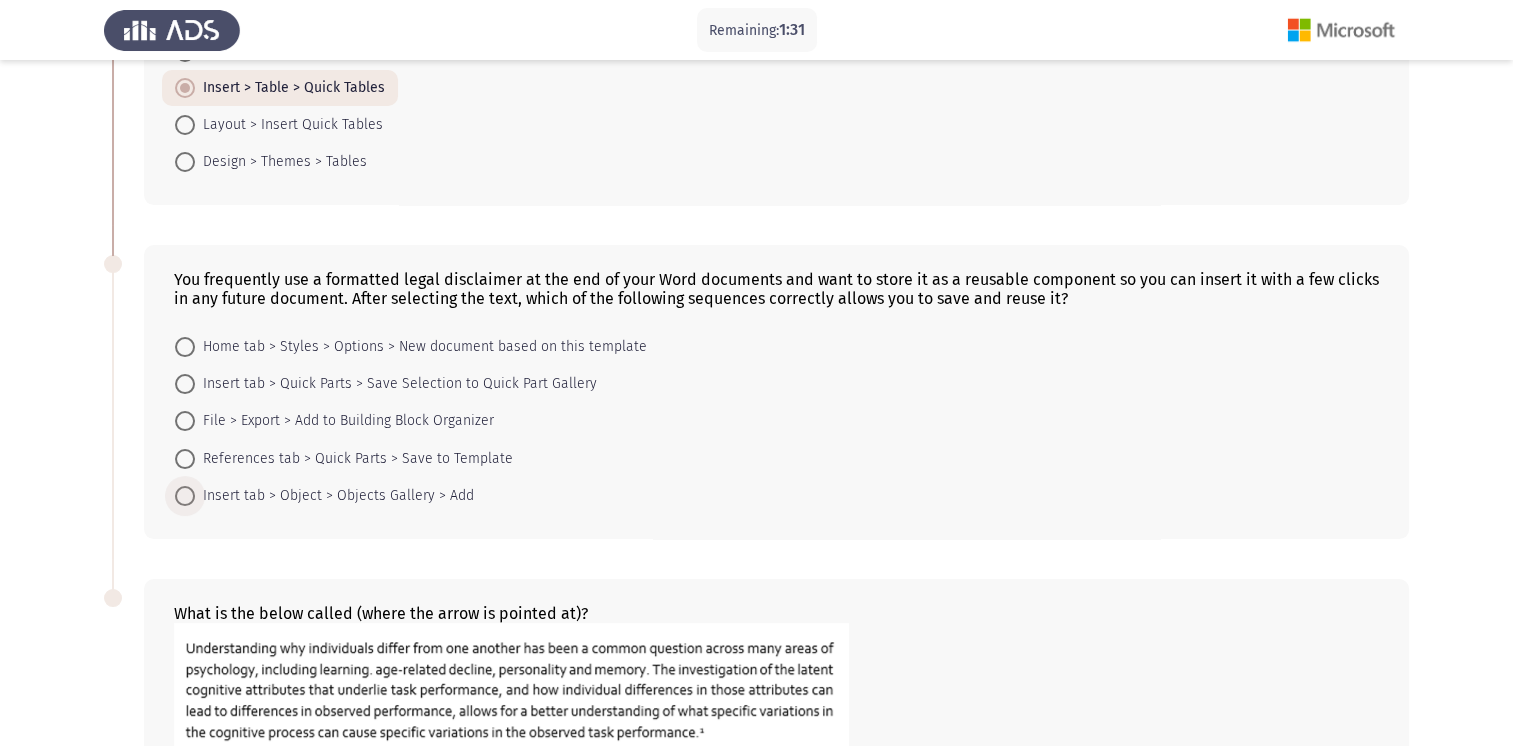 click on "Insert tab > Object > Objects Gallery > Add" at bounding box center (334, 496) 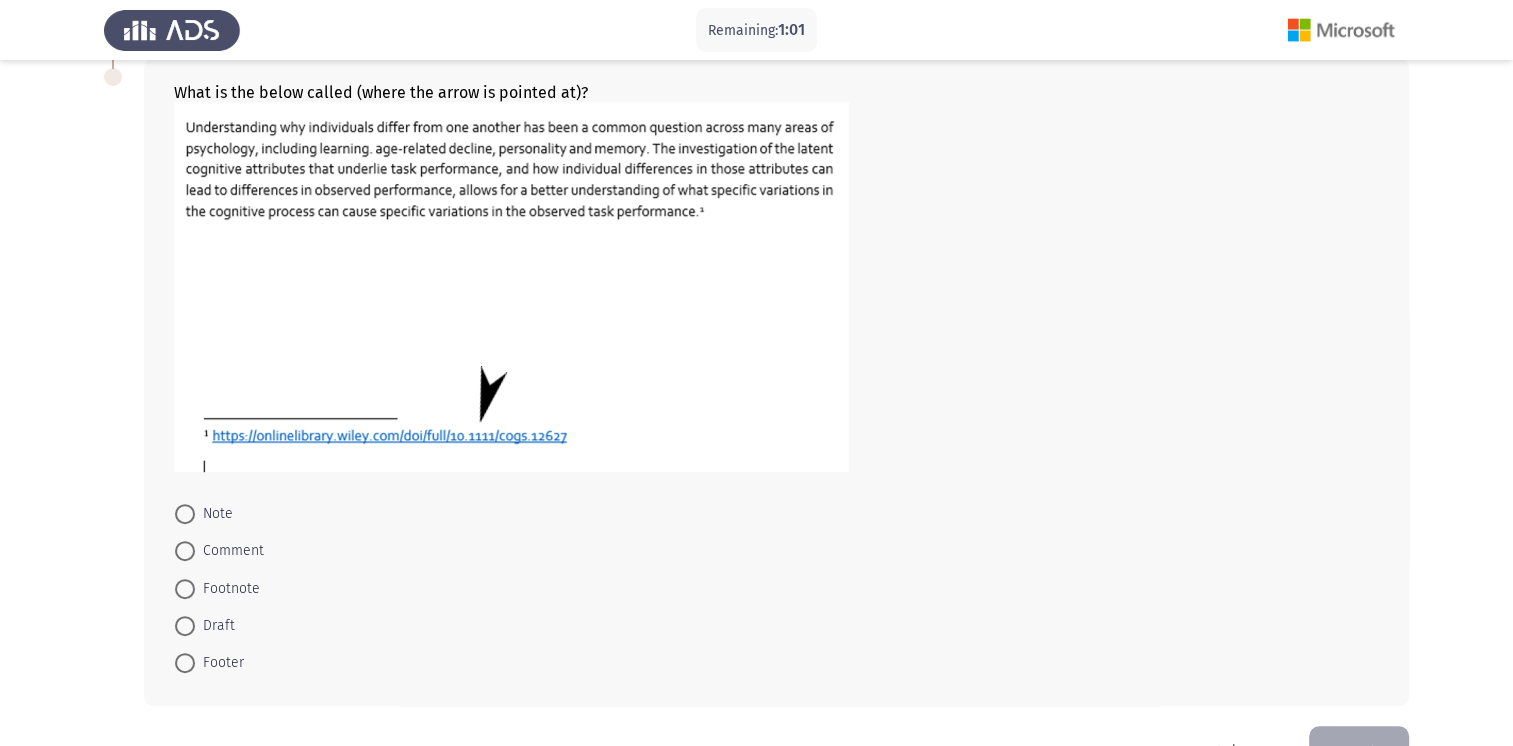 scroll, scrollTop: 758, scrollLeft: 0, axis: vertical 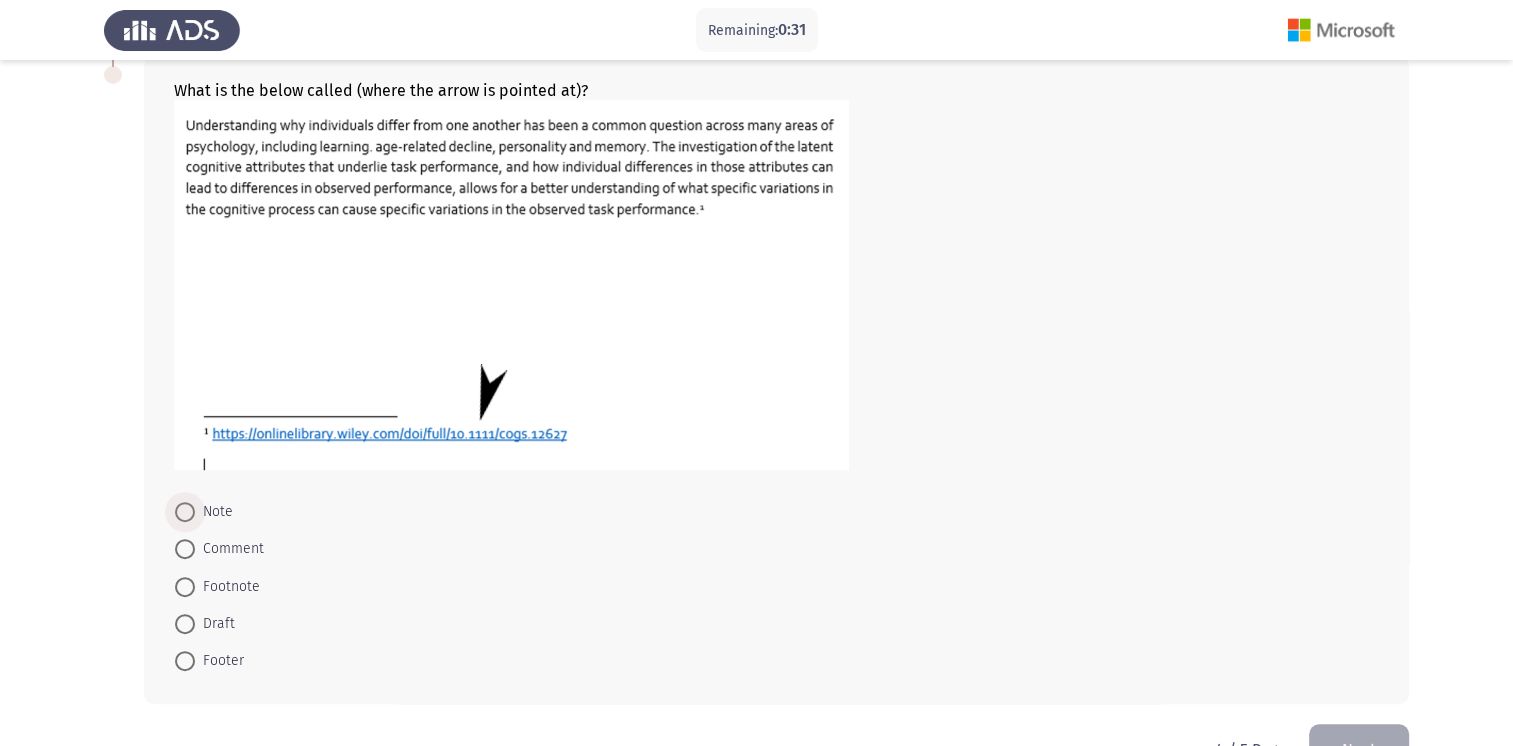 click on "Note" at bounding box center [214, 512] 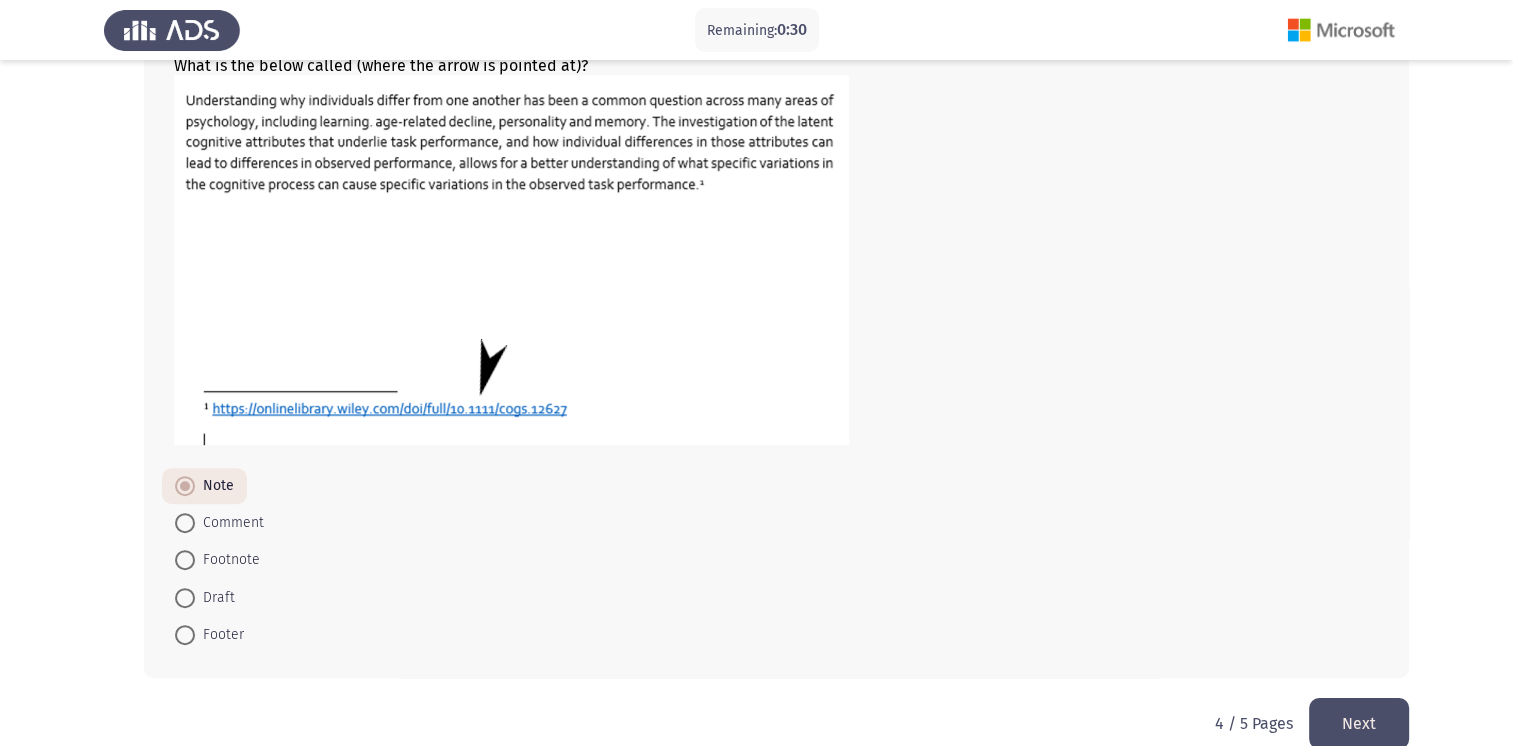scroll, scrollTop: 813, scrollLeft: 0, axis: vertical 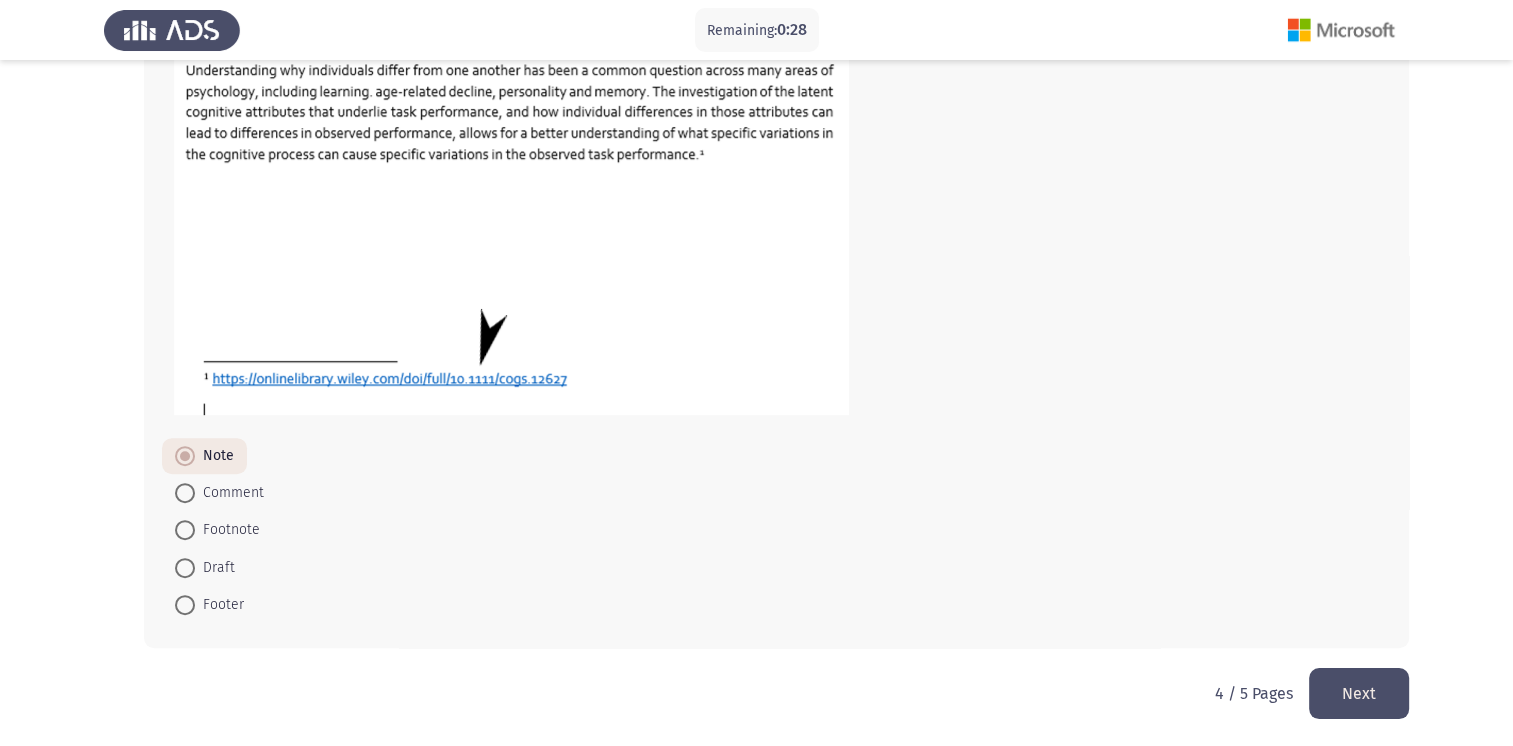 click on "Next" 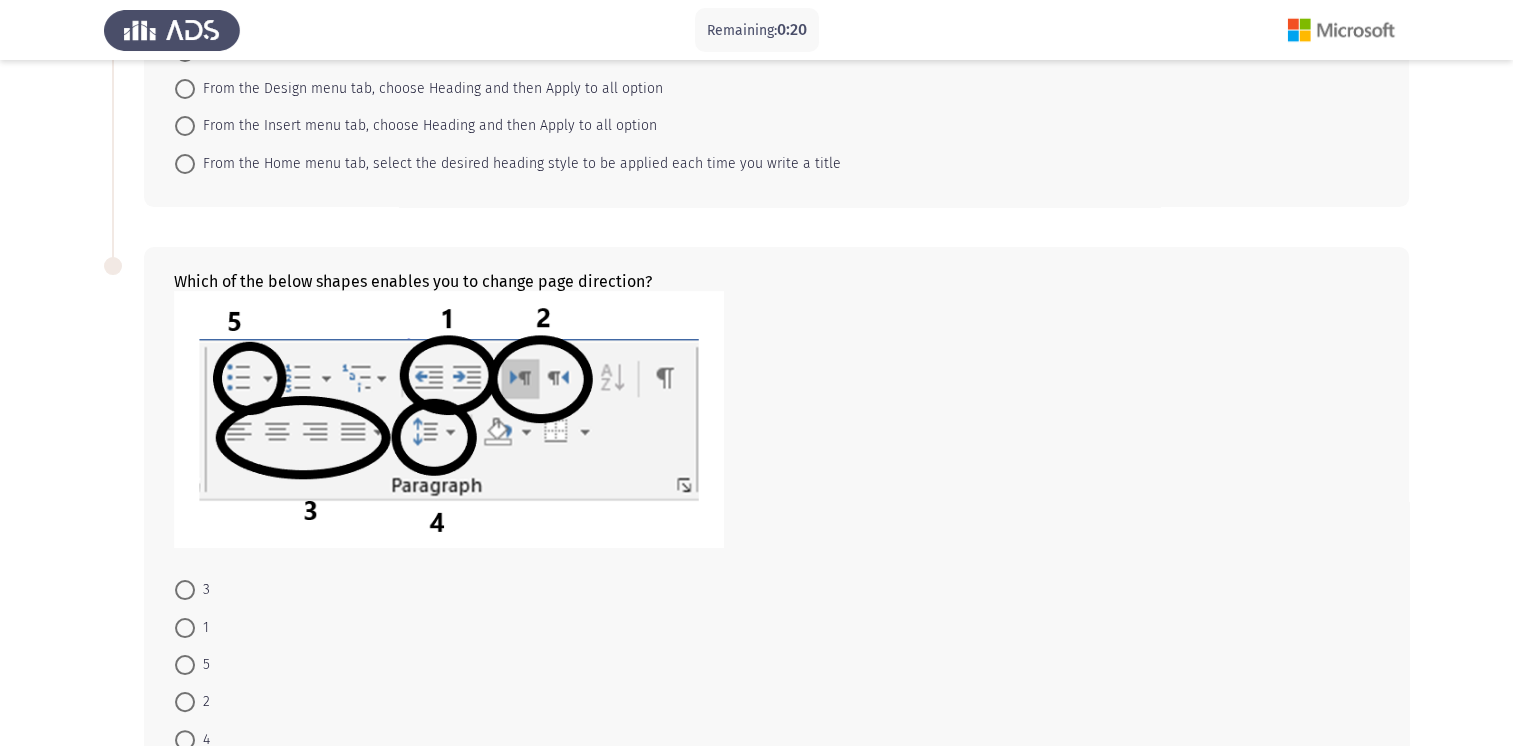 scroll, scrollTop: 0, scrollLeft: 0, axis: both 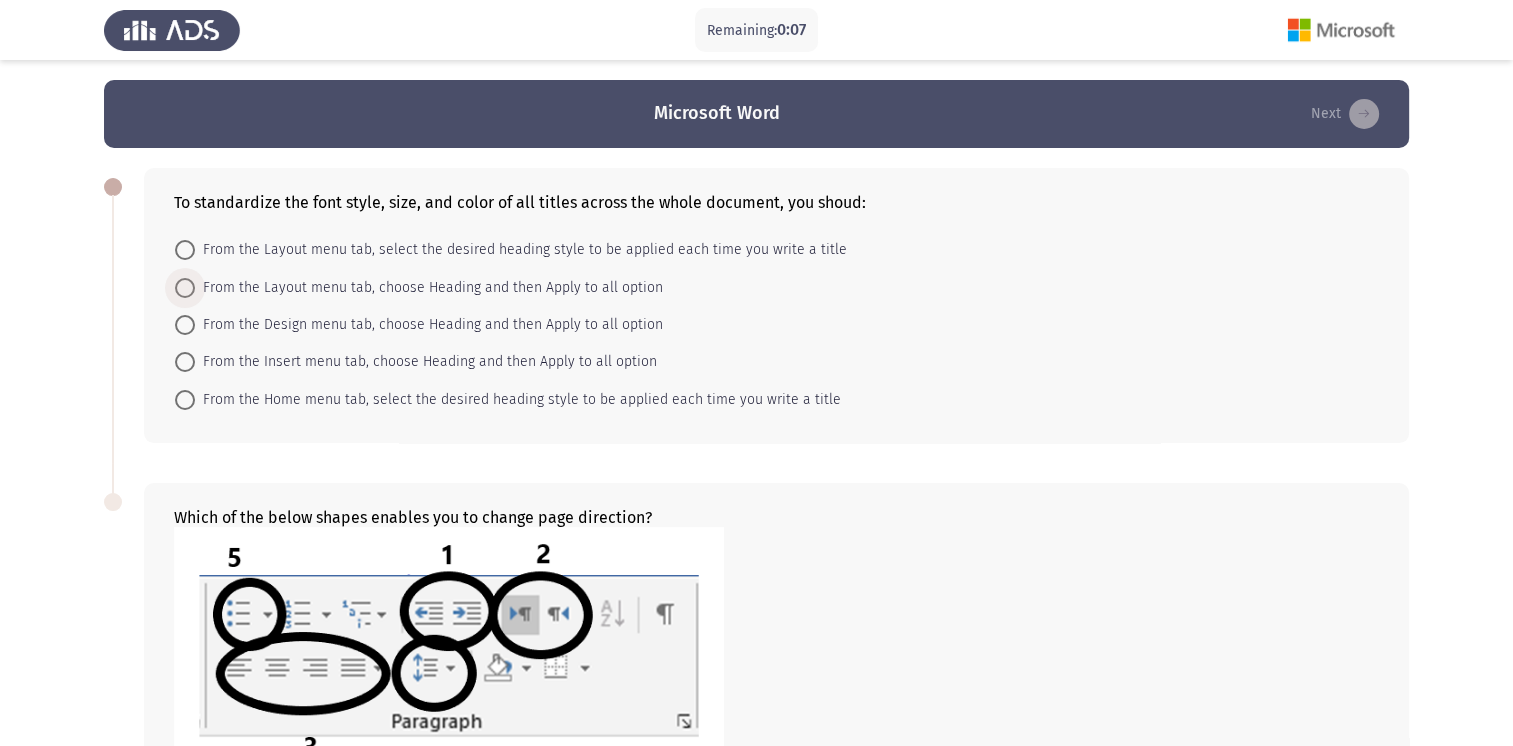 click at bounding box center (185, 288) 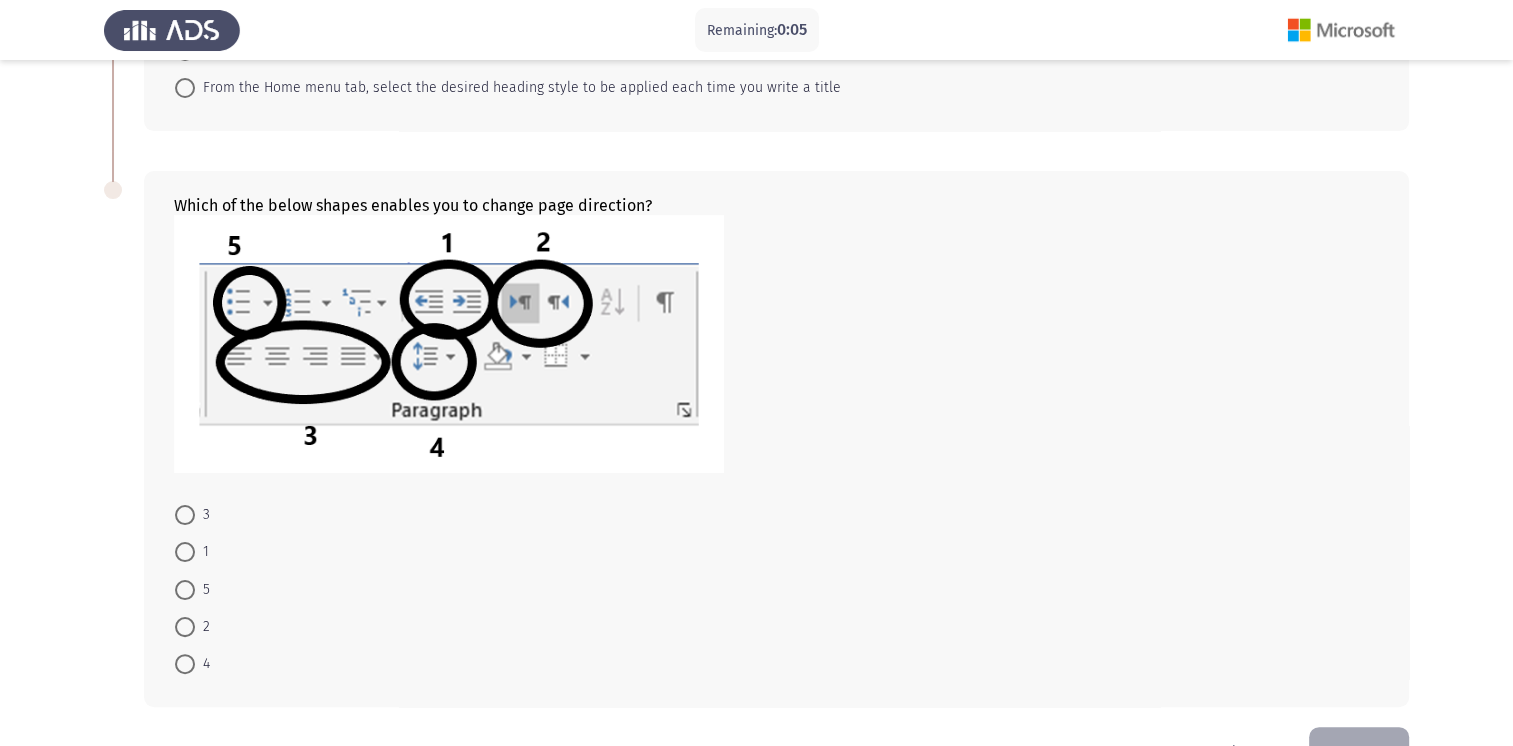 scroll, scrollTop: 304, scrollLeft: 0, axis: vertical 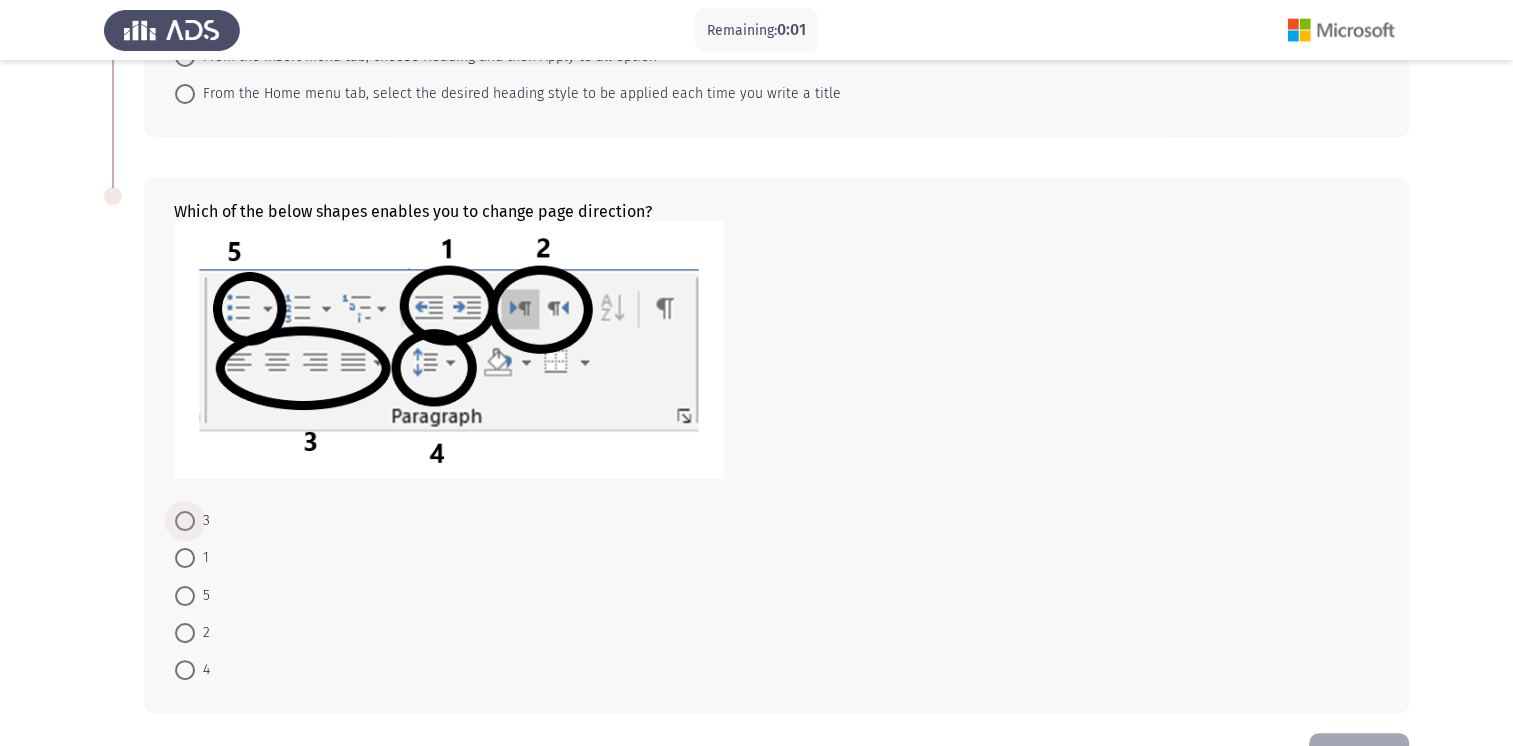 click at bounding box center [185, 521] 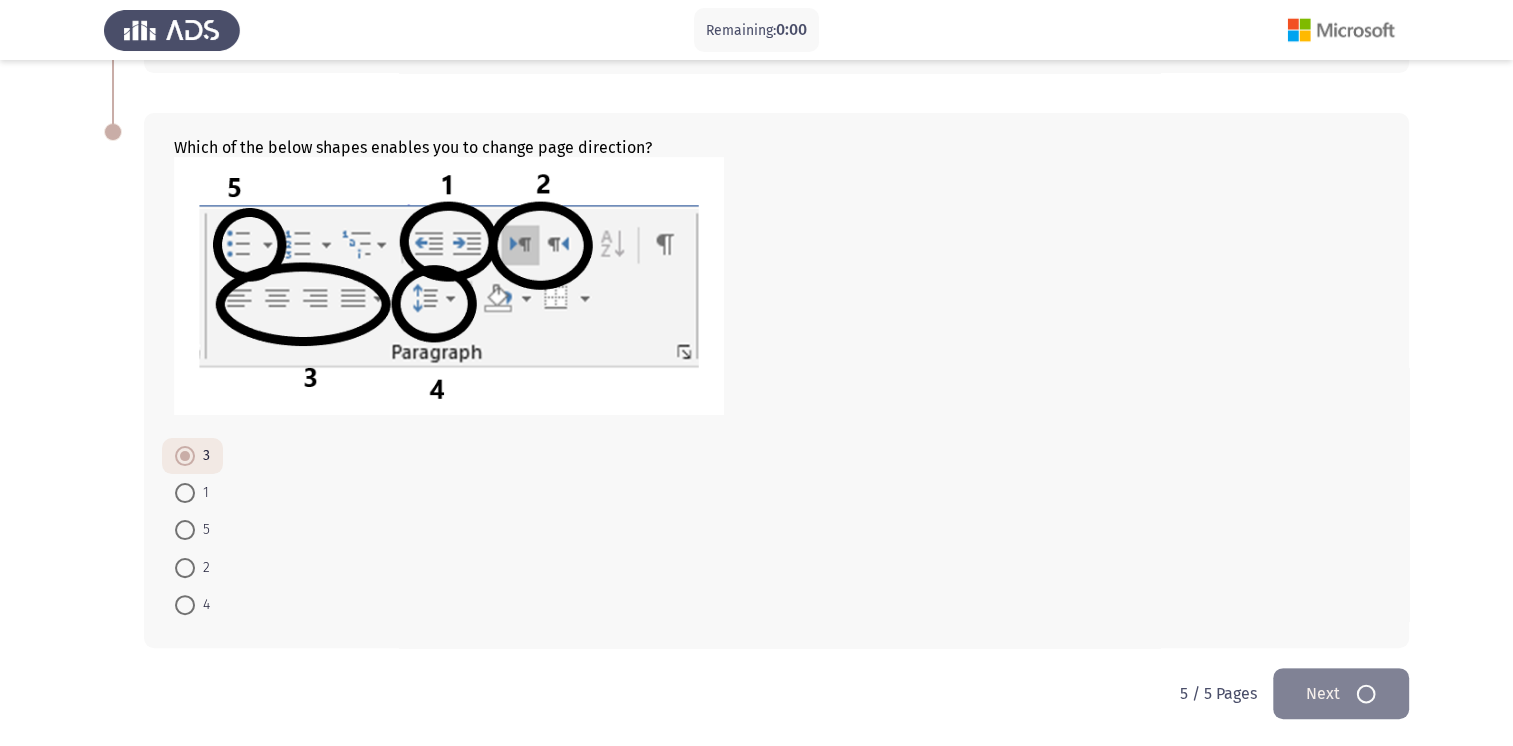 scroll, scrollTop: 0, scrollLeft: 0, axis: both 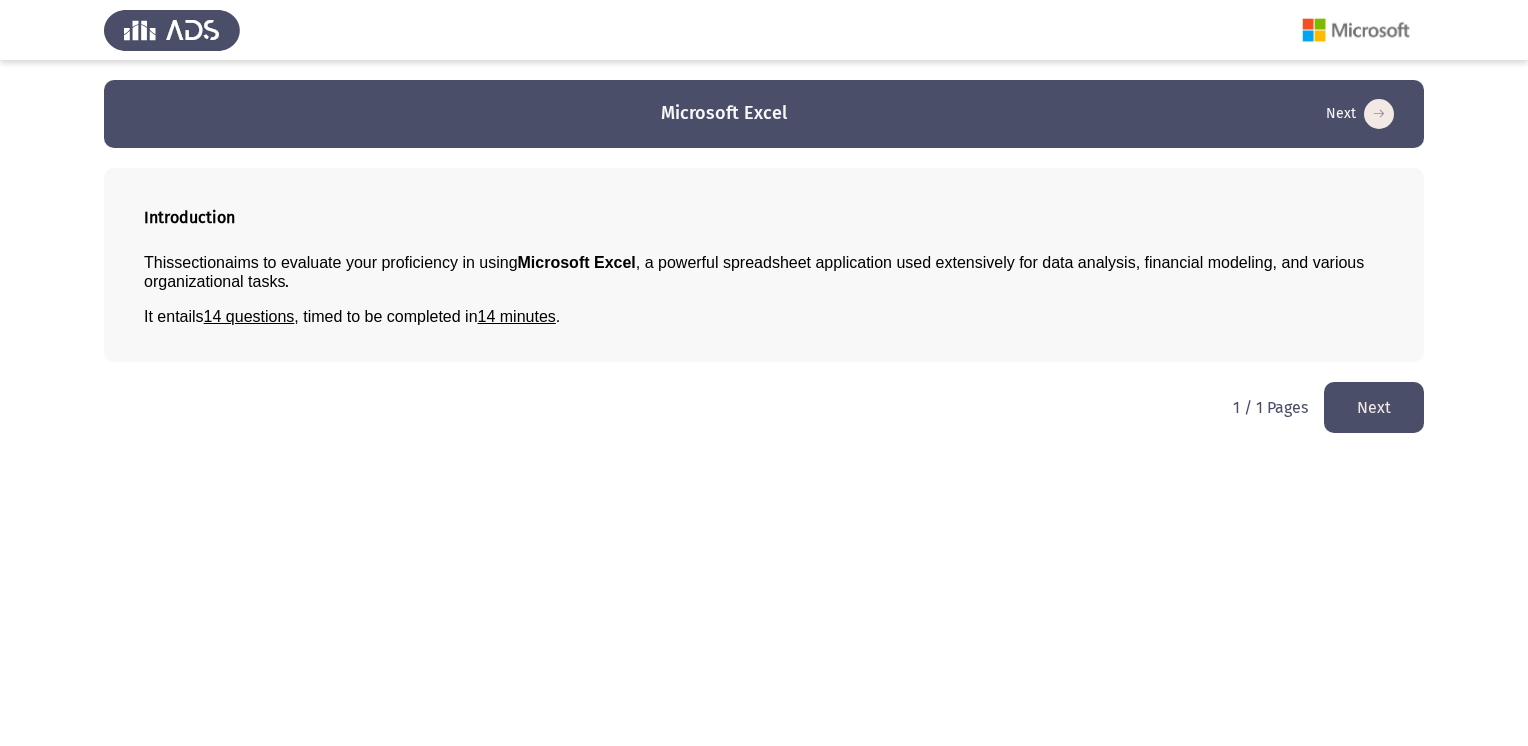 click on "Next" 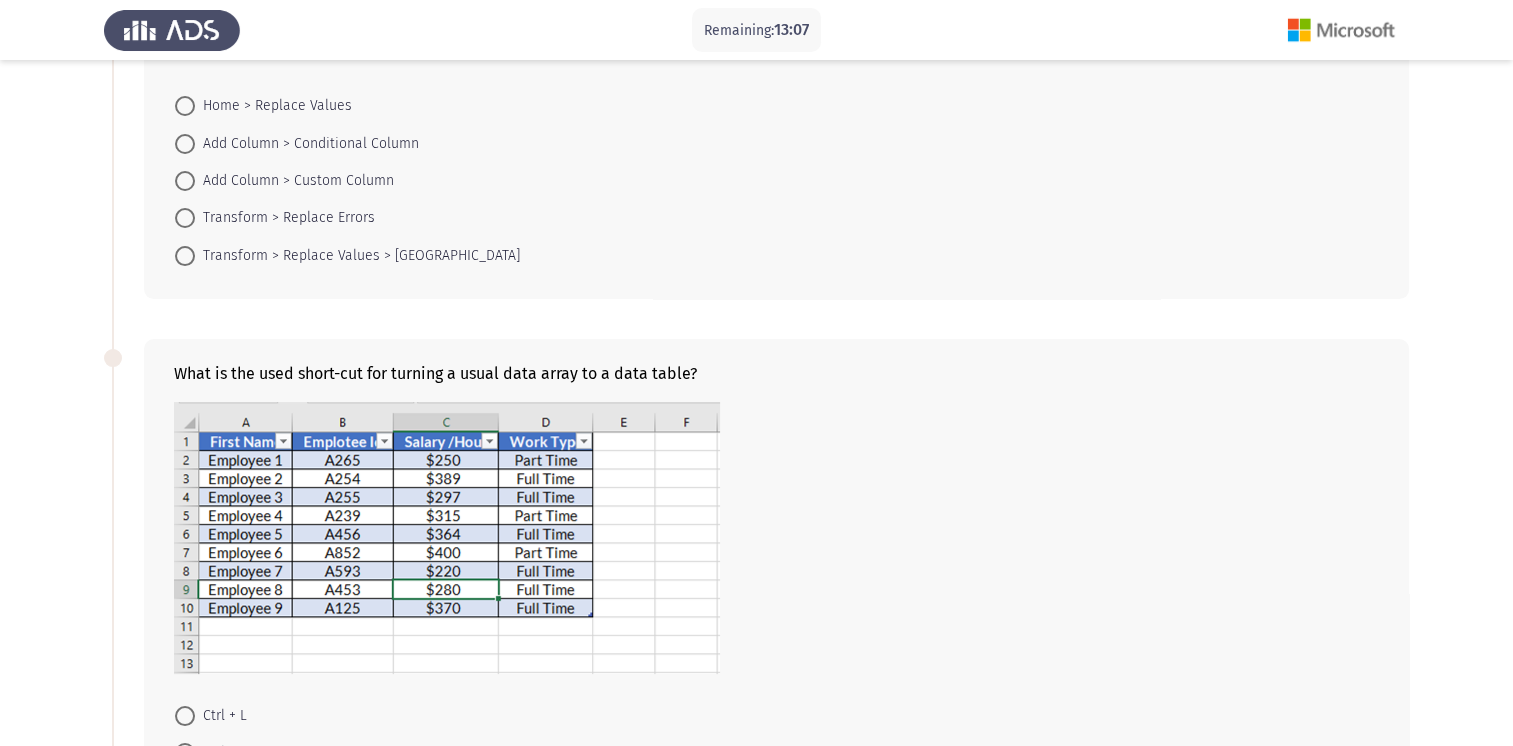 scroll, scrollTop: 172, scrollLeft: 0, axis: vertical 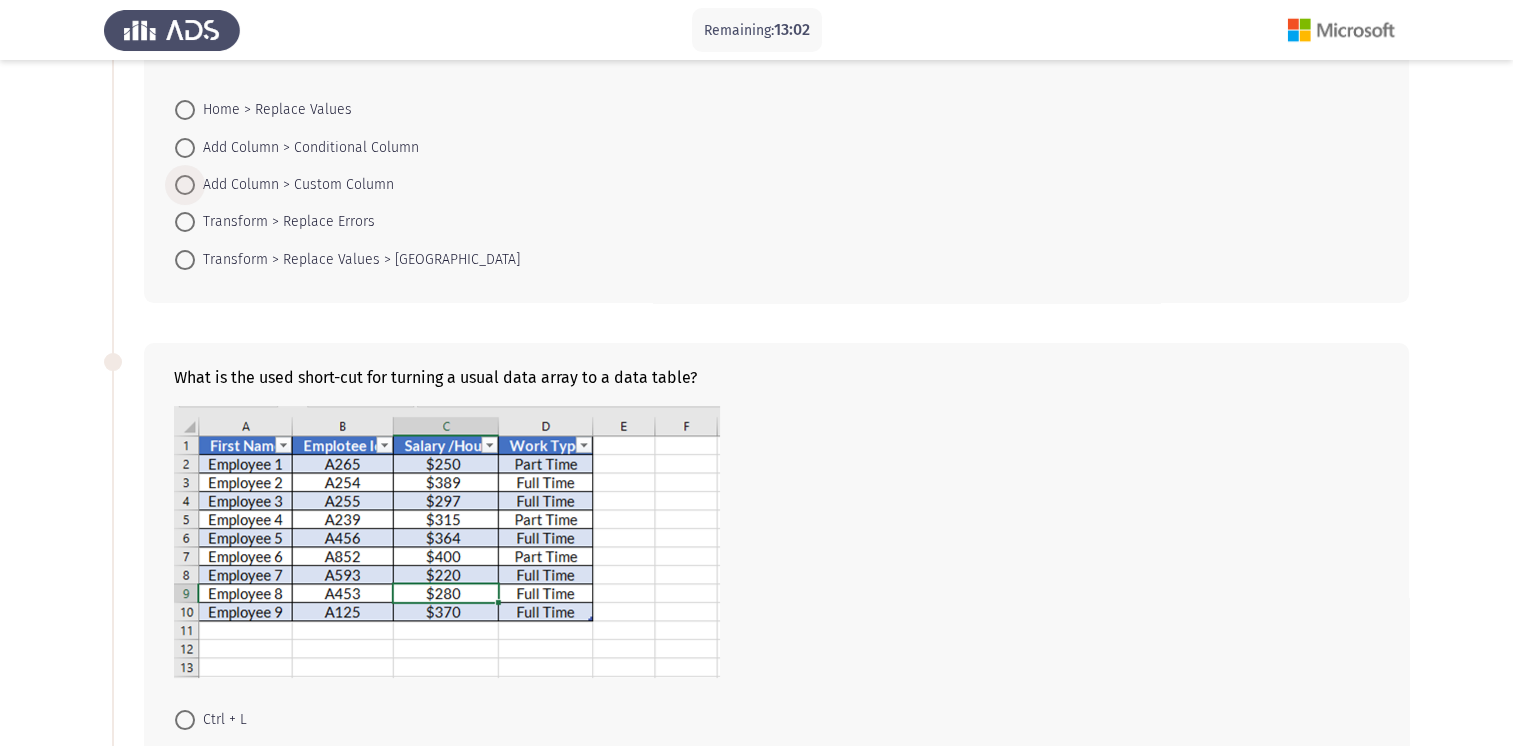 click on "Add Column > Custom Column" at bounding box center (294, 185) 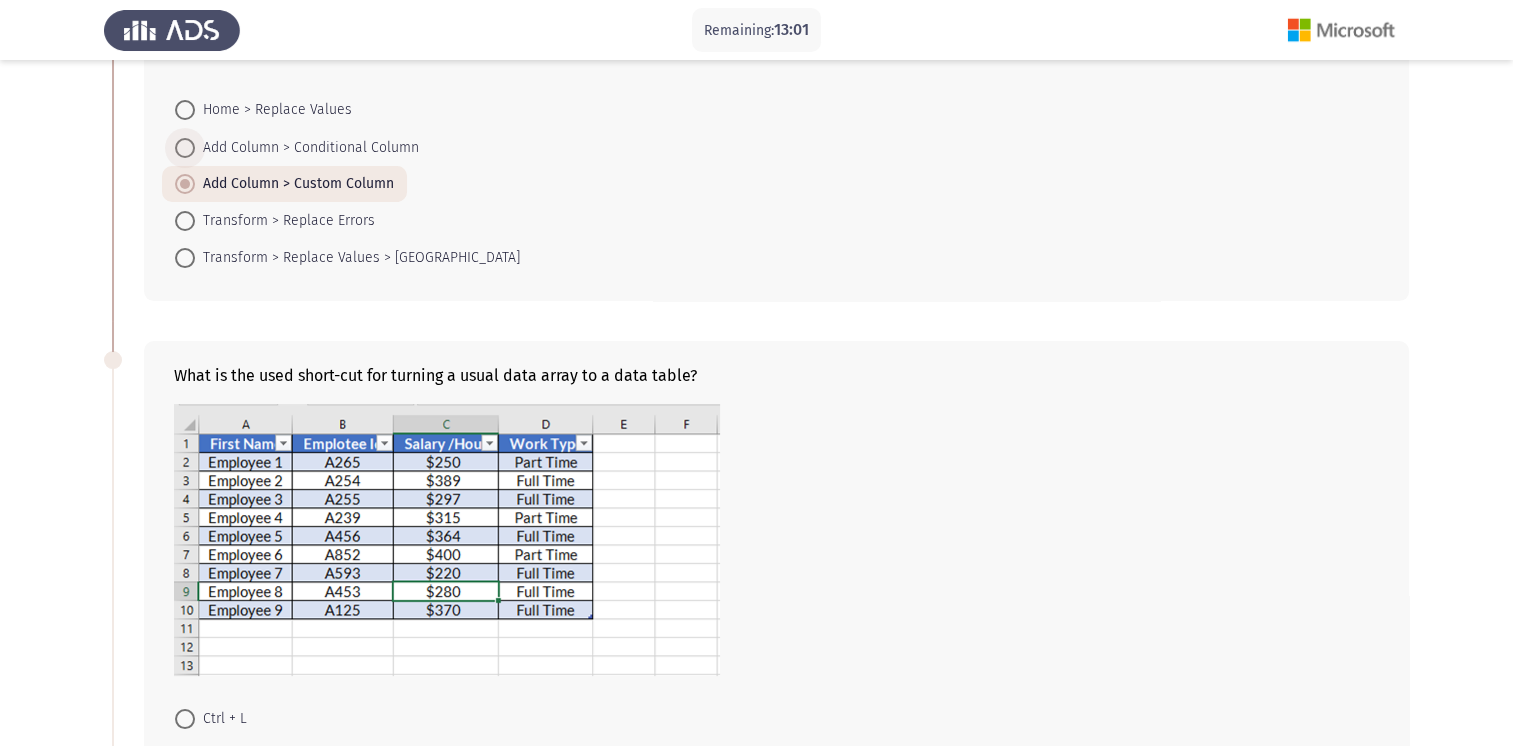 click on "Add Column > Conditional Column" at bounding box center [307, 148] 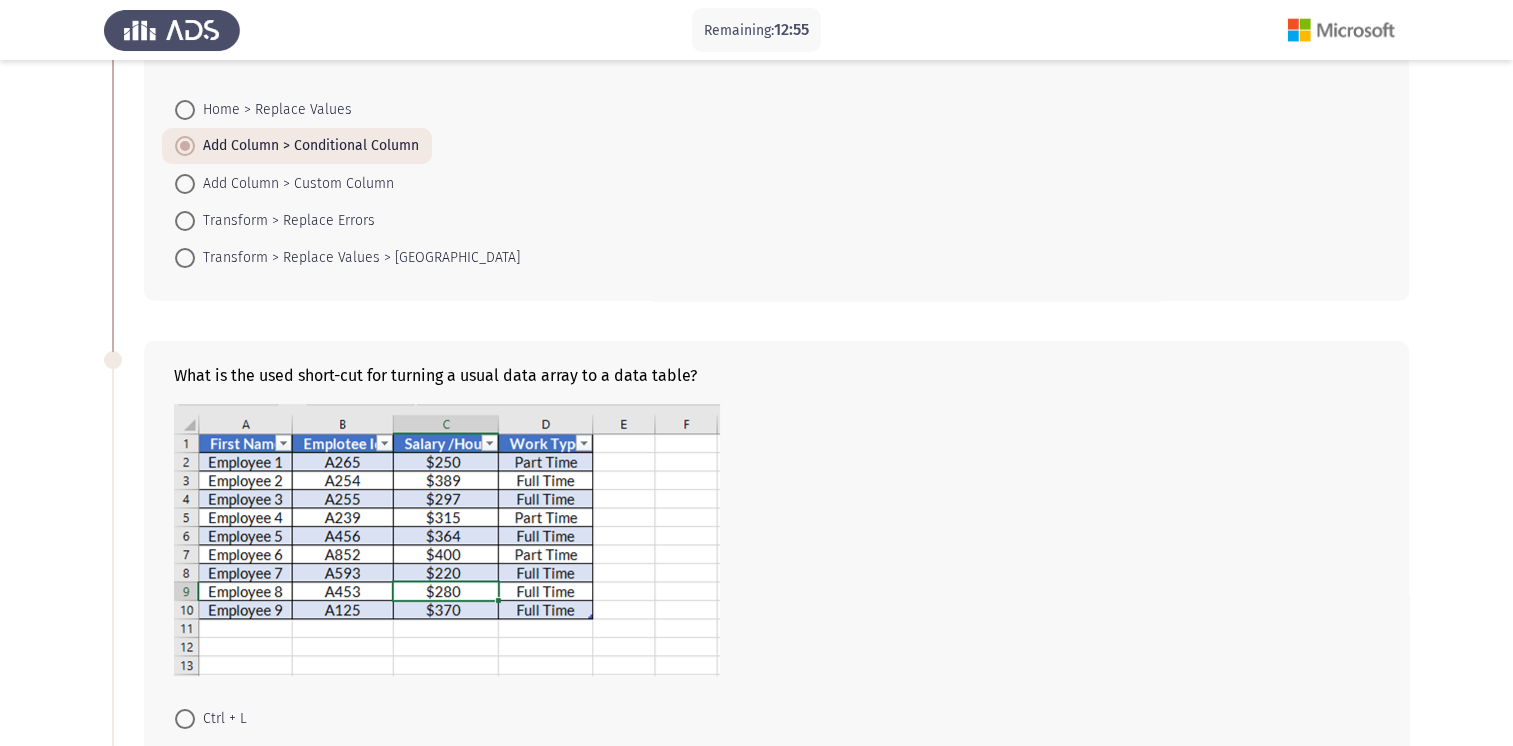 click on "What is the used short-cut for turning a usual data array to a data table?" 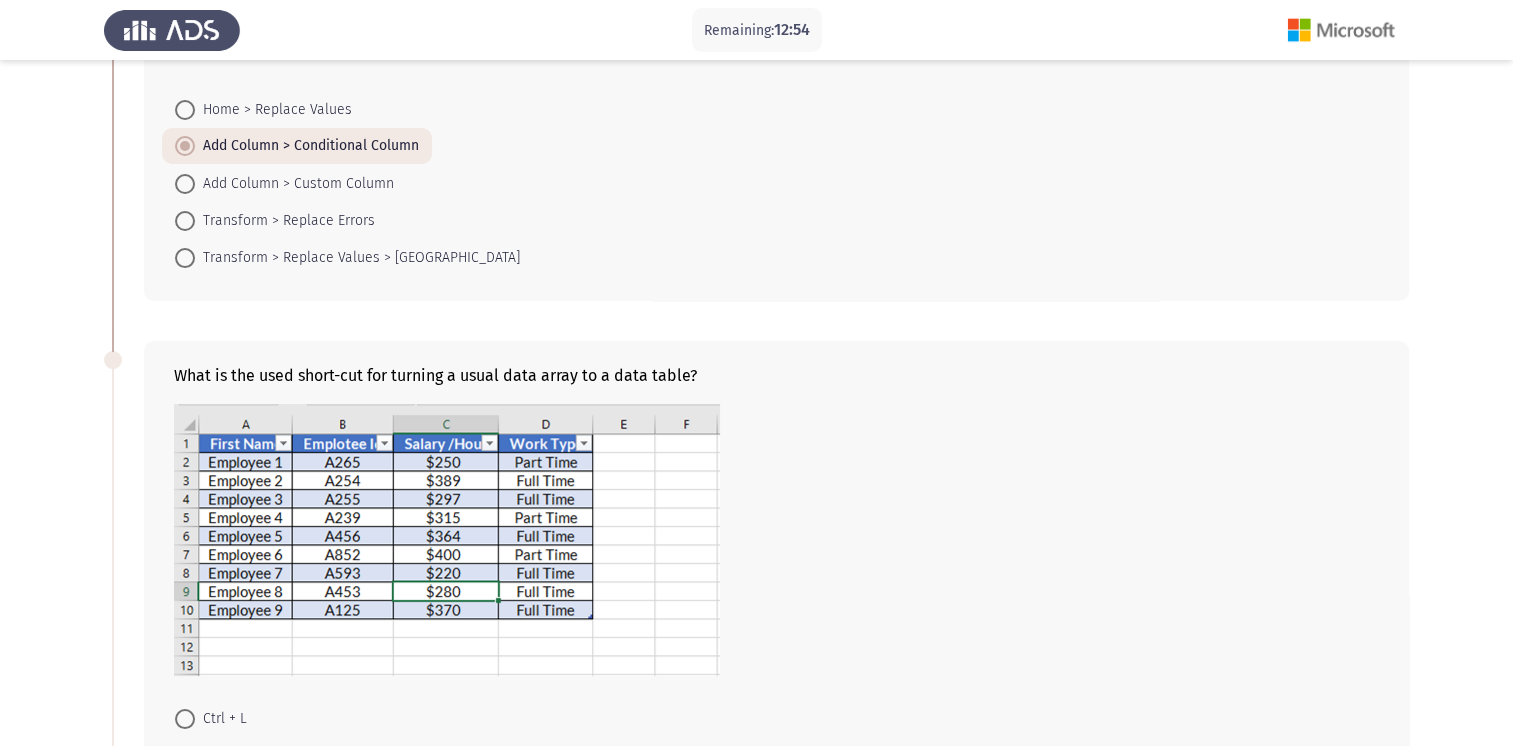 click on "What is the used short-cut for turning a usual data array to a data table?" 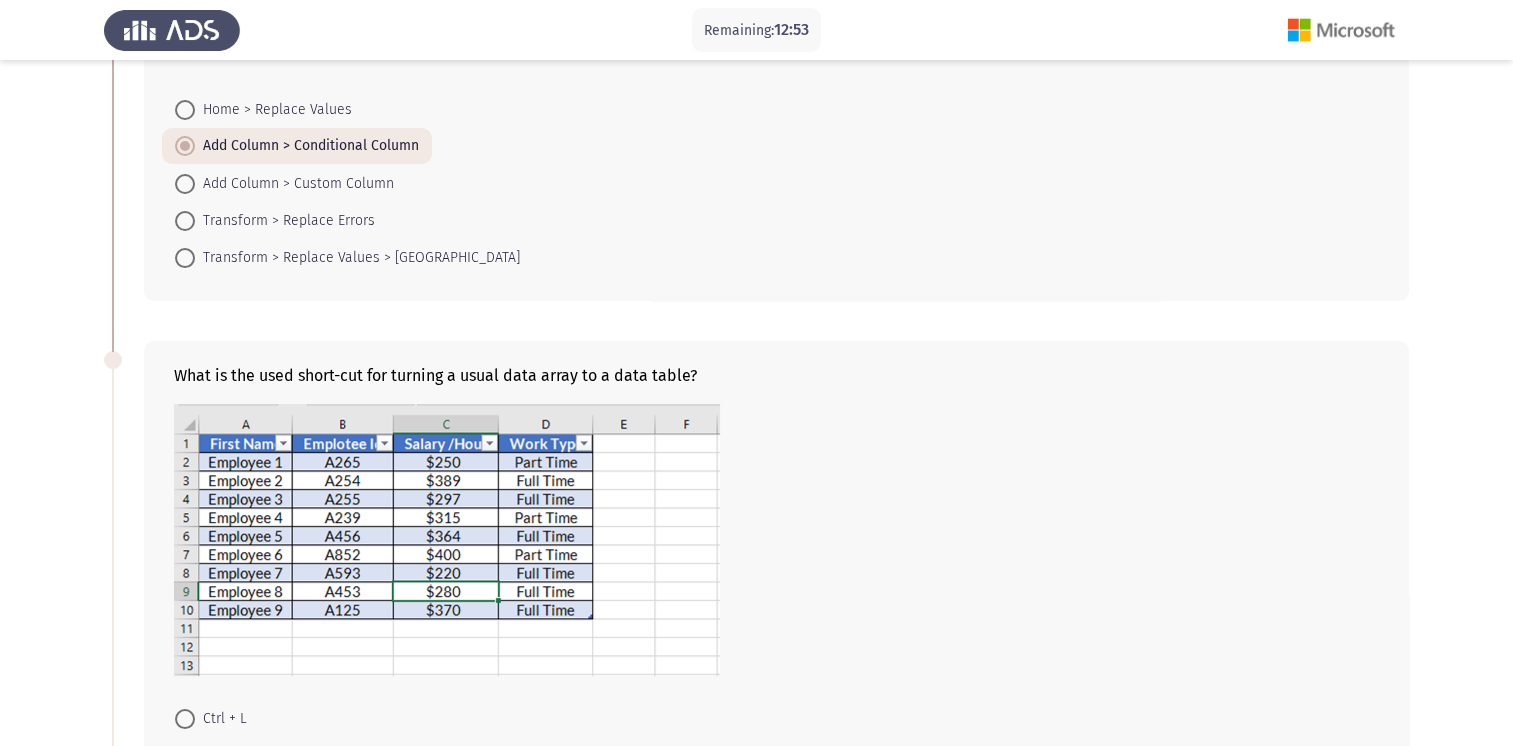 click on "What is the used short-cut for turning a usual data array to a data table?" 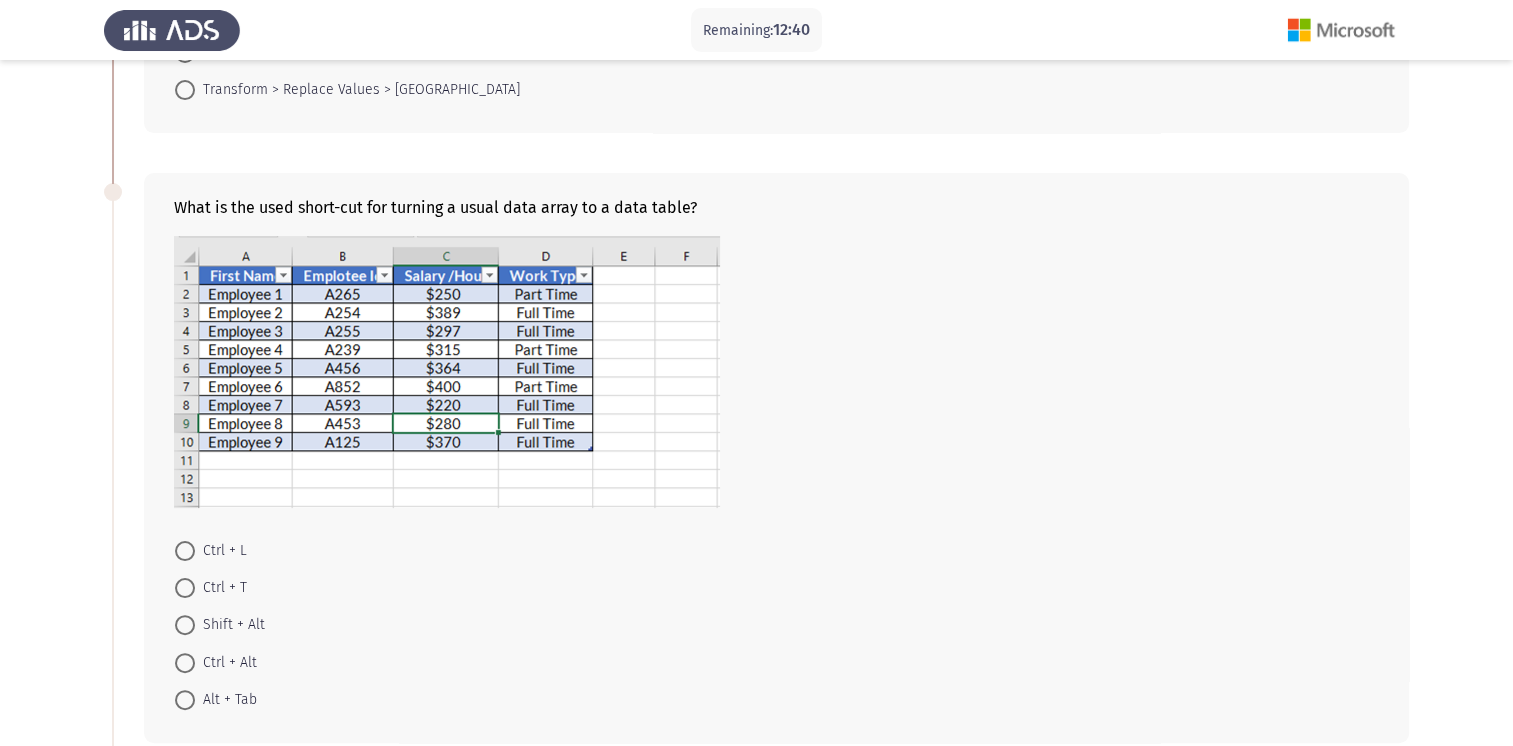 scroll, scrollTop: 342, scrollLeft: 0, axis: vertical 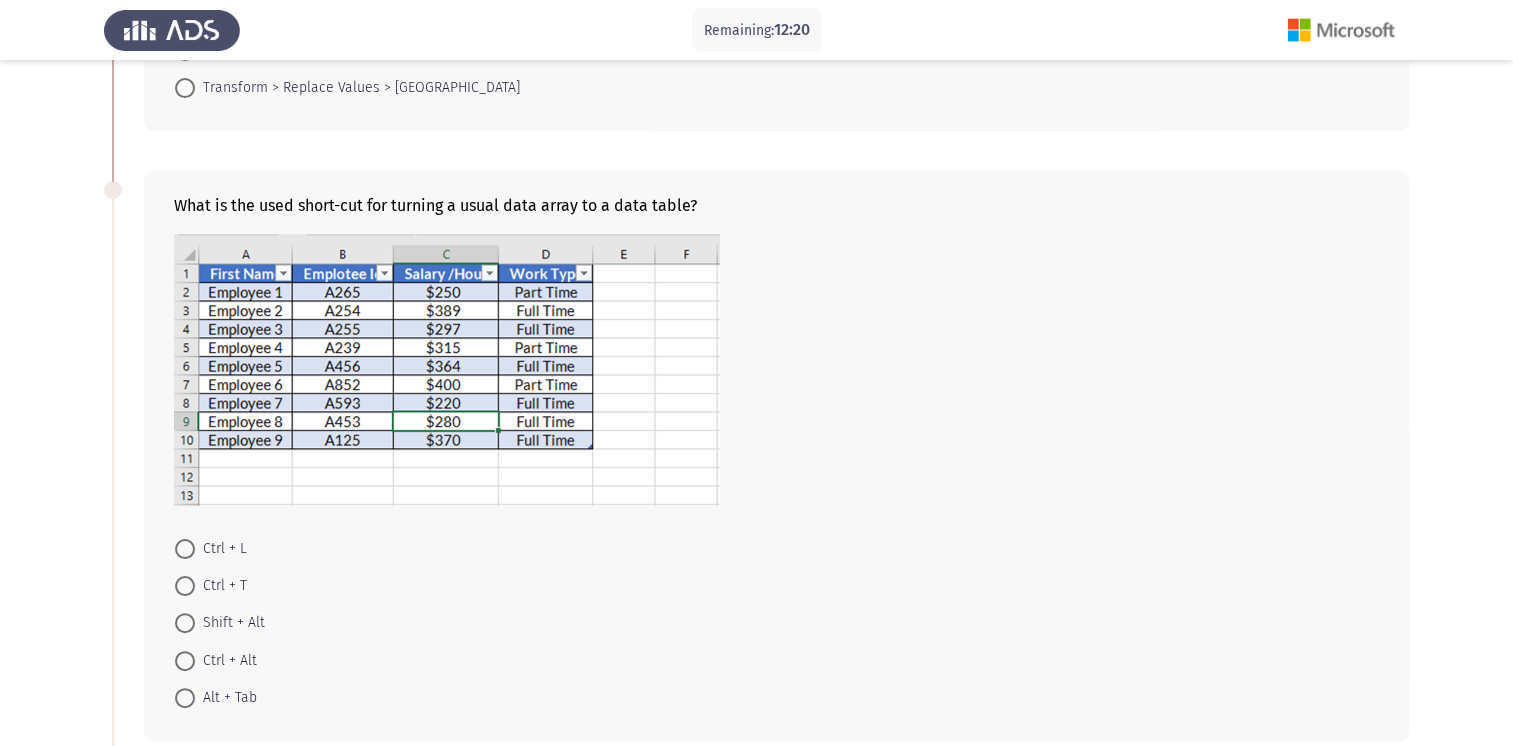 click on "Alt + Tab" at bounding box center [226, 698] 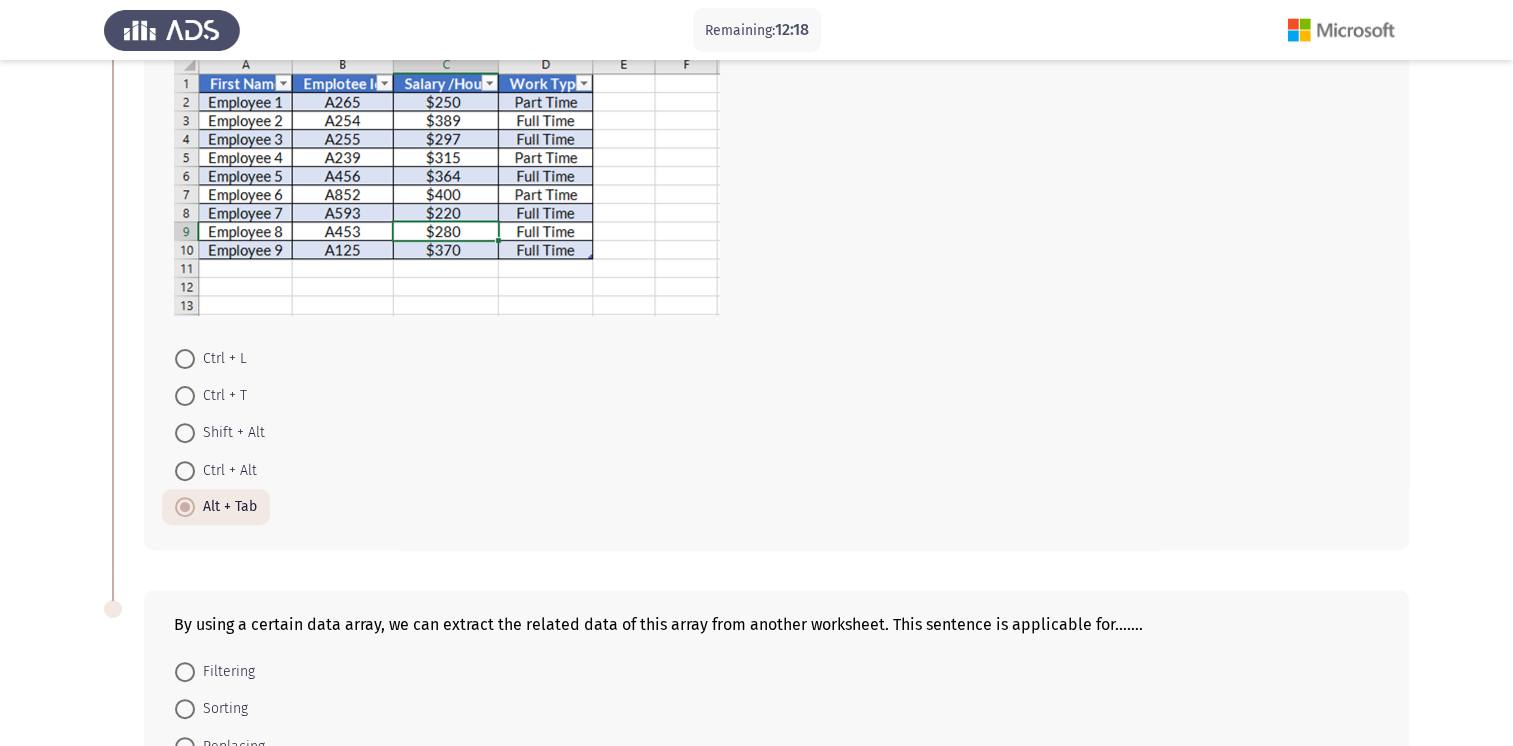 scroll, scrollTop: 534, scrollLeft: 0, axis: vertical 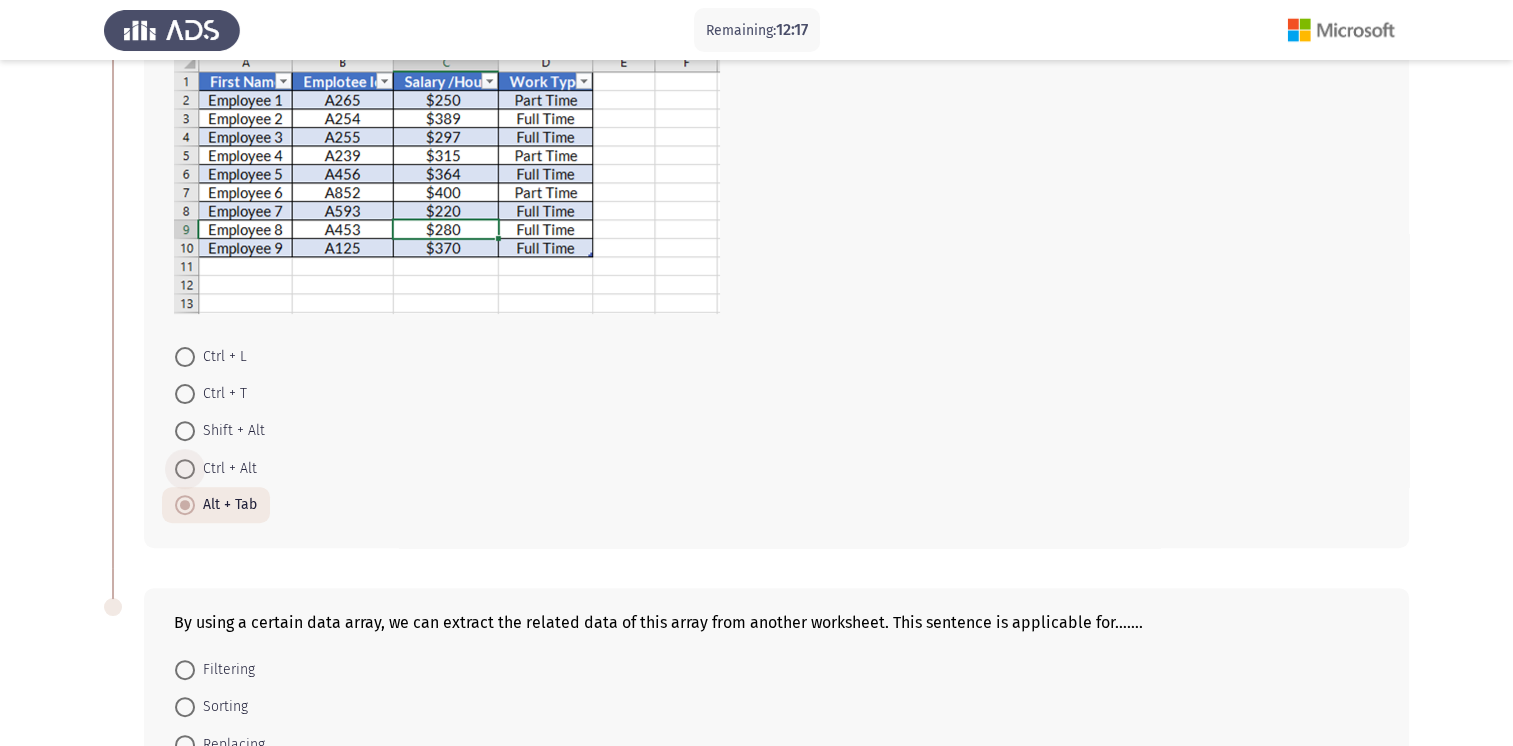 click on "Ctrl + Alt" at bounding box center (226, 469) 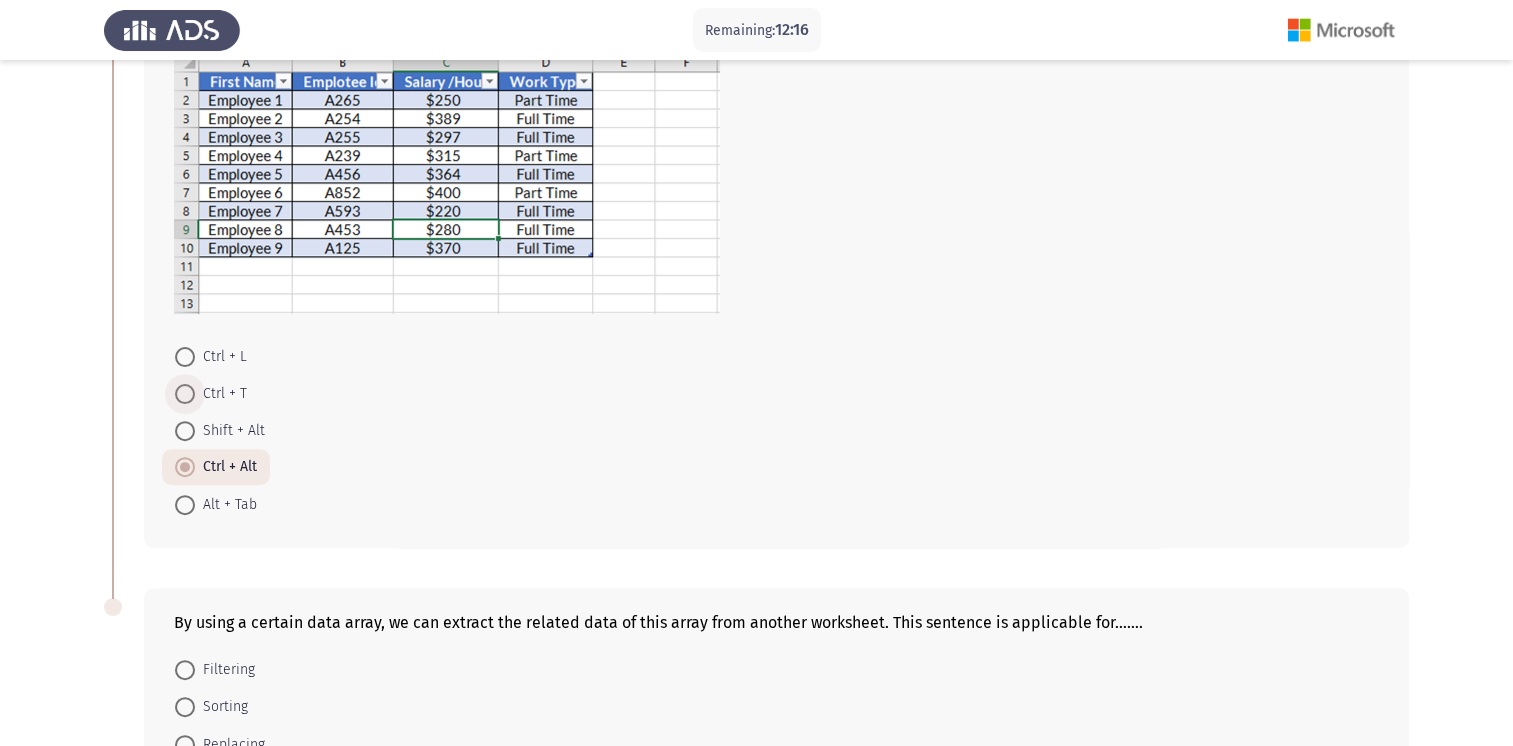 click on "Ctrl + T" at bounding box center (221, 394) 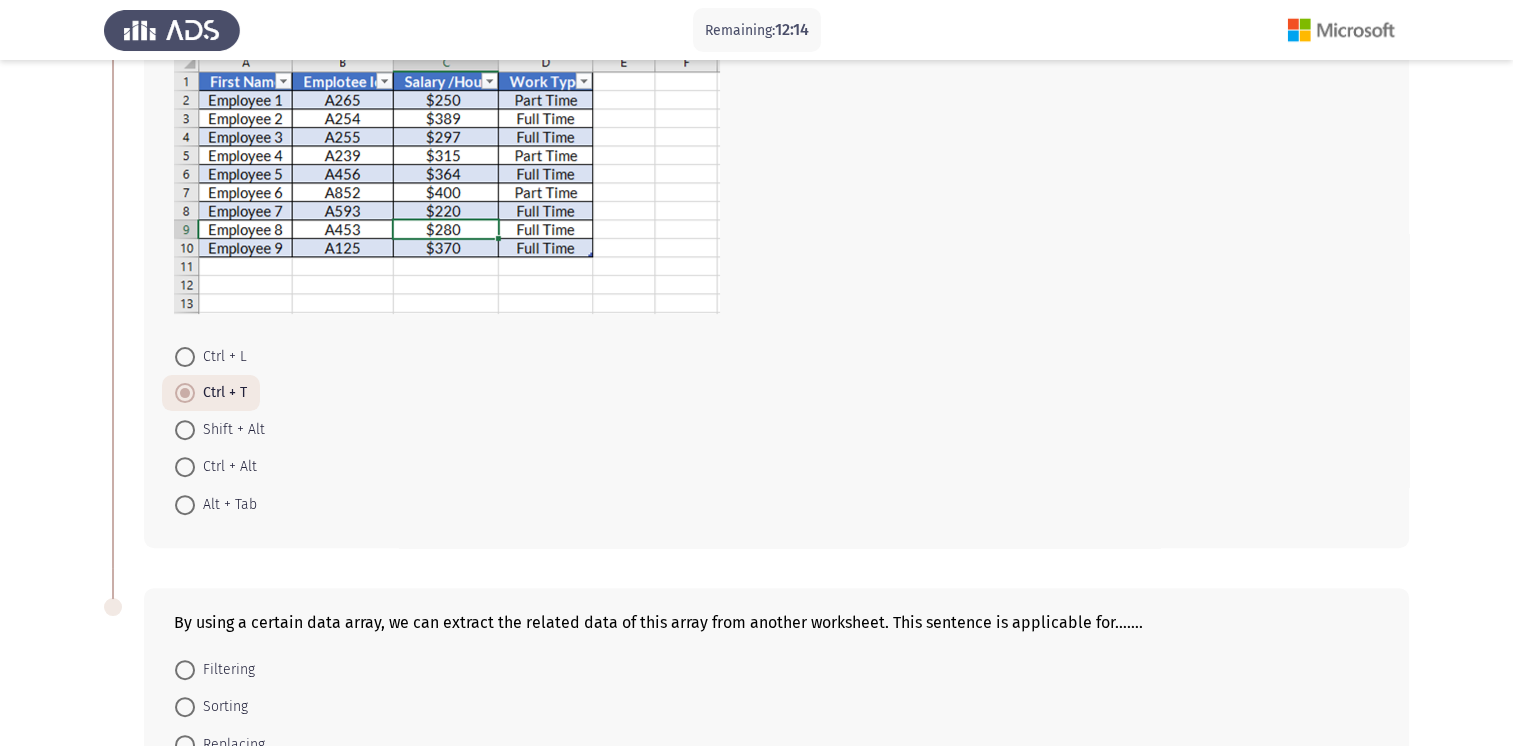 scroll, scrollTop: 748, scrollLeft: 0, axis: vertical 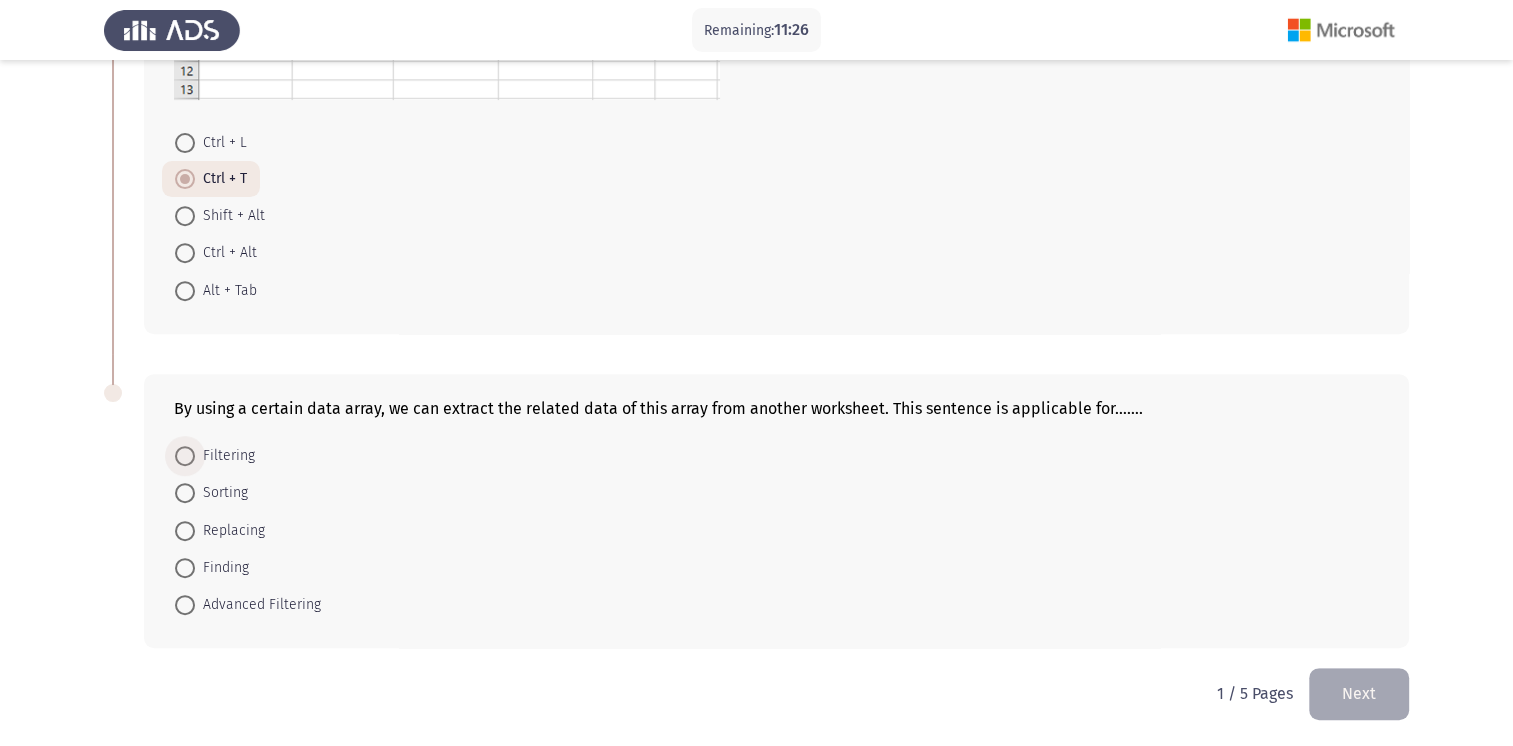 click at bounding box center (185, 456) 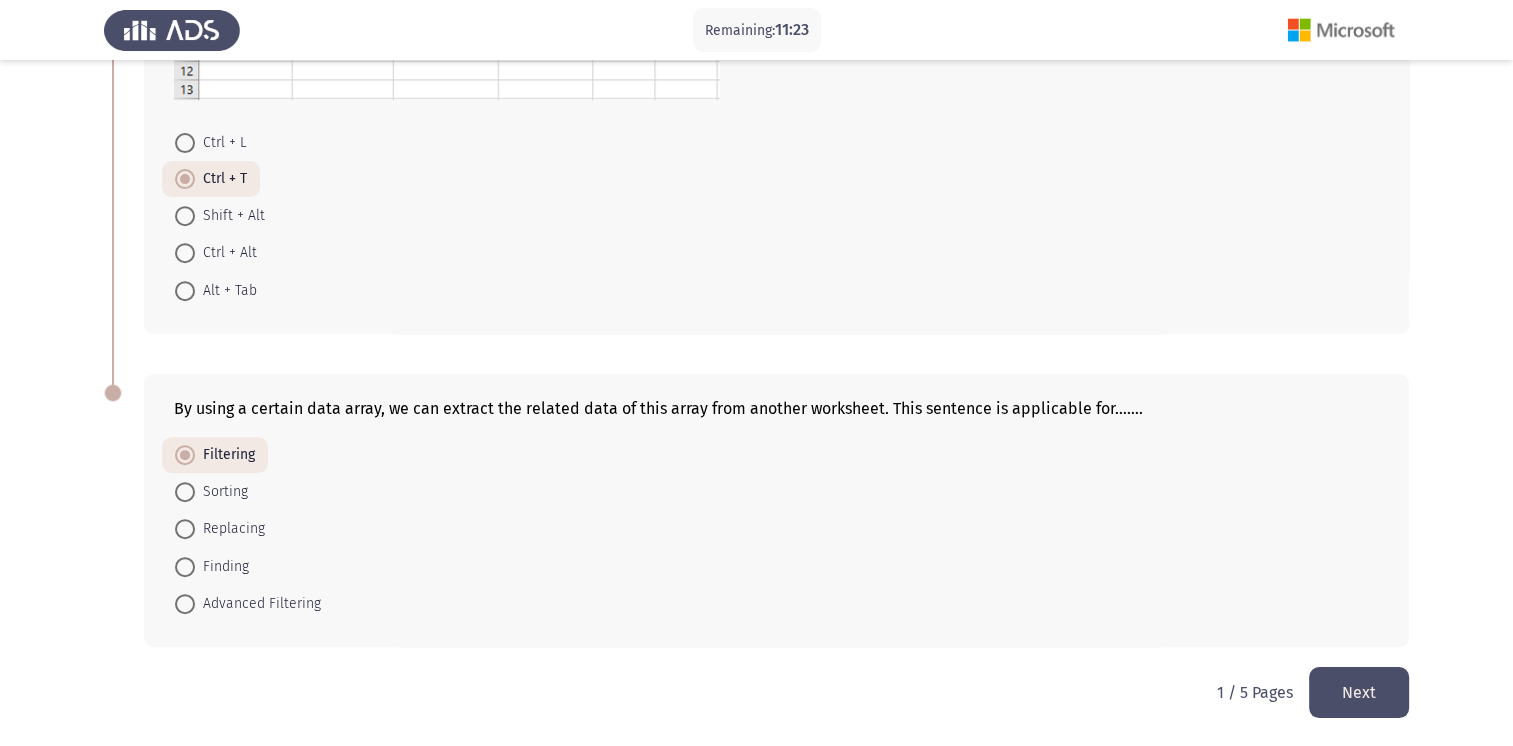 click on "Next" 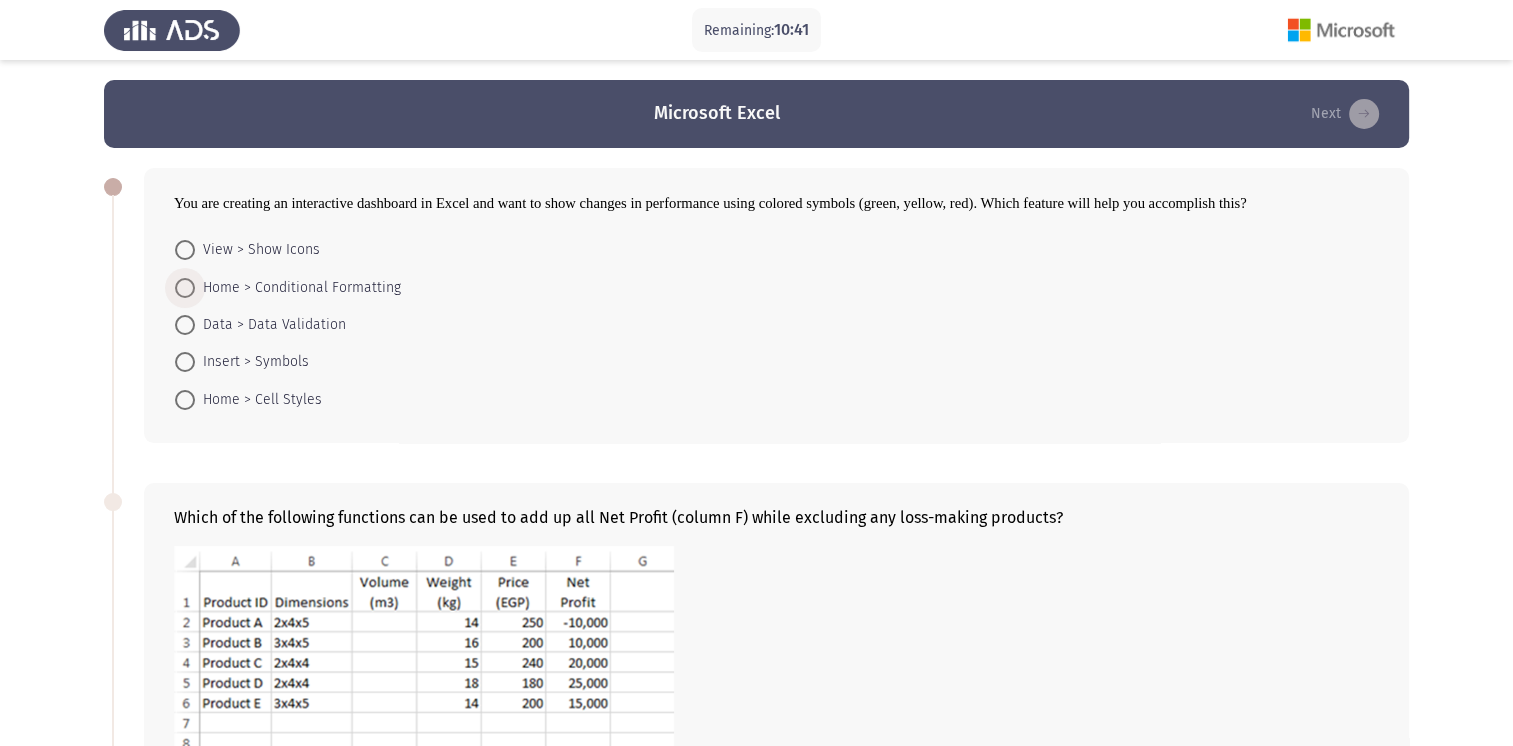 click on "Home > Conditional Formatting" at bounding box center (298, 288) 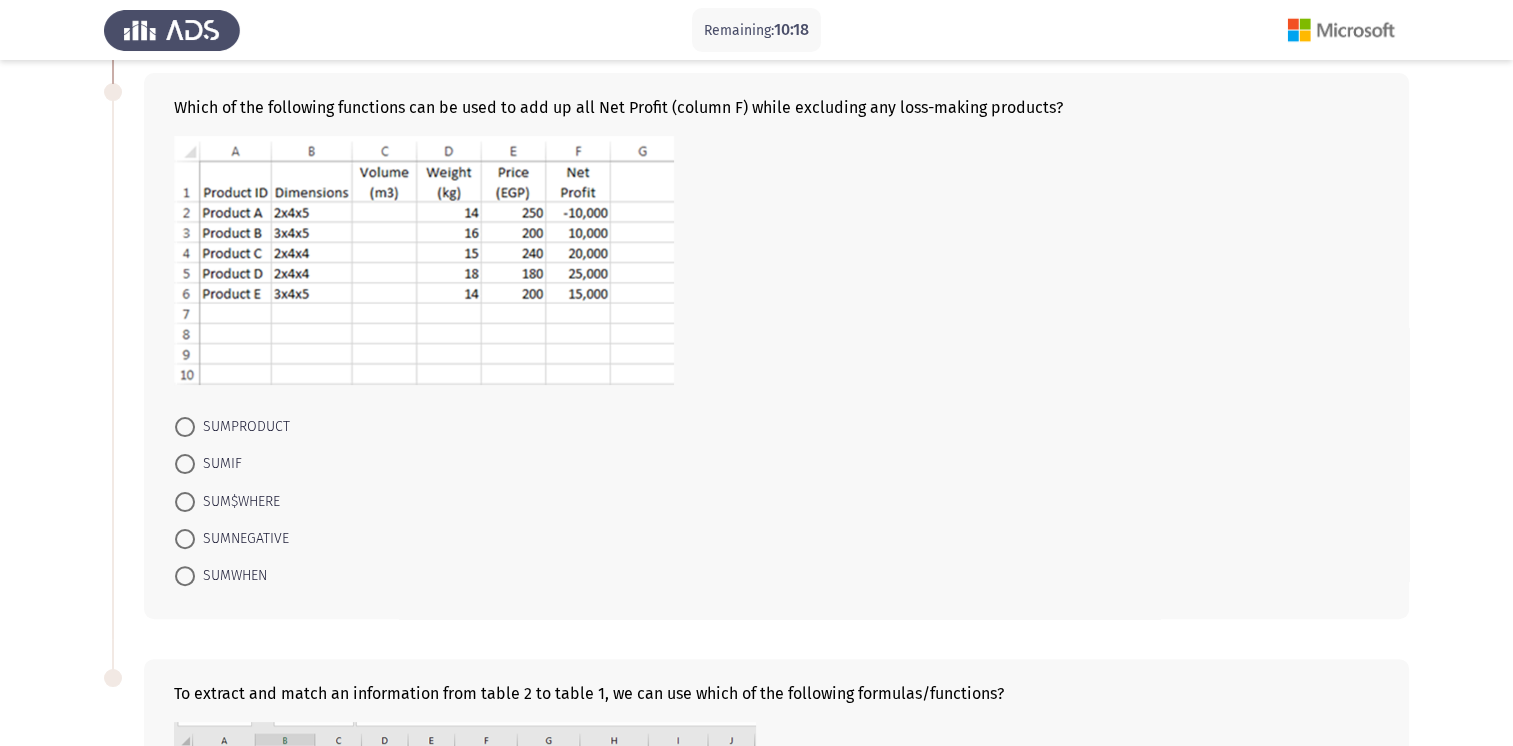 scroll, scrollTop: 404, scrollLeft: 0, axis: vertical 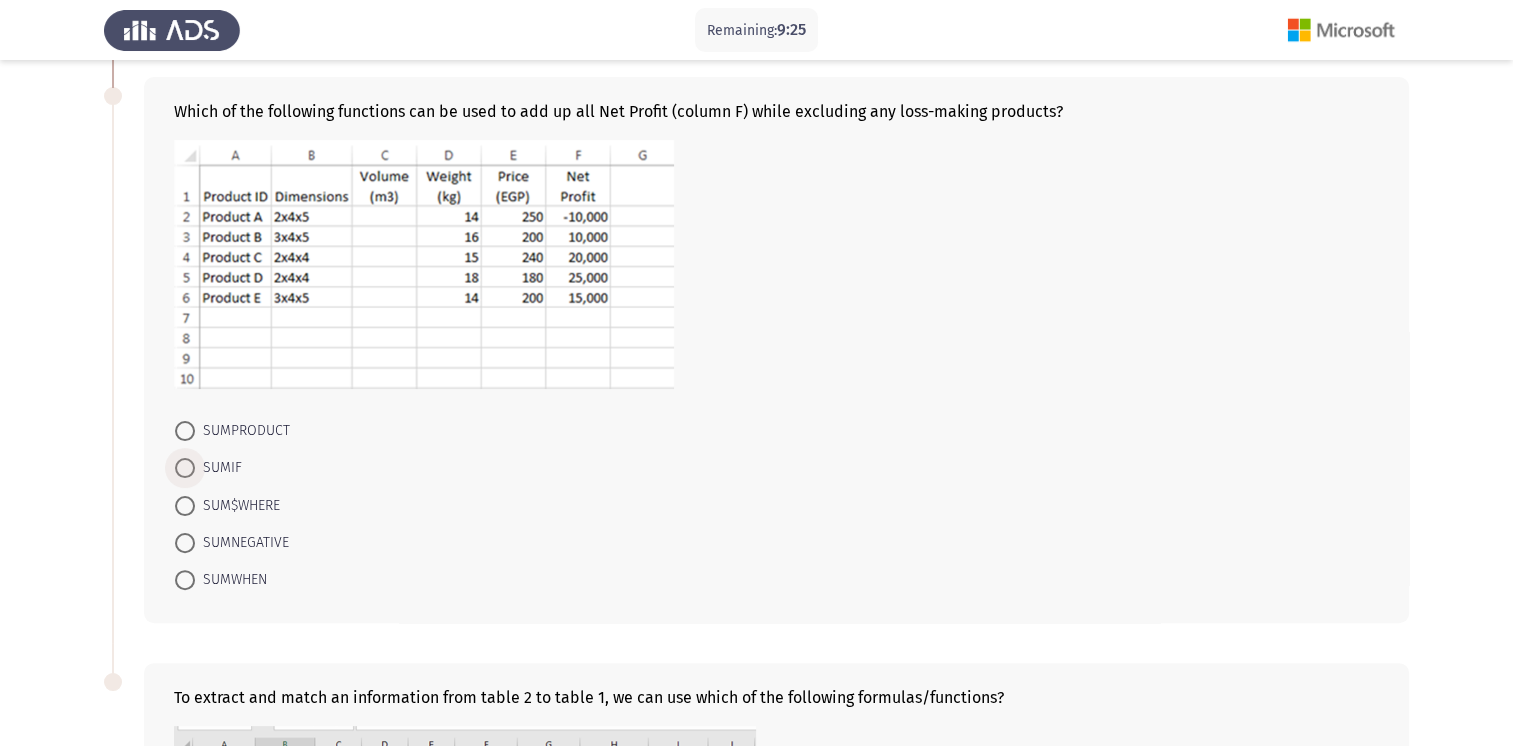 click at bounding box center [185, 468] 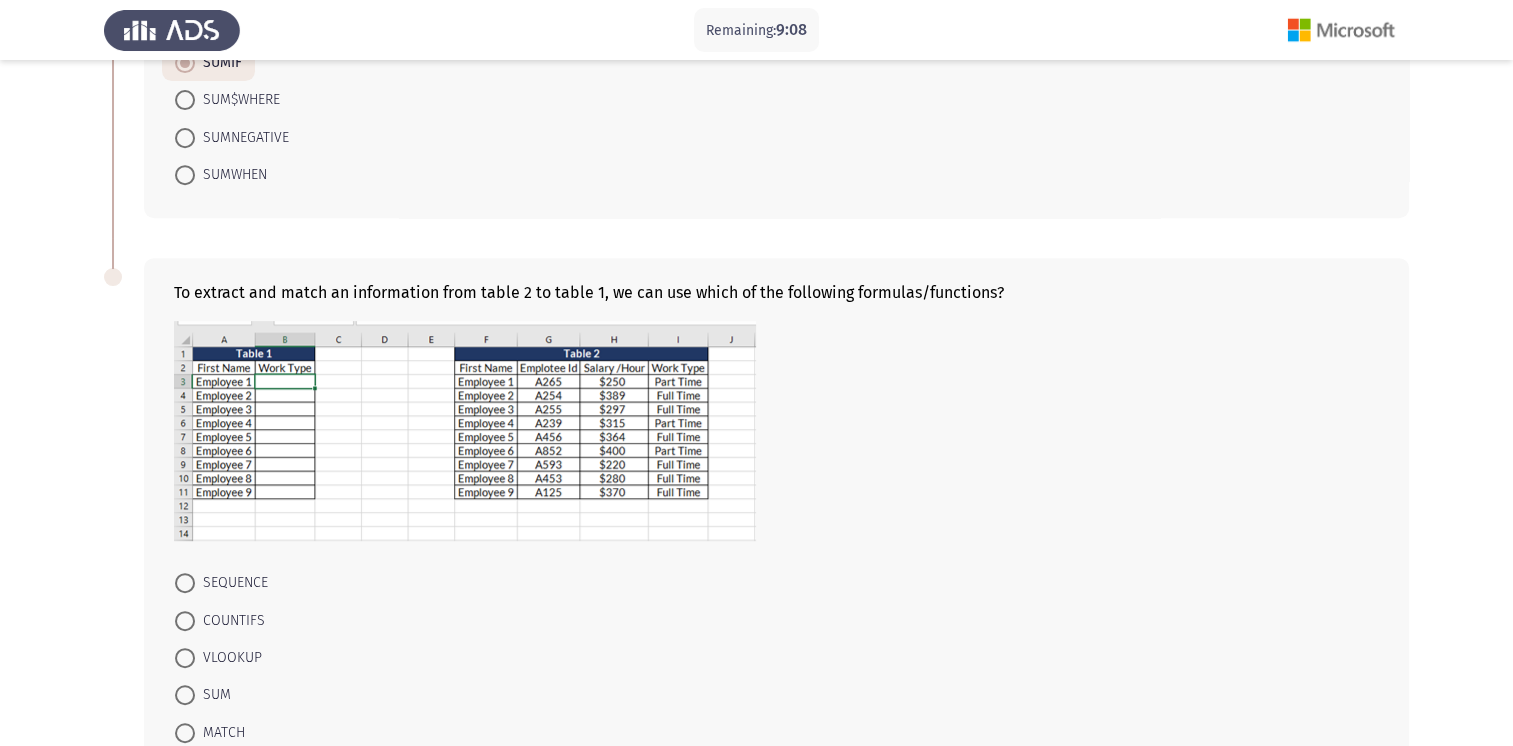 scroll, scrollTop: 814, scrollLeft: 0, axis: vertical 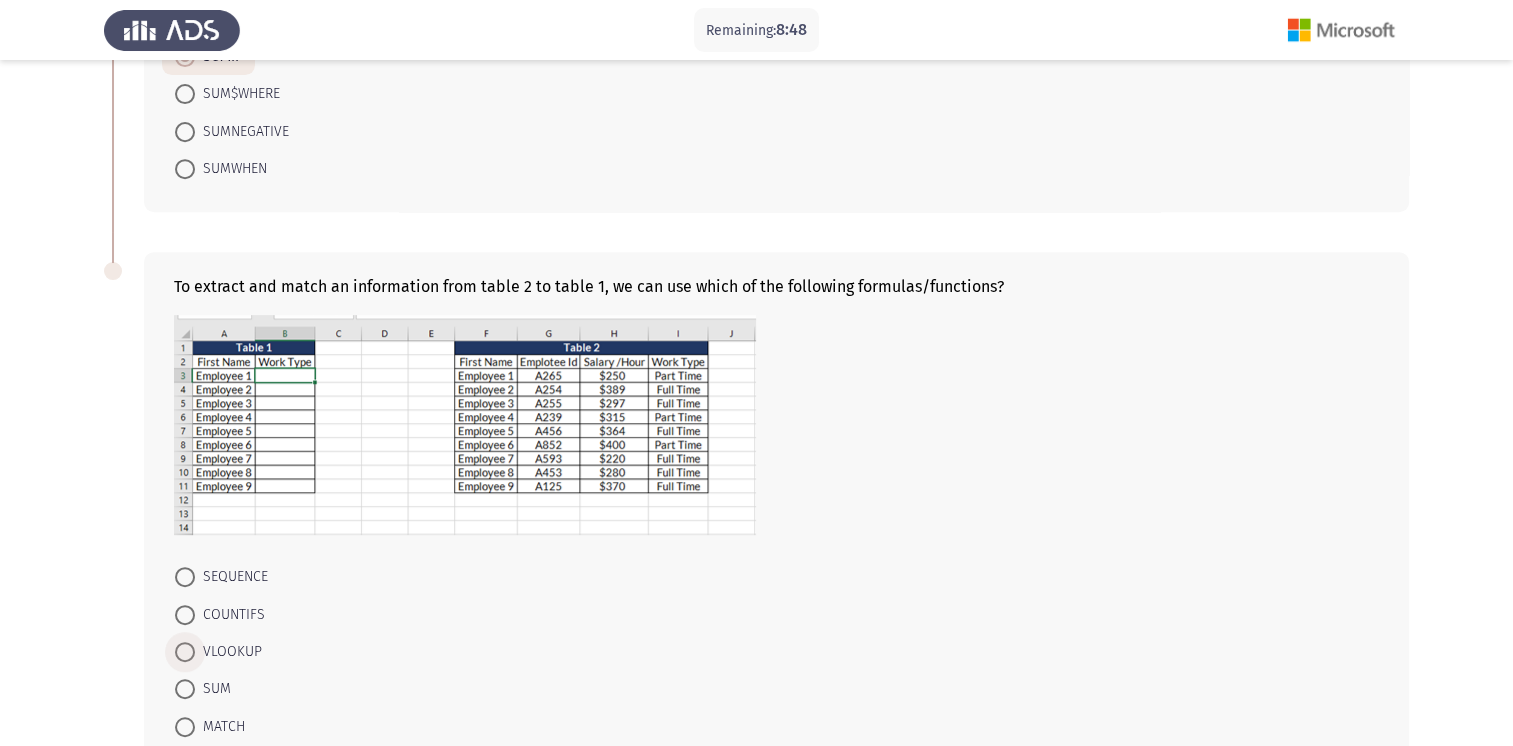 click on "VLOOKUP" at bounding box center [228, 652] 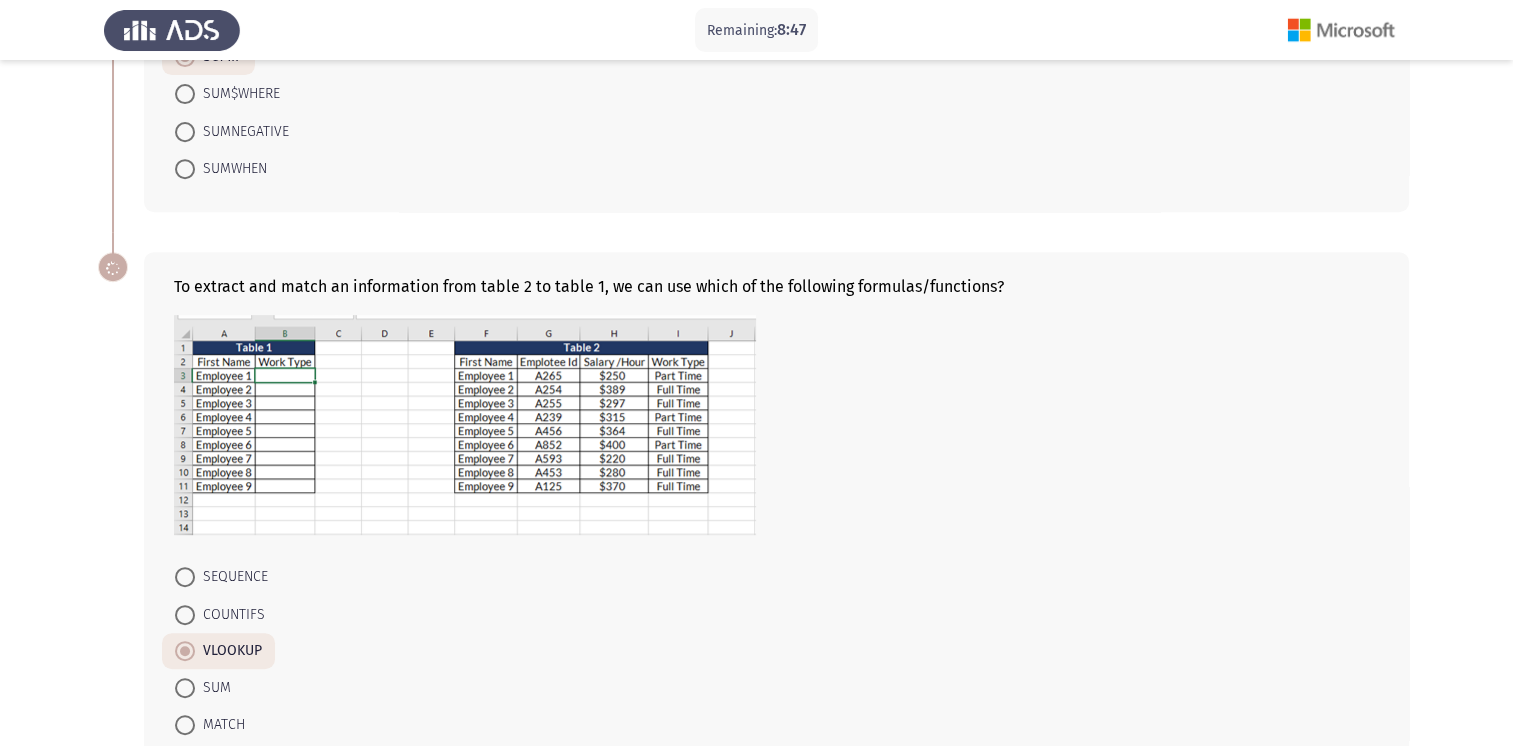 scroll, scrollTop: 935, scrollLeft: 0, axis: vertical 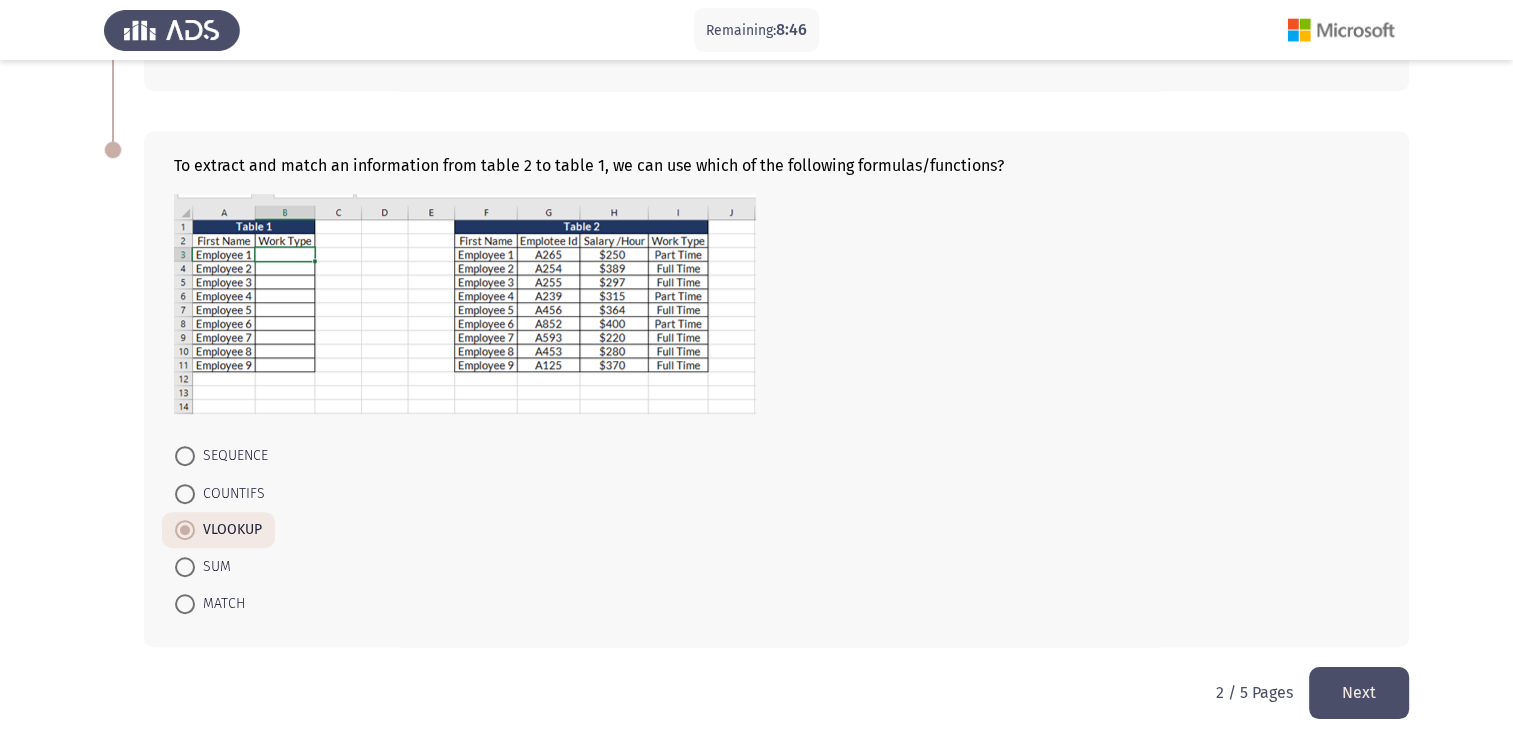 click on "Next" 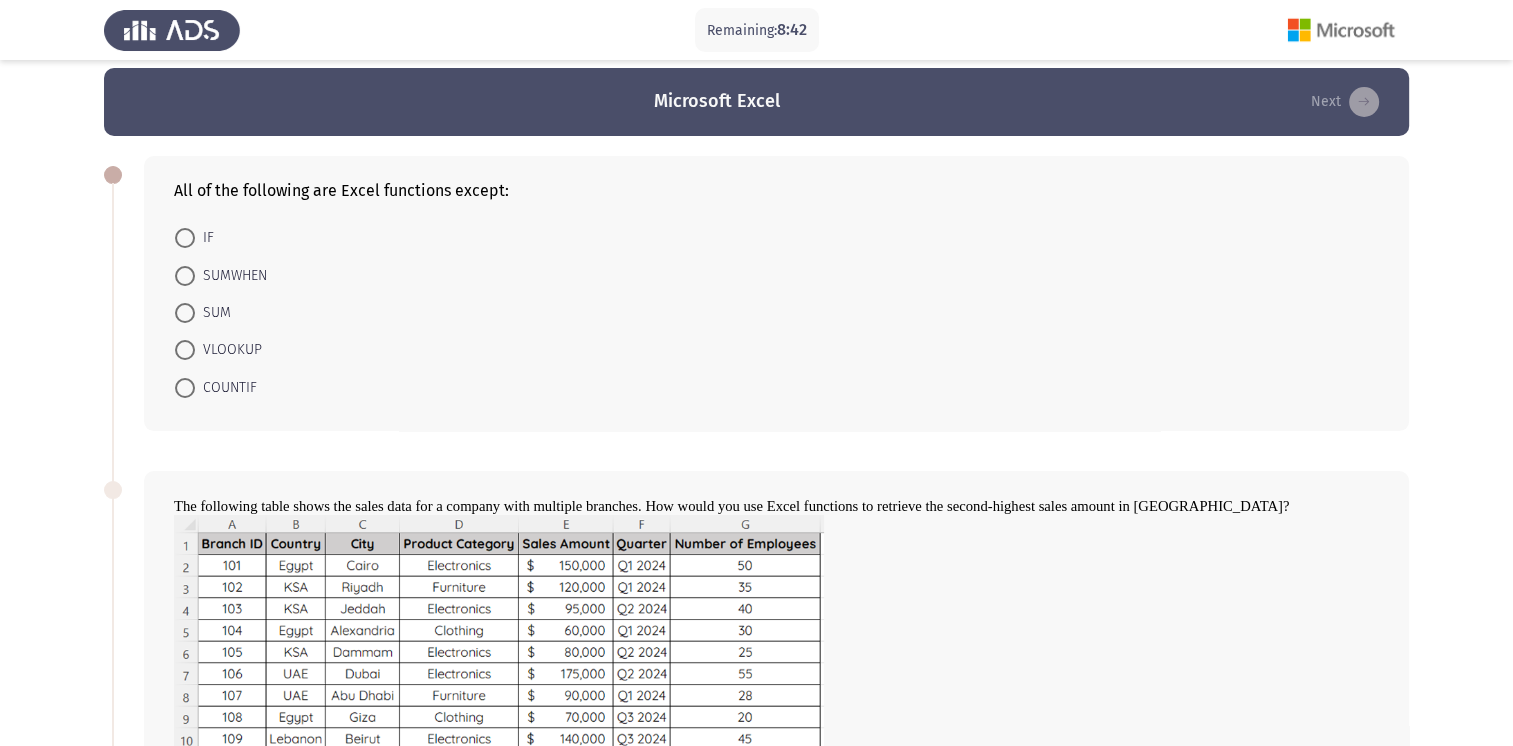 scroll, scrollTop: 12, scrollLeft: 0, axis: vertical 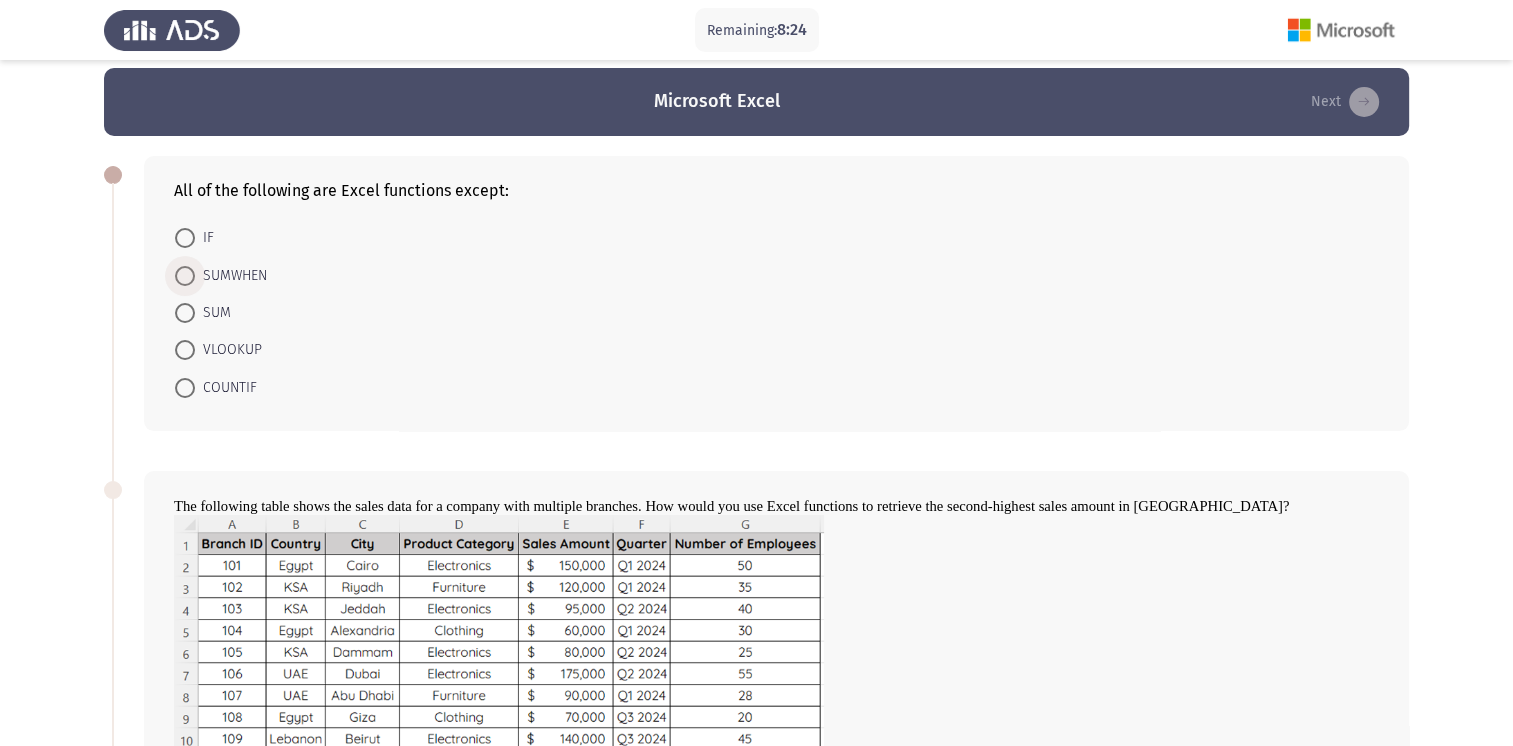 click on "SUMWHEN" at bounding box center (231, 276) 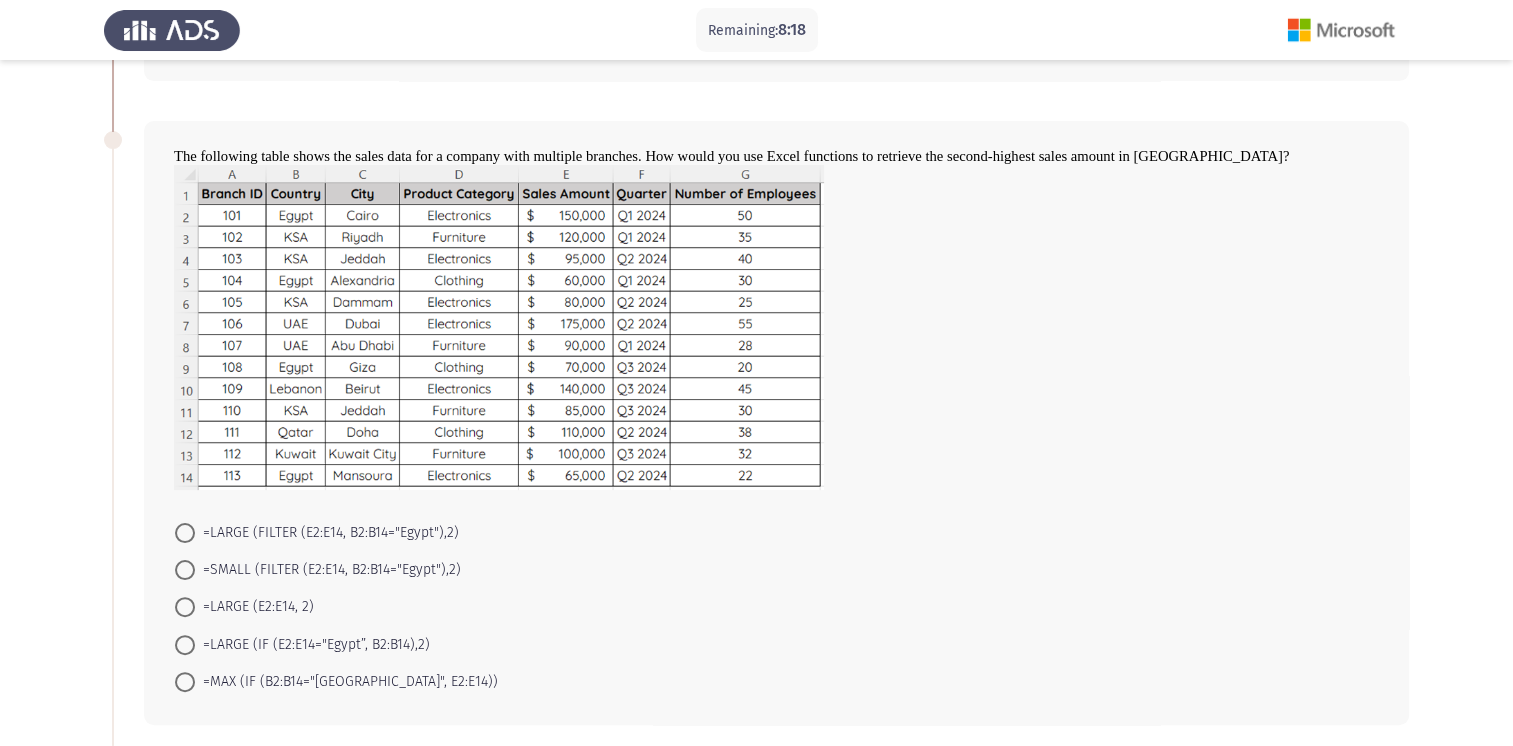 scroll, scrollTop: 356, scrollLeft: 0, axis: vertical 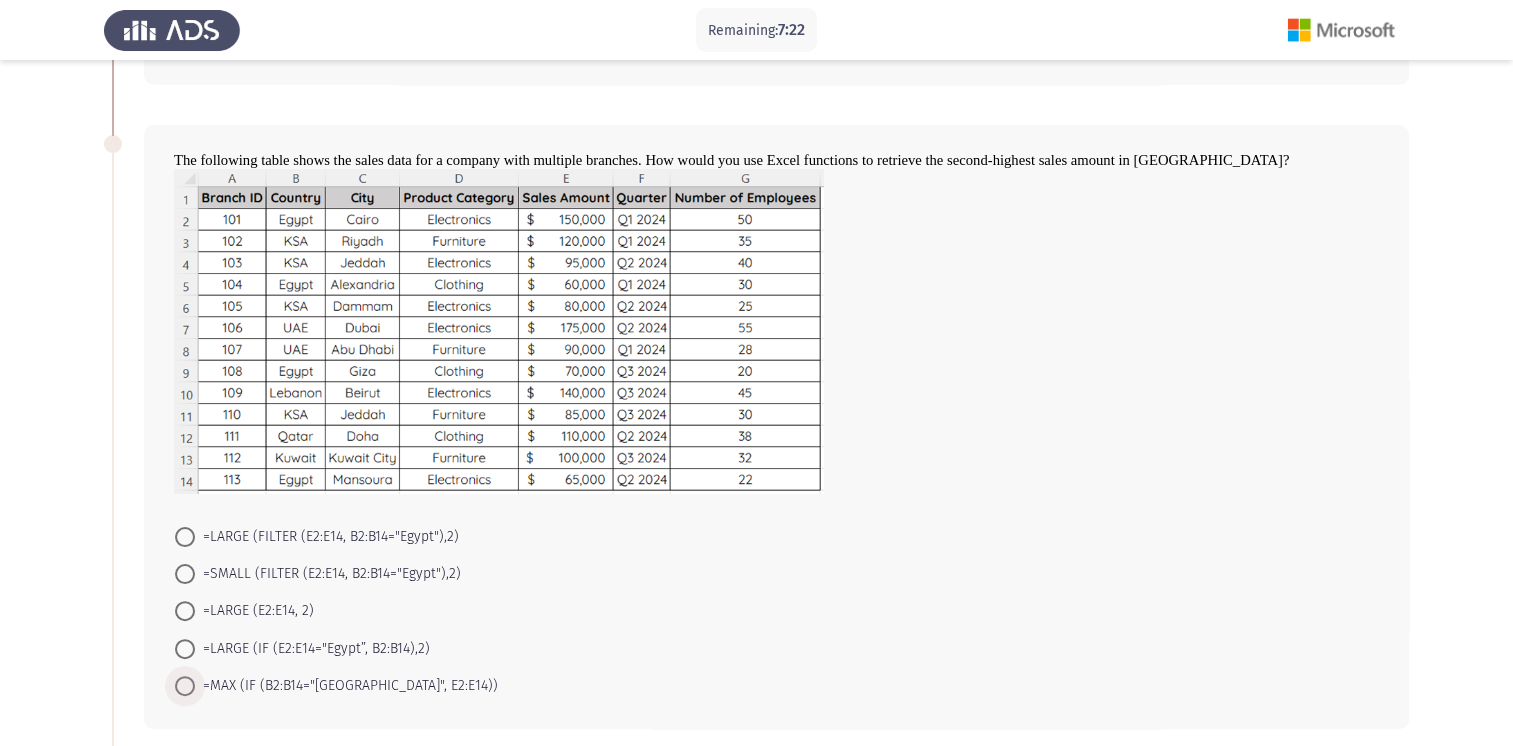 click on "=MAX (IF (B2:B14="[GEOGRAPHIC_DATA]", E2:E14))" at bounding box center (346, 686) 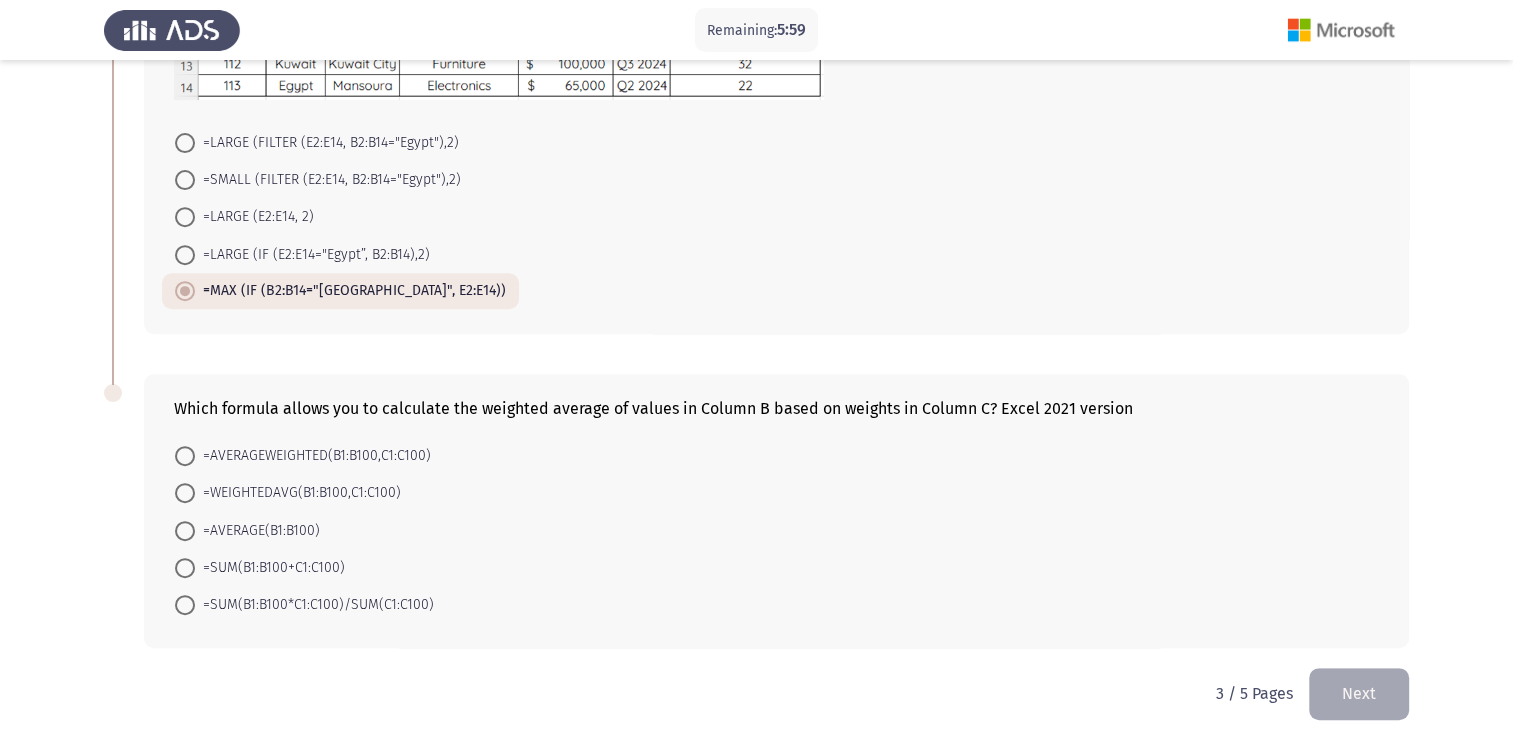 scroll, scrollTop: 747, scrollLeft: 0, axis: vertical 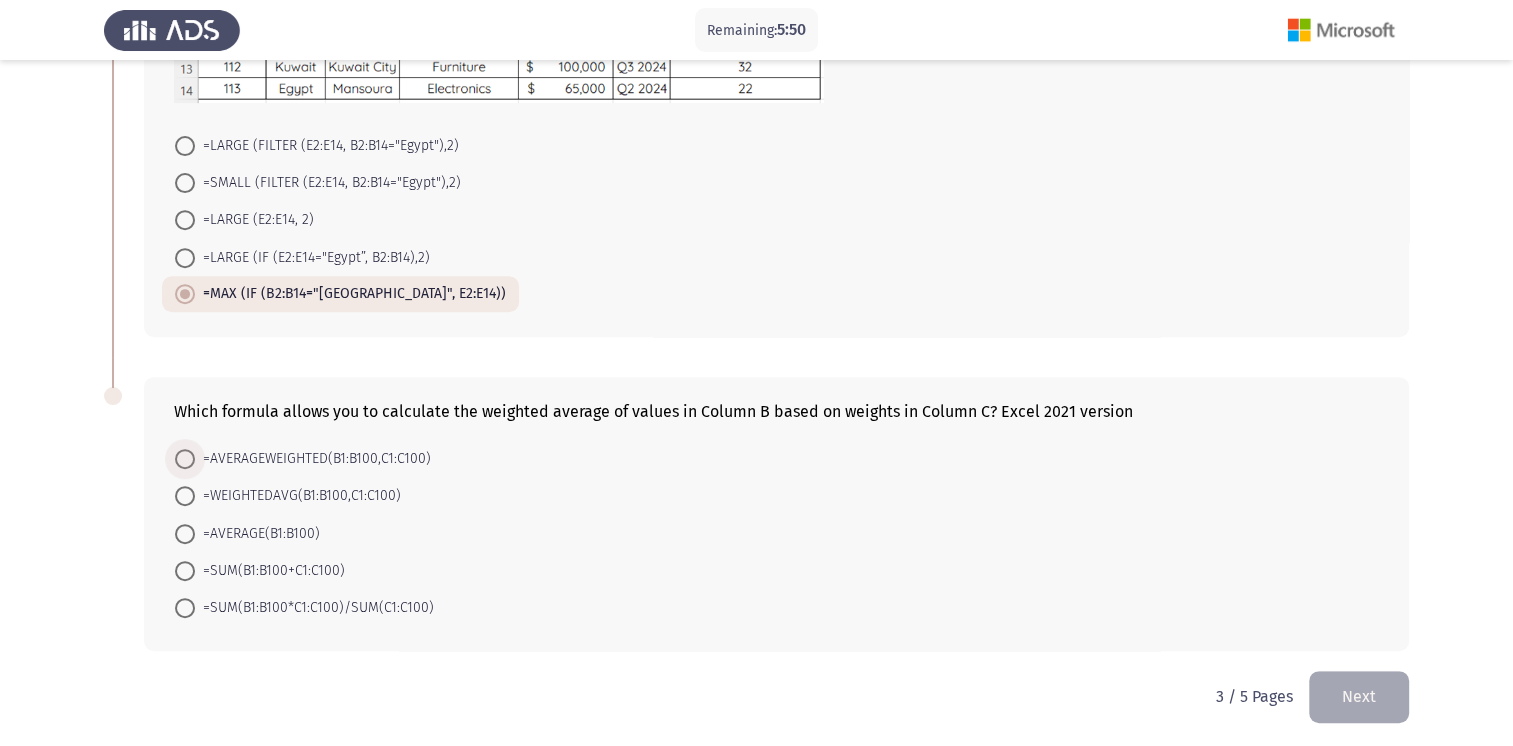 click on "=AVERAGEWEIGHTED(B1:B100,C1:C100)" at bounding box center [313, 459] 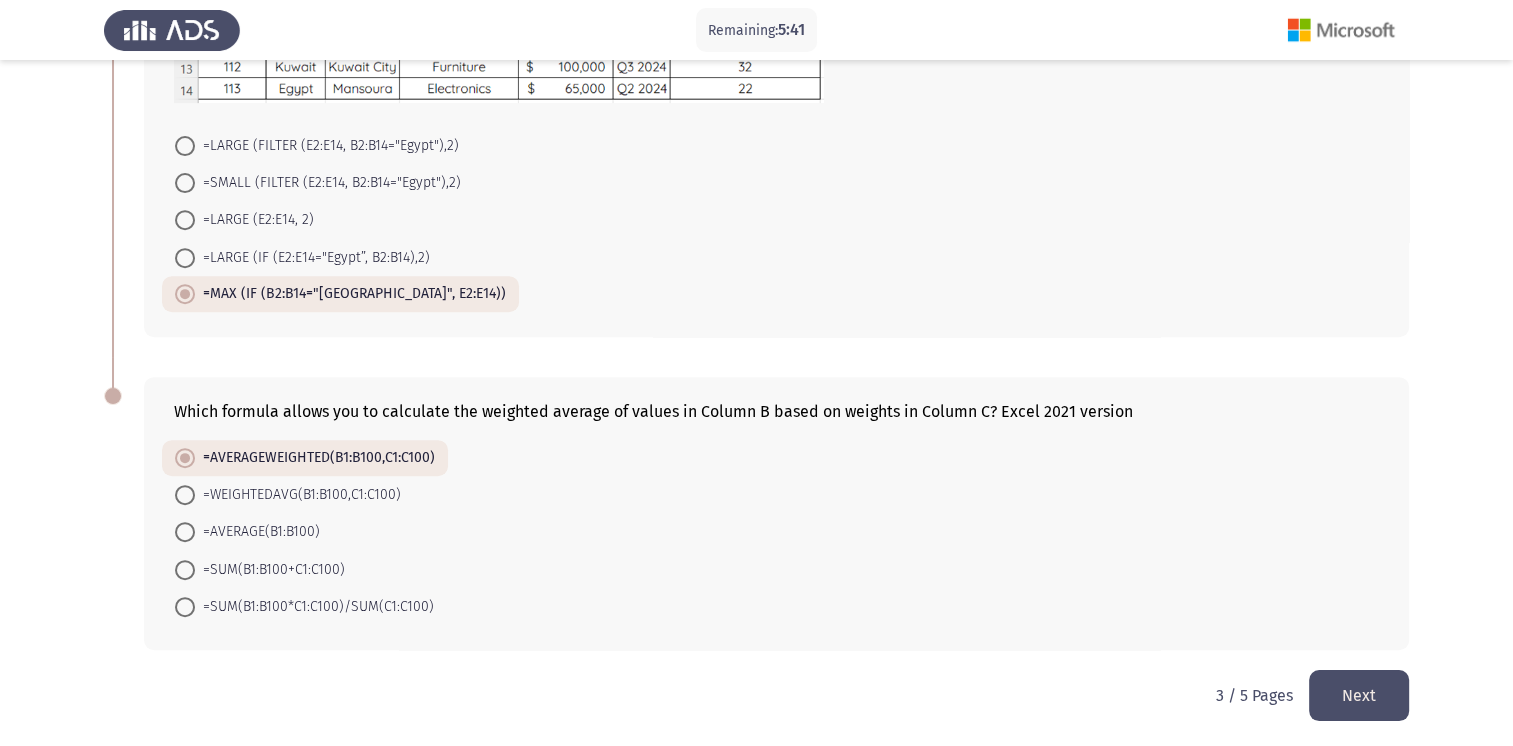 click on "Next" 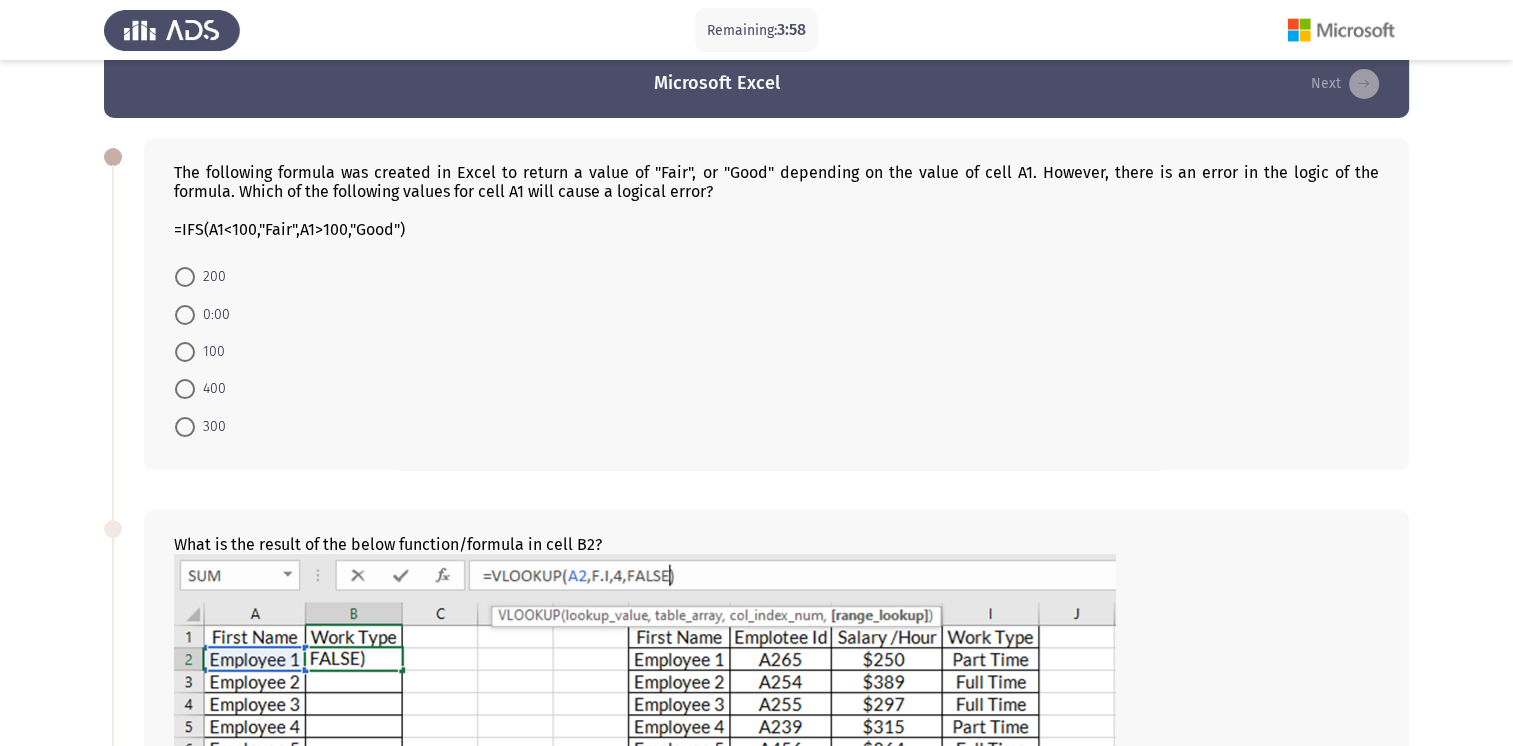 scroll, scrollTop: 24, scrollLeft: 0, axis: vertical 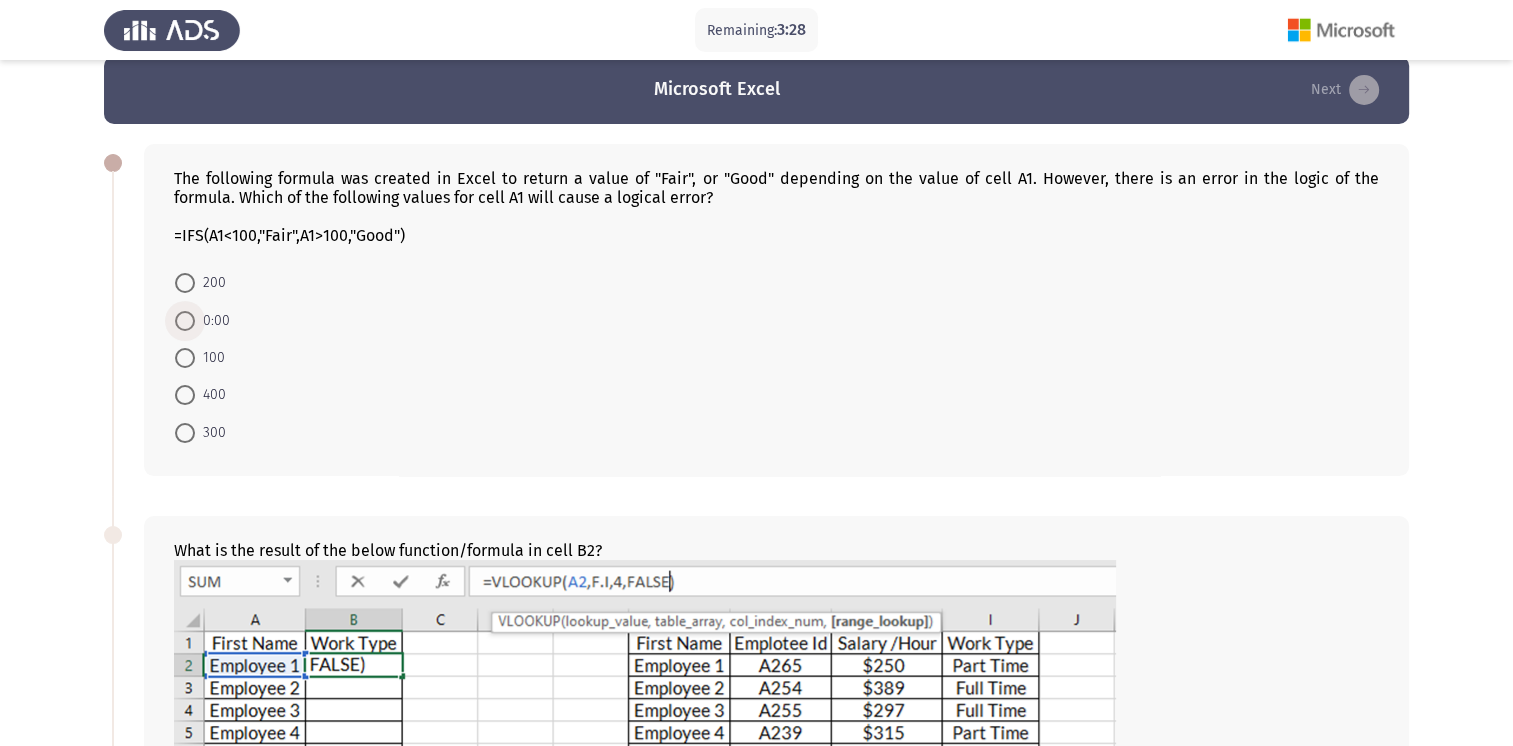 click on "0:00" at bounding box center [212, 321] 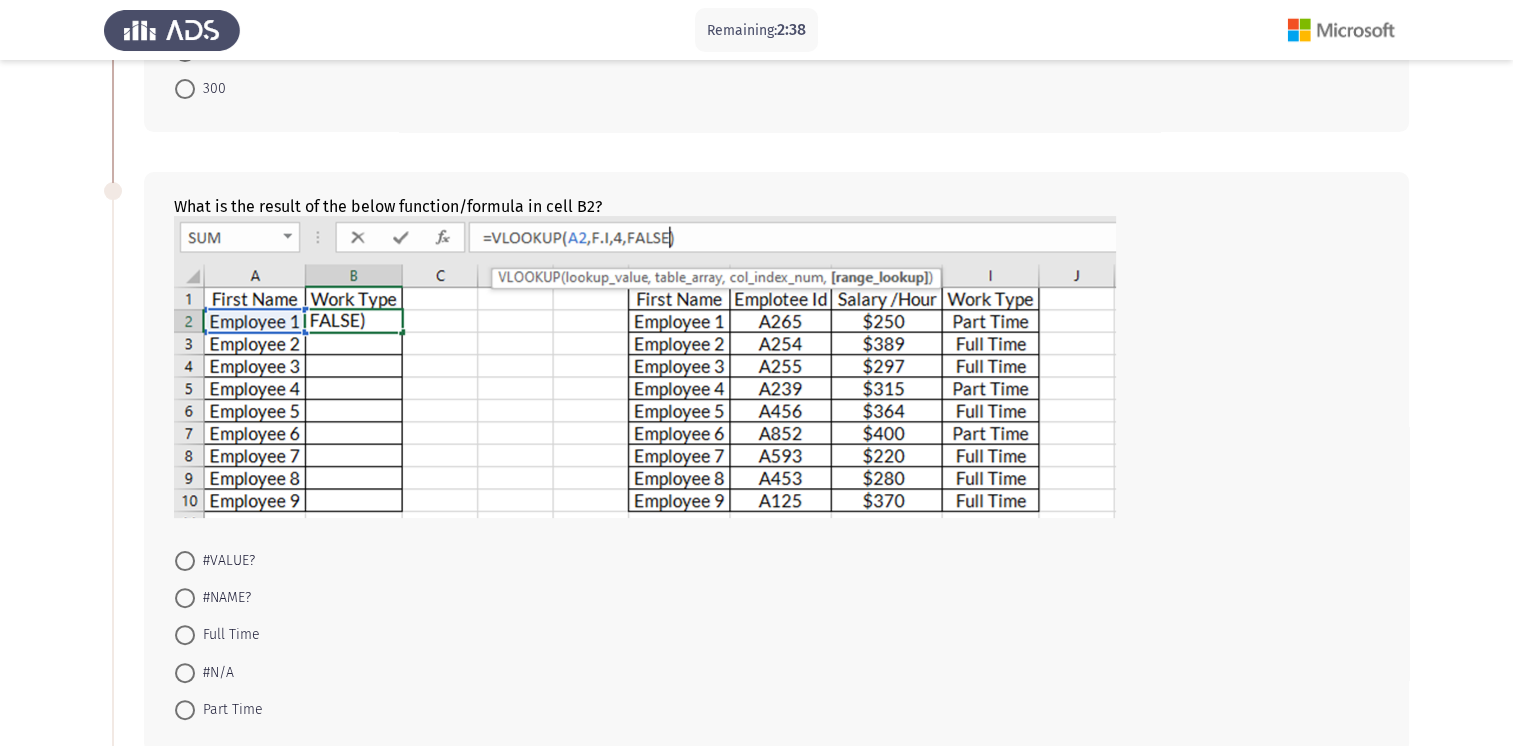 scroll, scrollTop: 367, scrollLeft: 0, axis: vertical 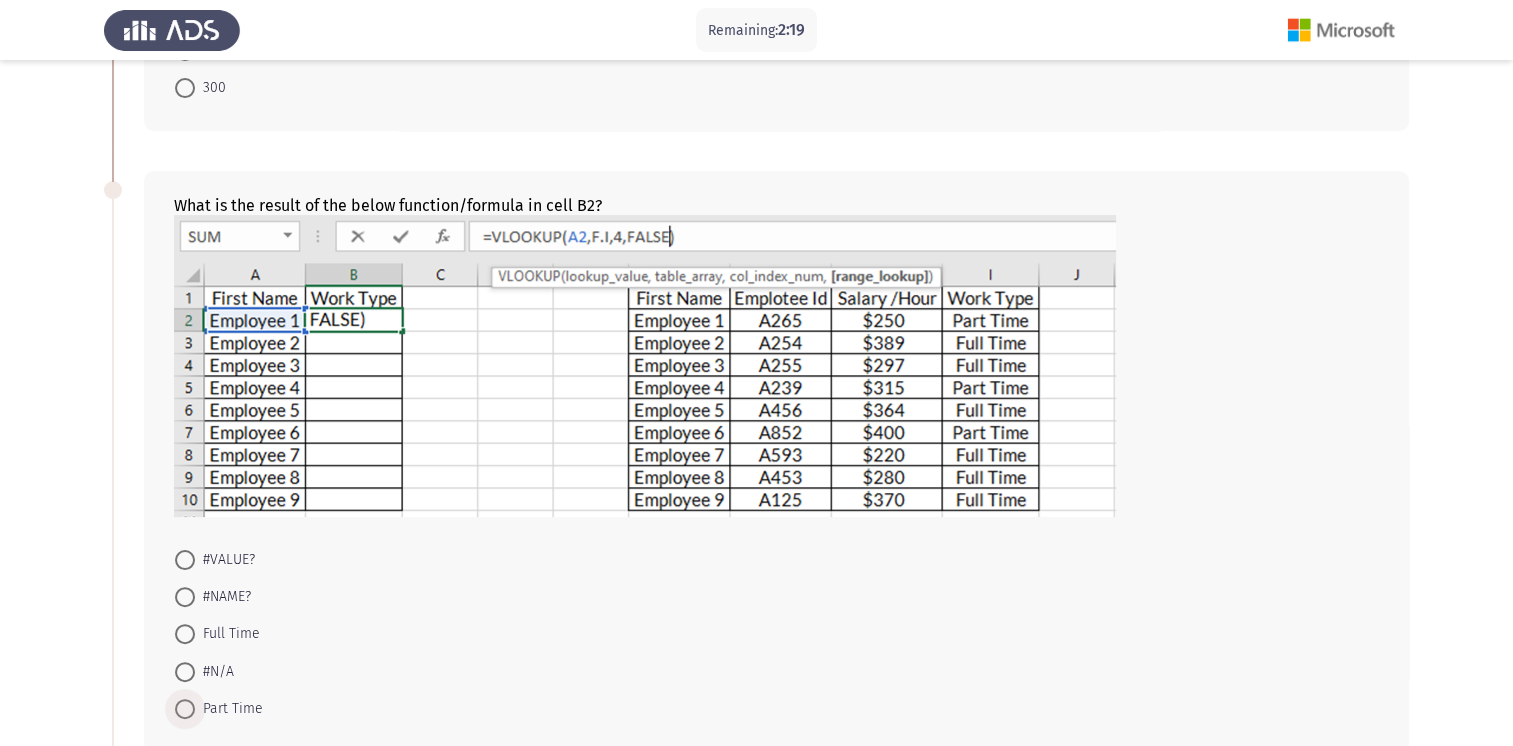 click on "Part Time" at bounding box center (229, 709) 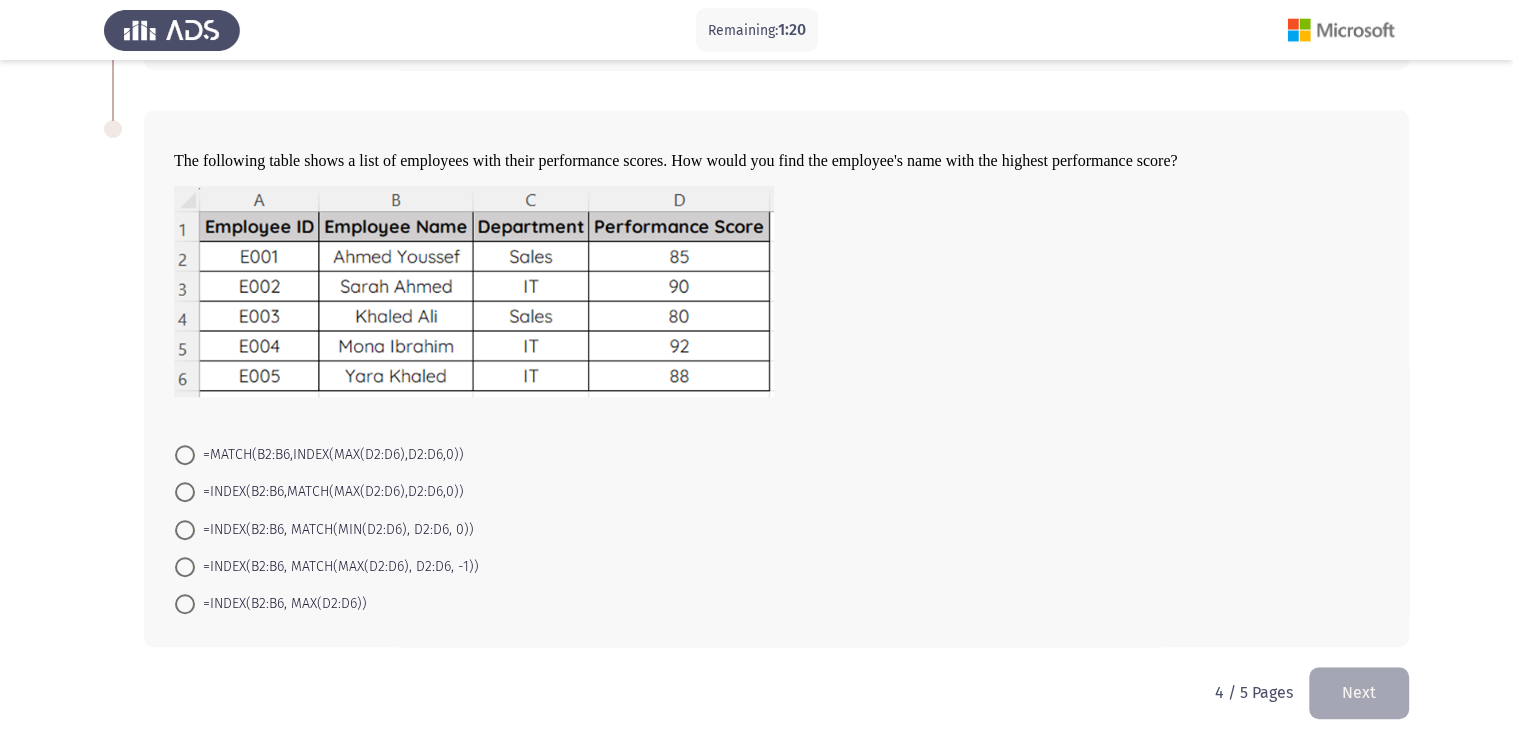 scroll, scrollTop: 1046, scrollLeft: 0, axis: vertical 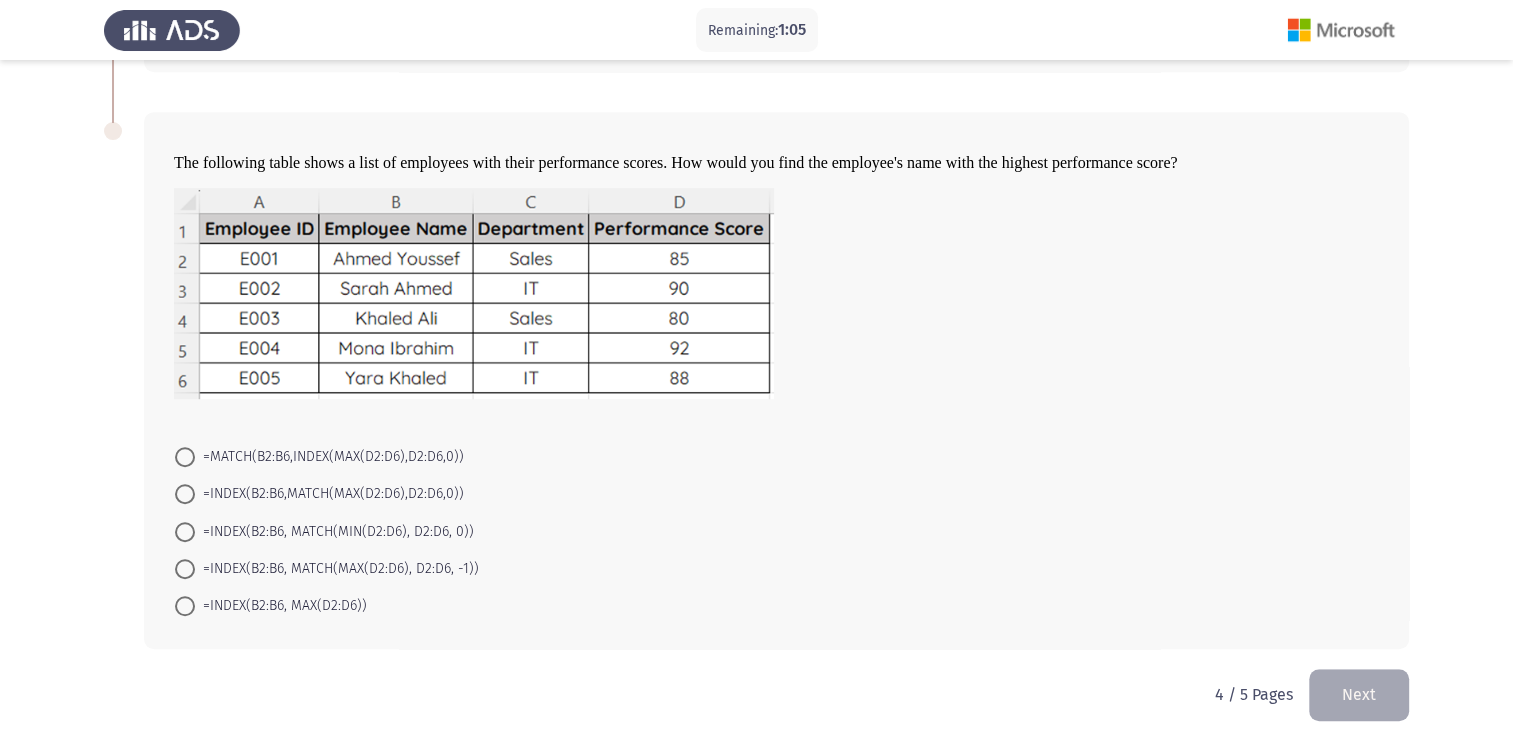 click 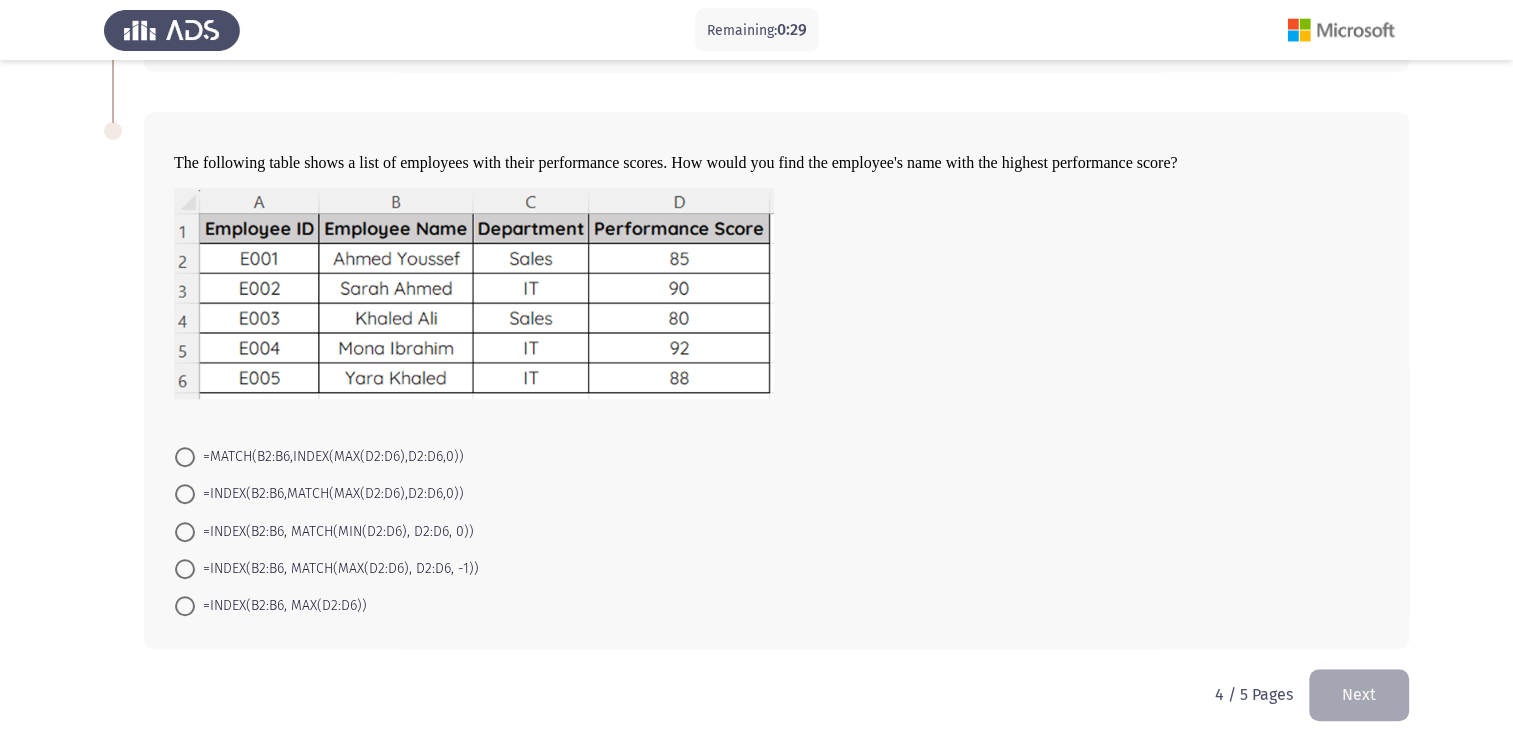 click on "=INDEX(B2:B6,MATCH(MAX(D2:D6),D2:D6,0))" at bounding box center (329, 494) 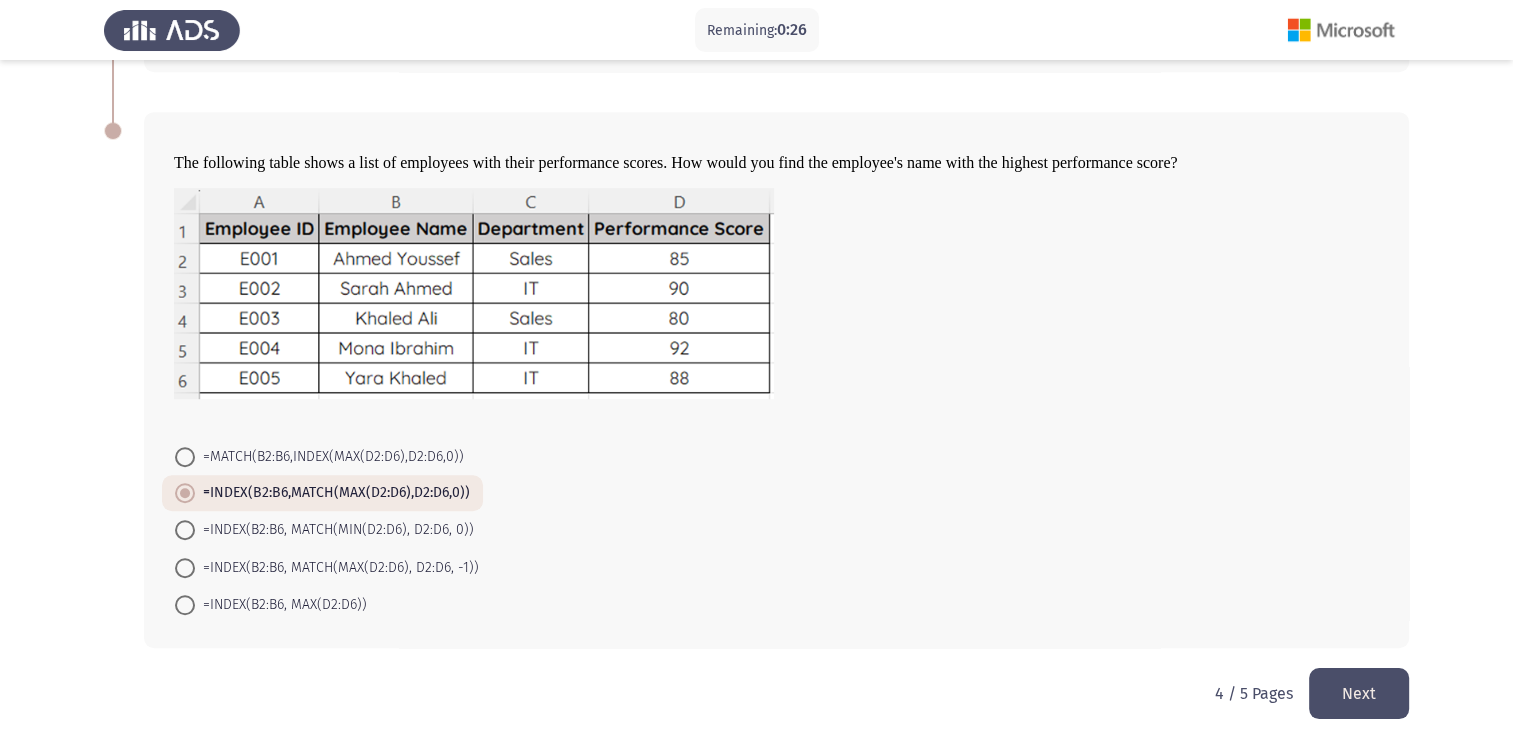 click on "Next" 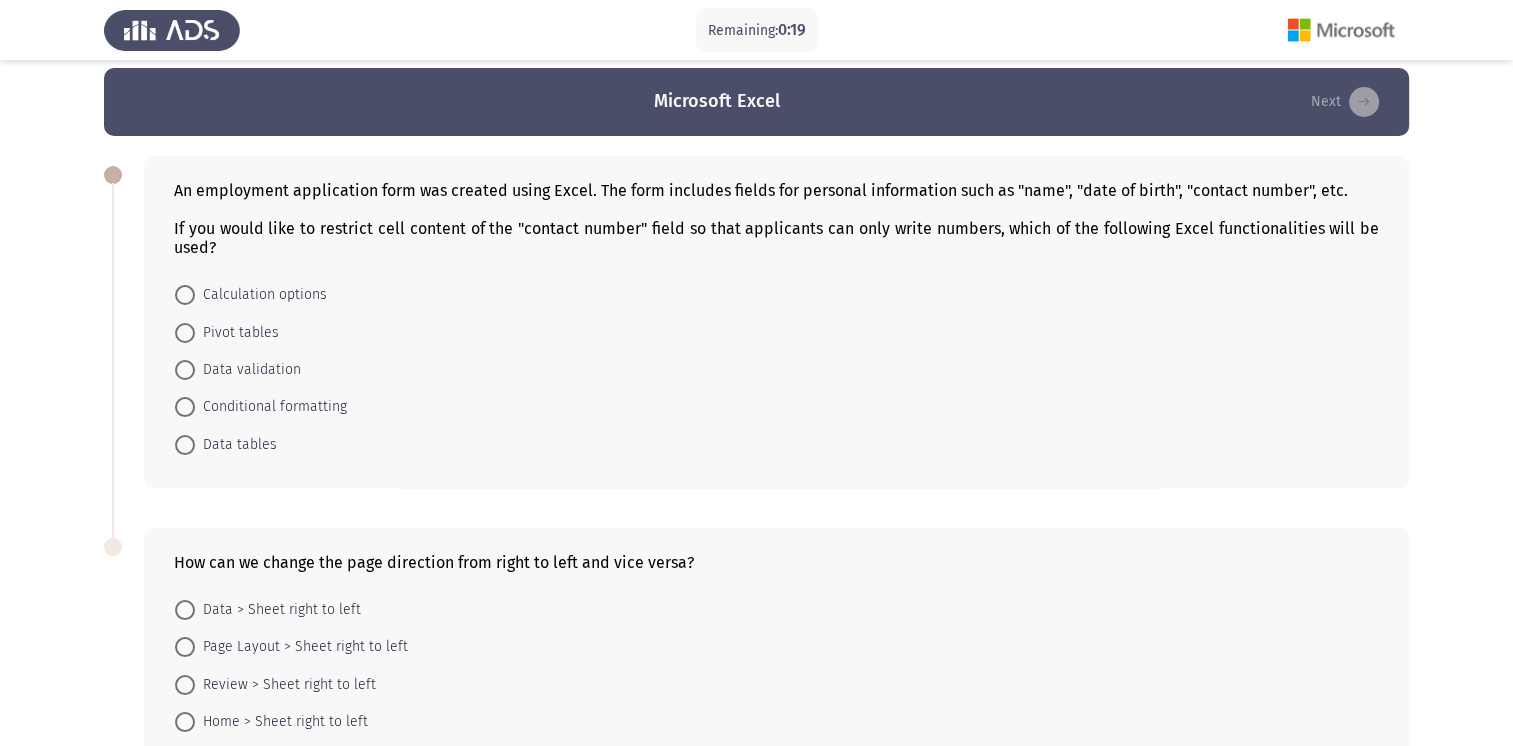 scroll, scrollTop: 0, scrollLeft: 0, axis: both 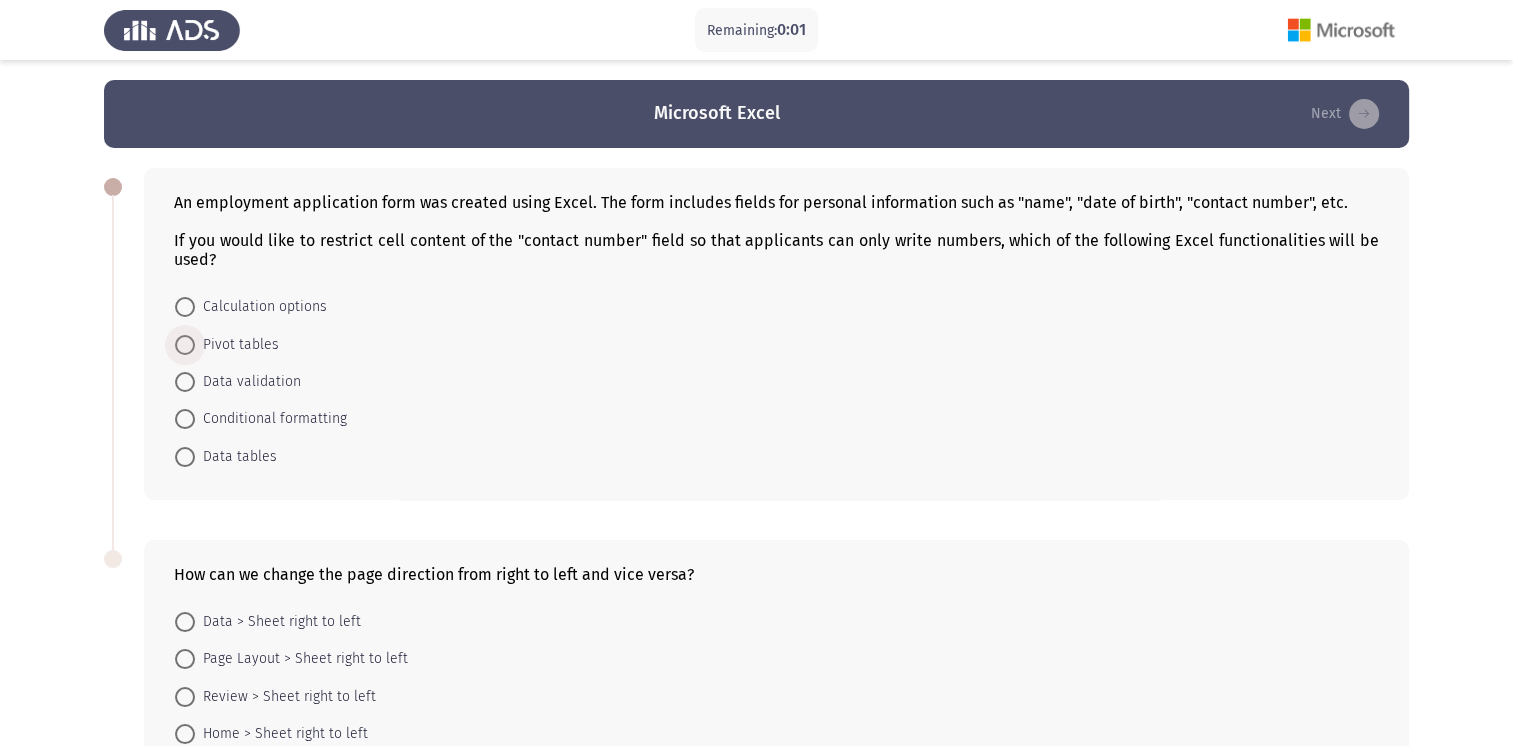 click on "Pivot tables" at bounding box center [237, 345] 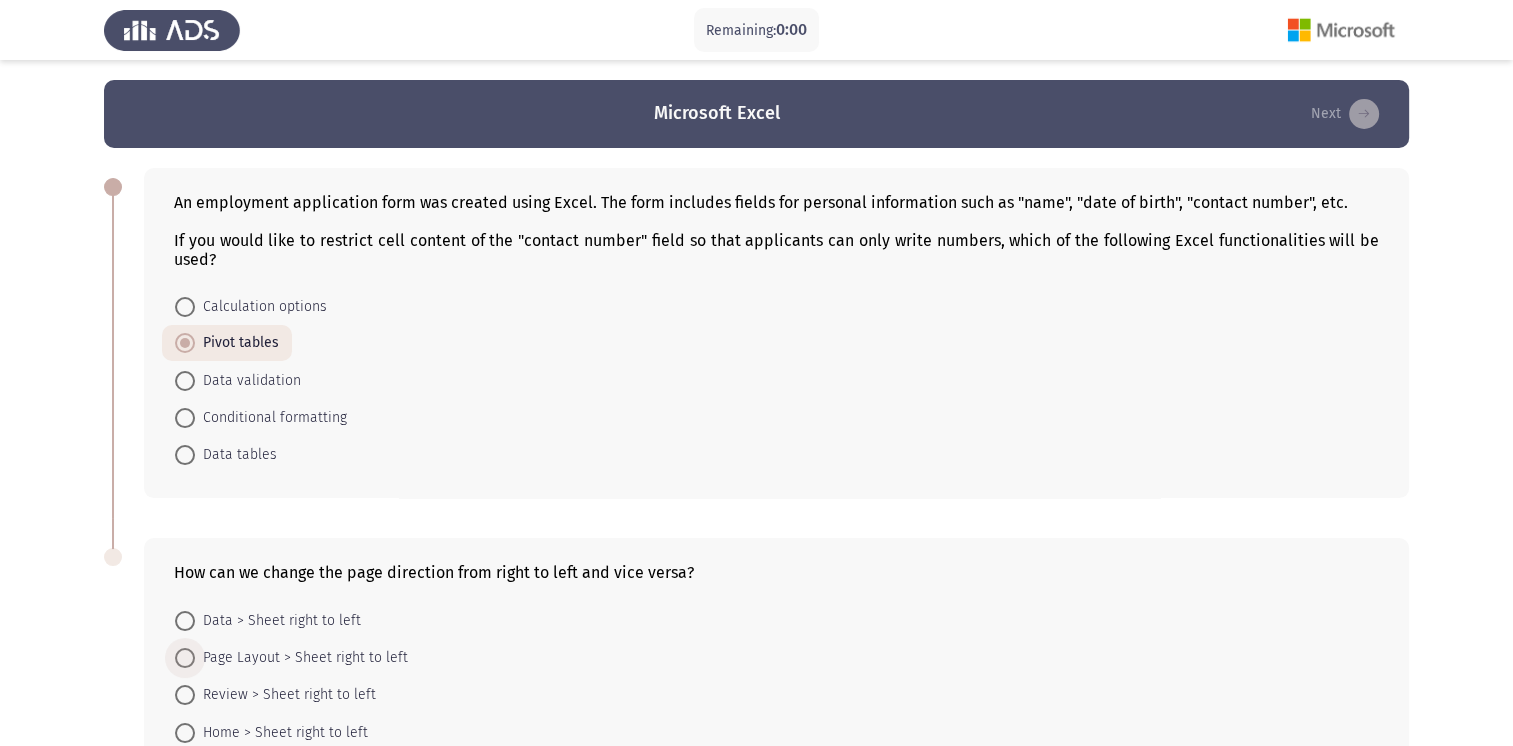 click on "Page Layout > Sheet right to left" at bounding box center [301, 658] 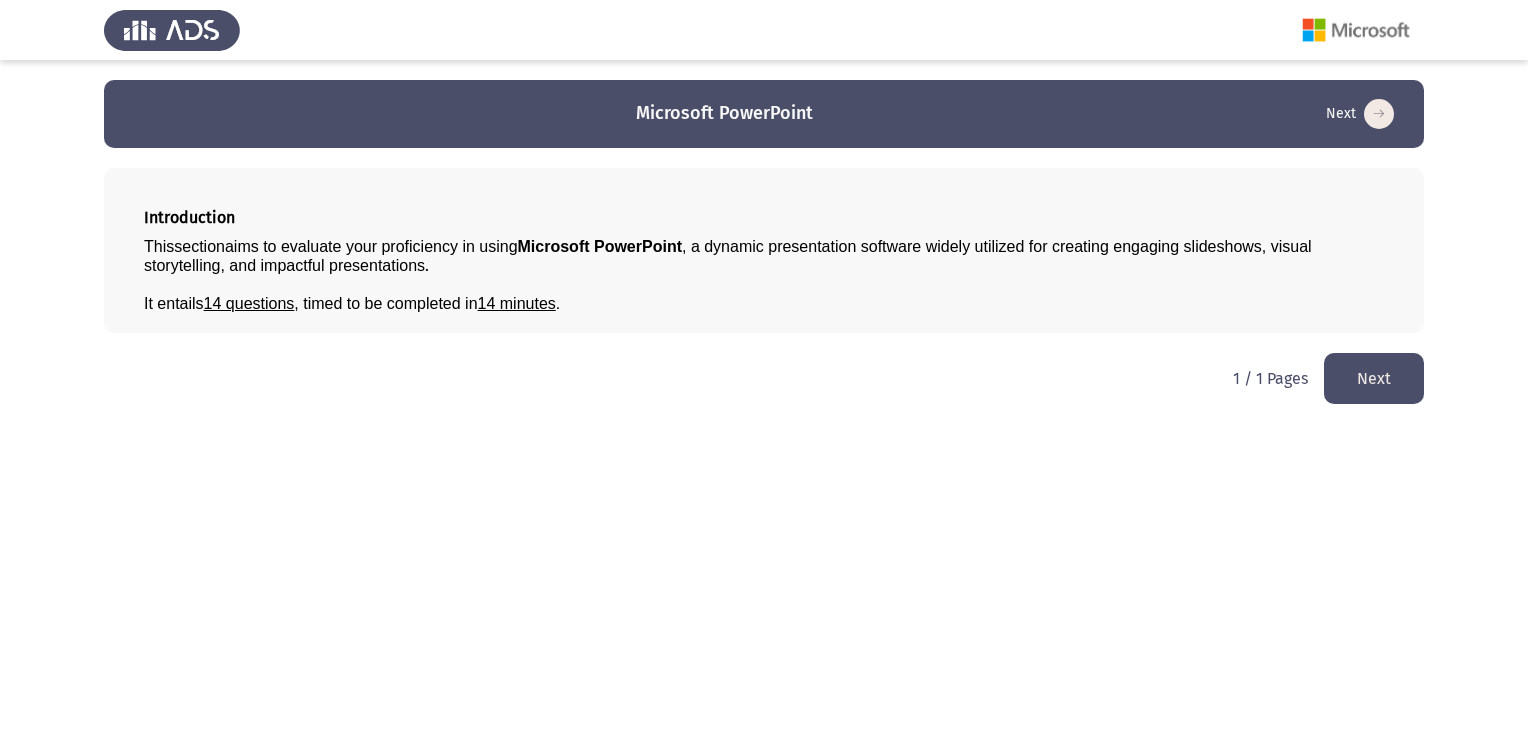 click on "Next" 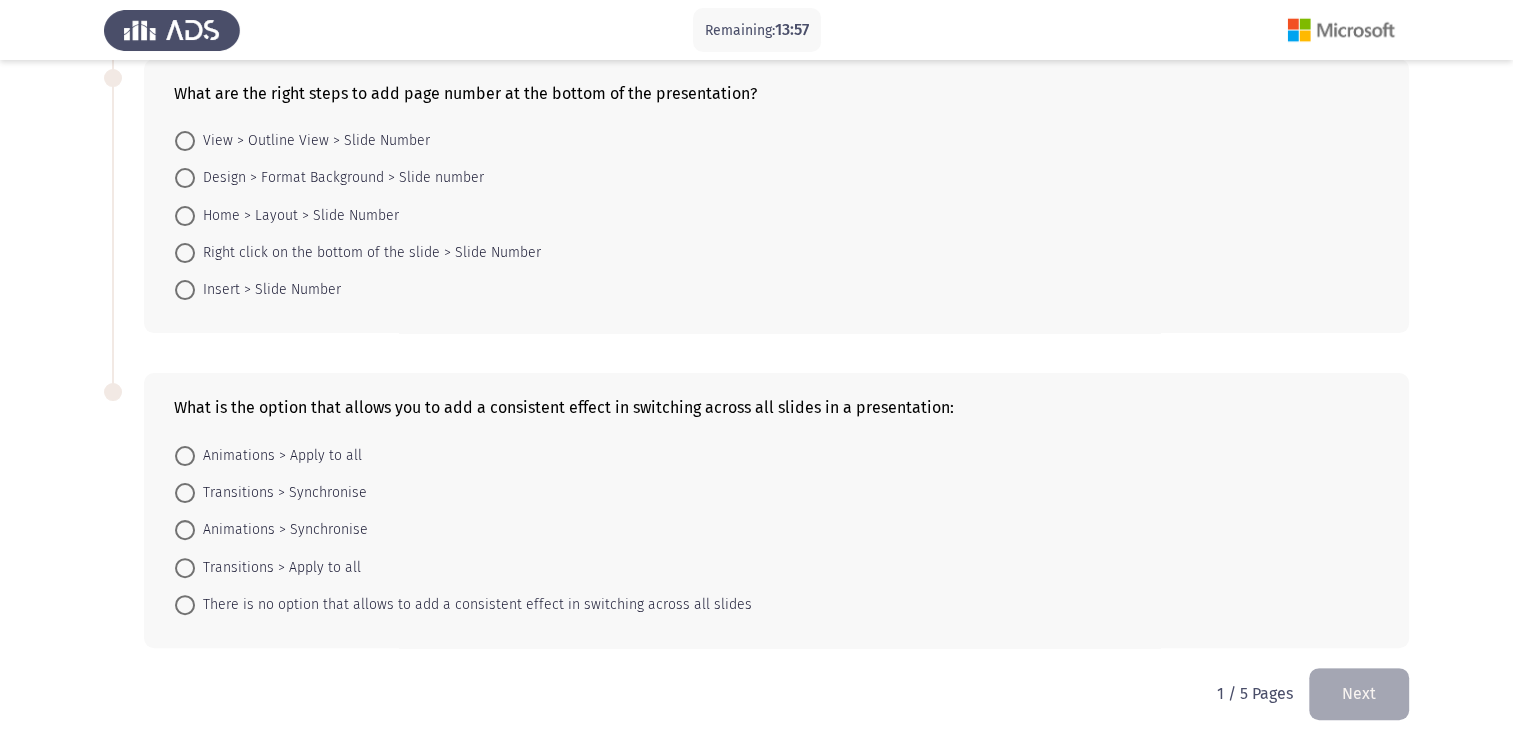 scroll, scrollTop: 0, scrollLeft: 0, axis: both 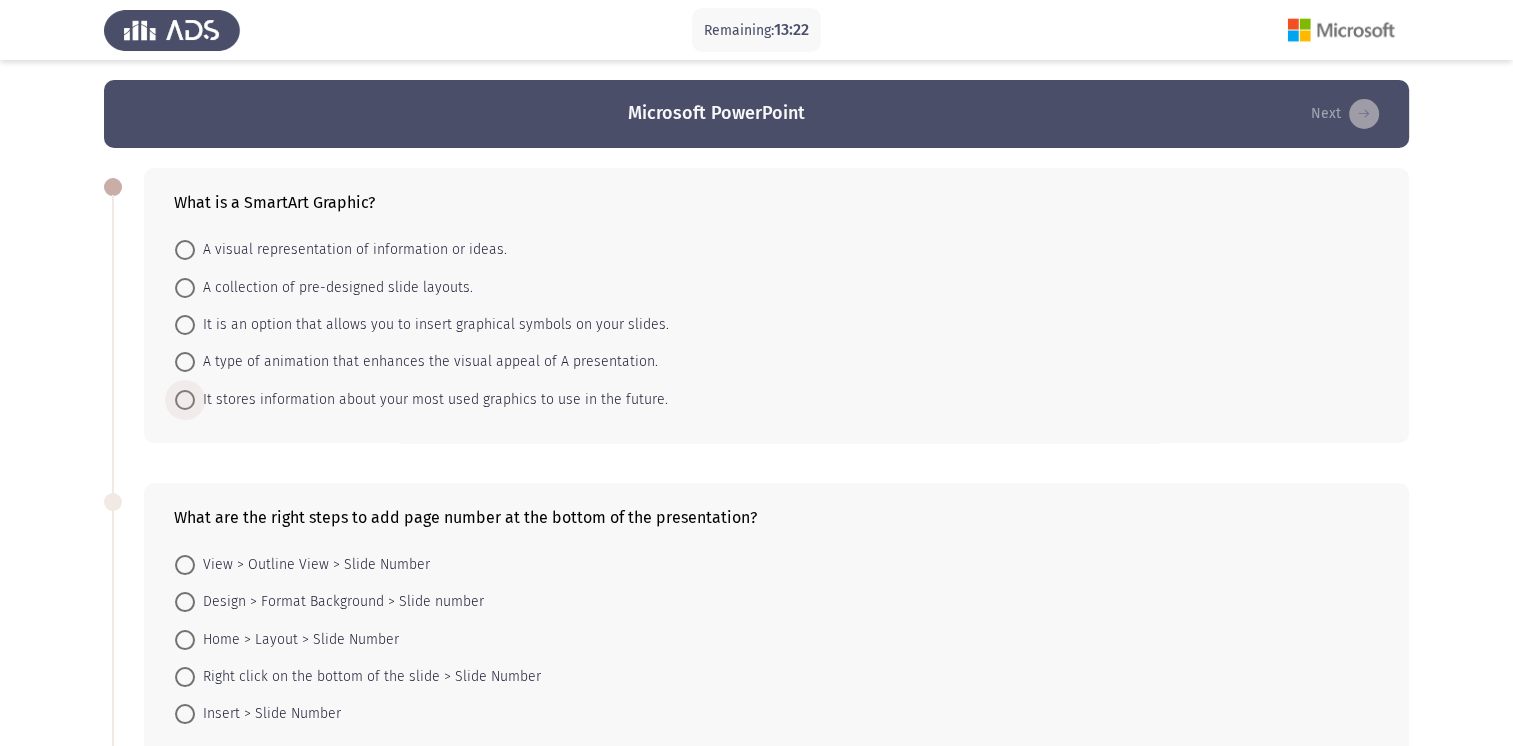 click on "It stores information about your most used graphics to use in the future." at bounding box center (431, 400) 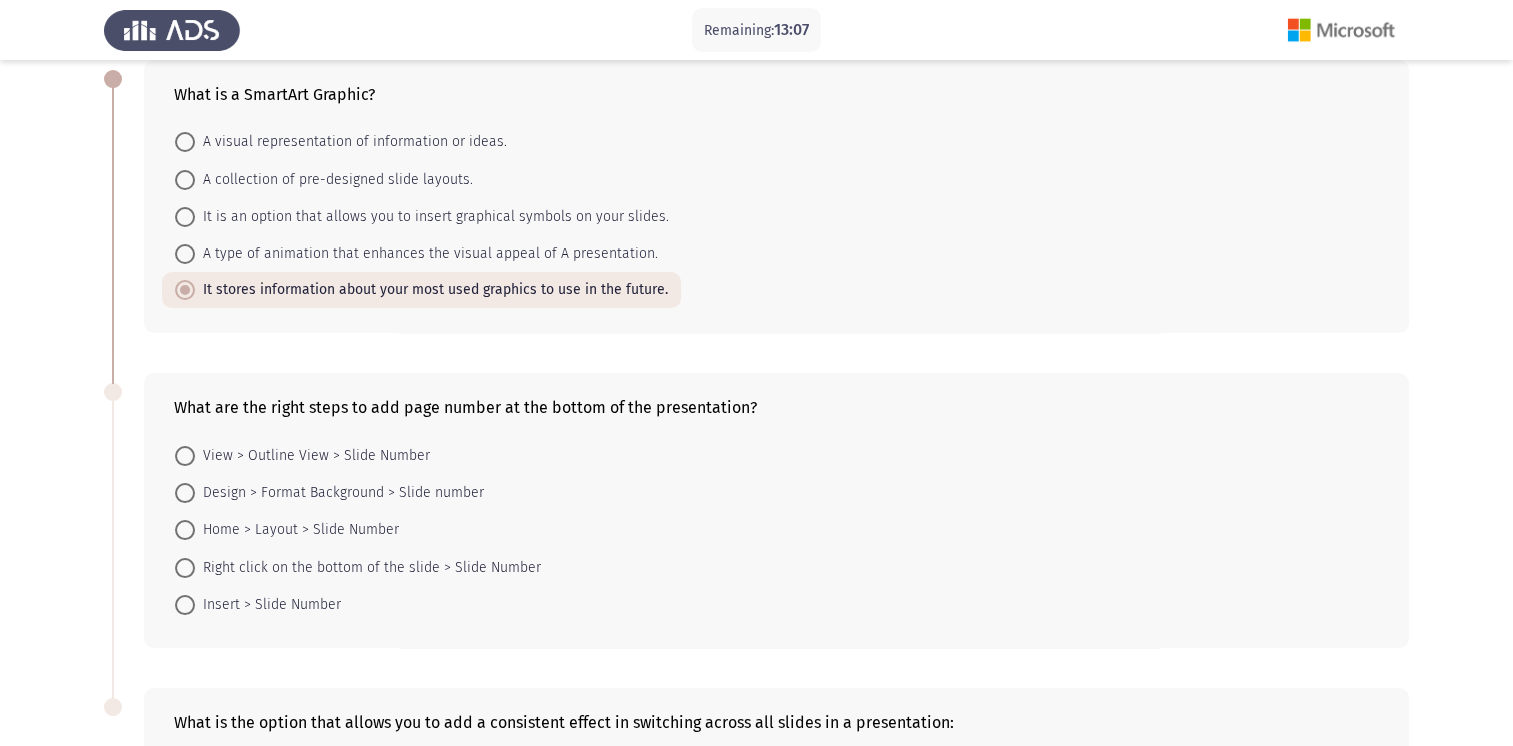 scroll, scrollTop: 110, scrollLeft: 0, axis: vertical 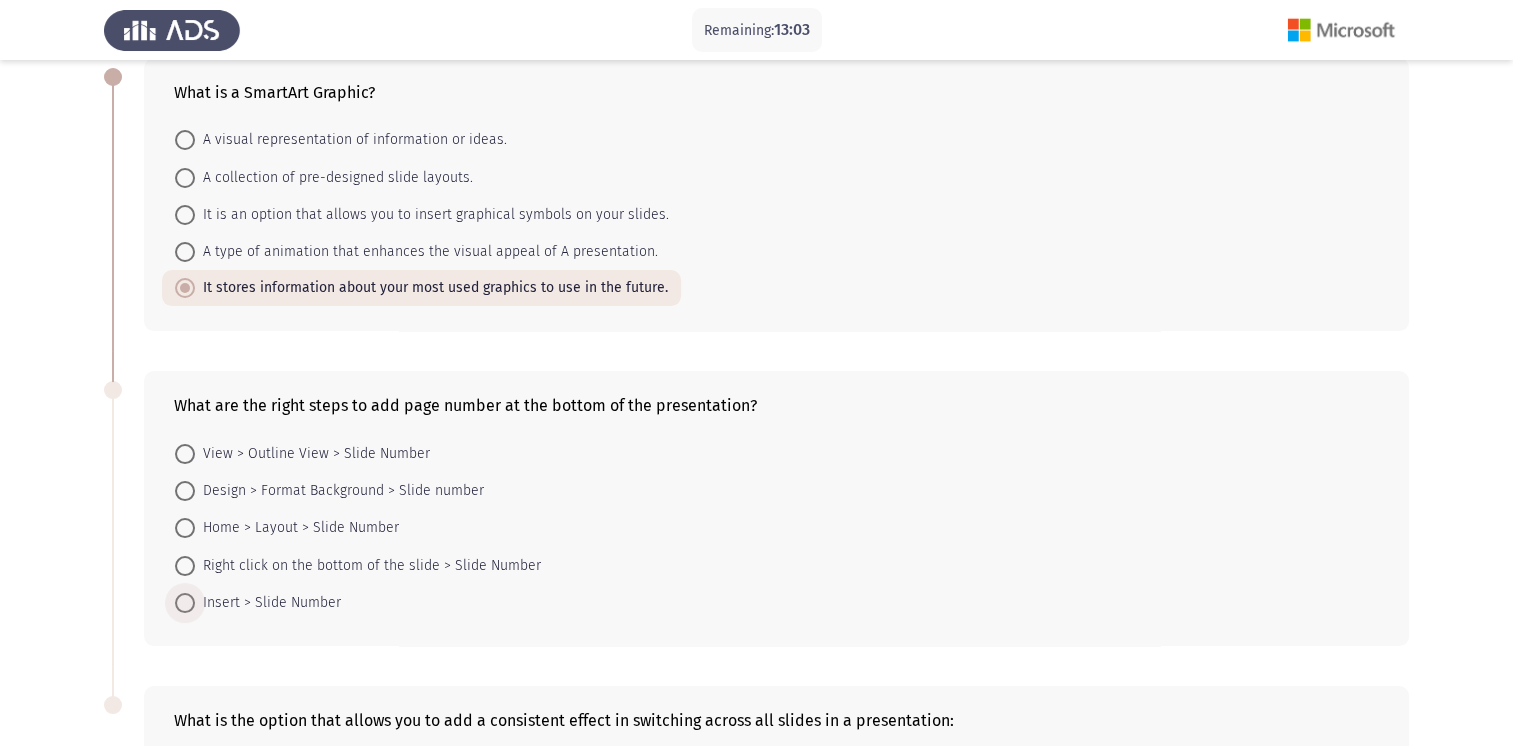 click on "Insert > Slide Number" at bounding box center [268, 603] 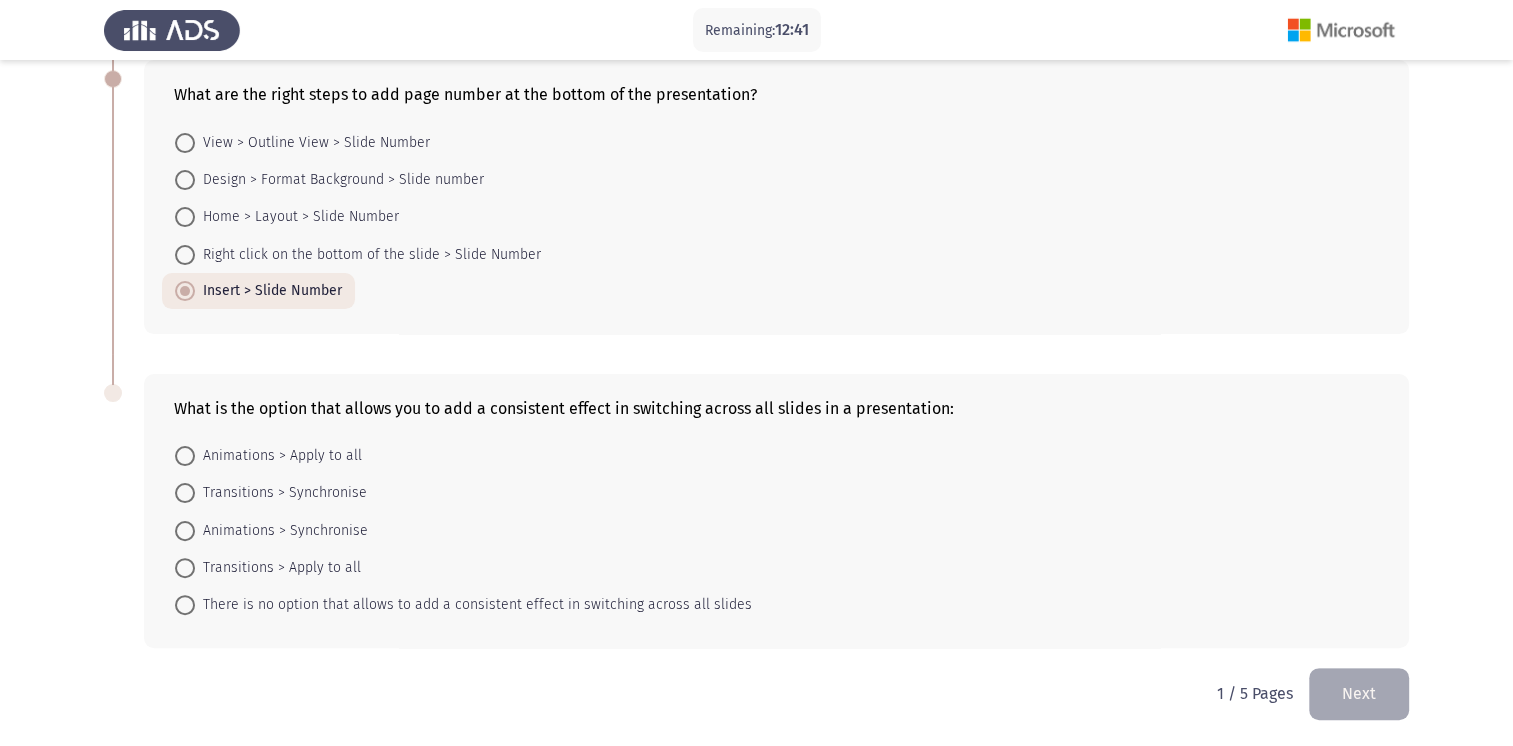 scroll, scrollTop: 421, scrollLeft: 0, axis: vertical 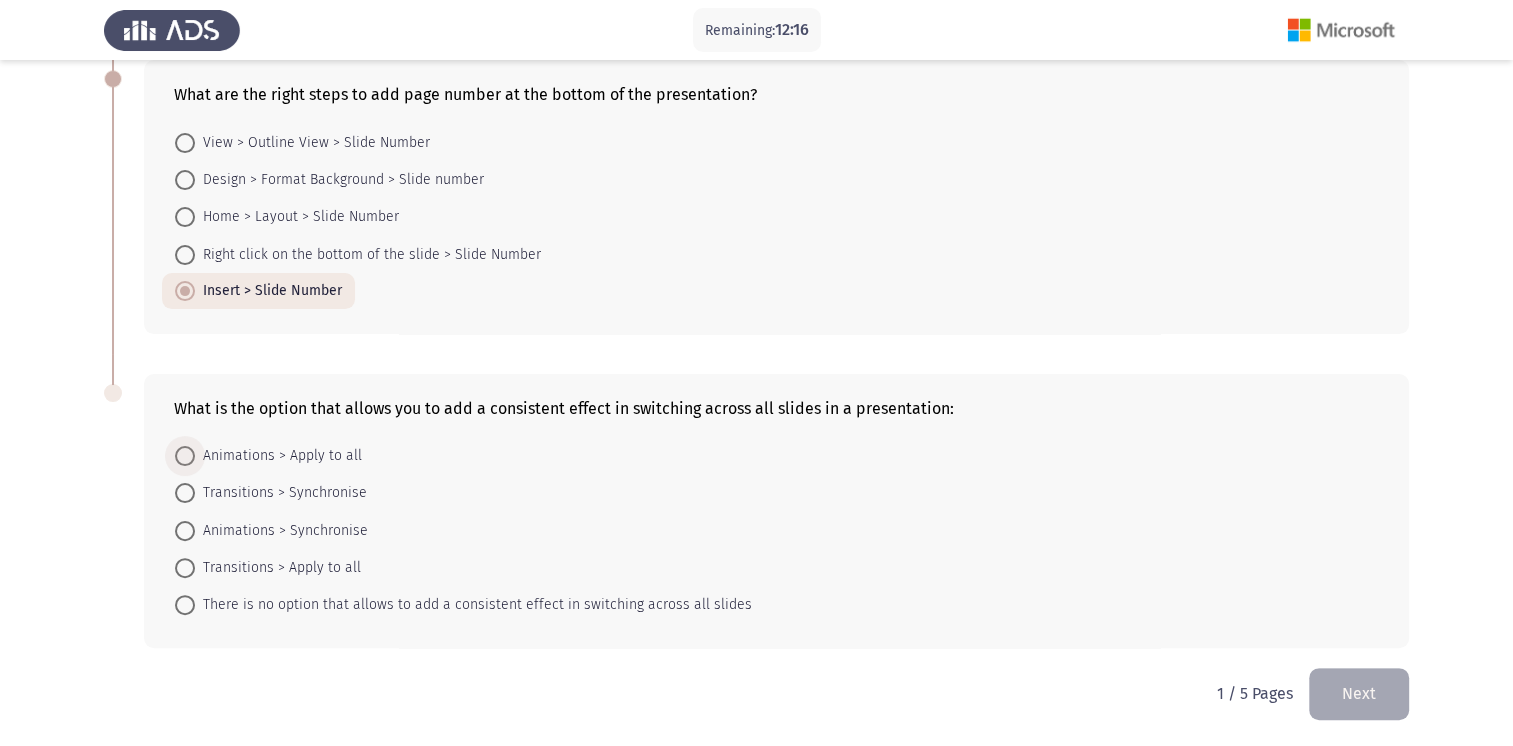 click on "Animations > Apply to all" at bounding box center (278, 456) 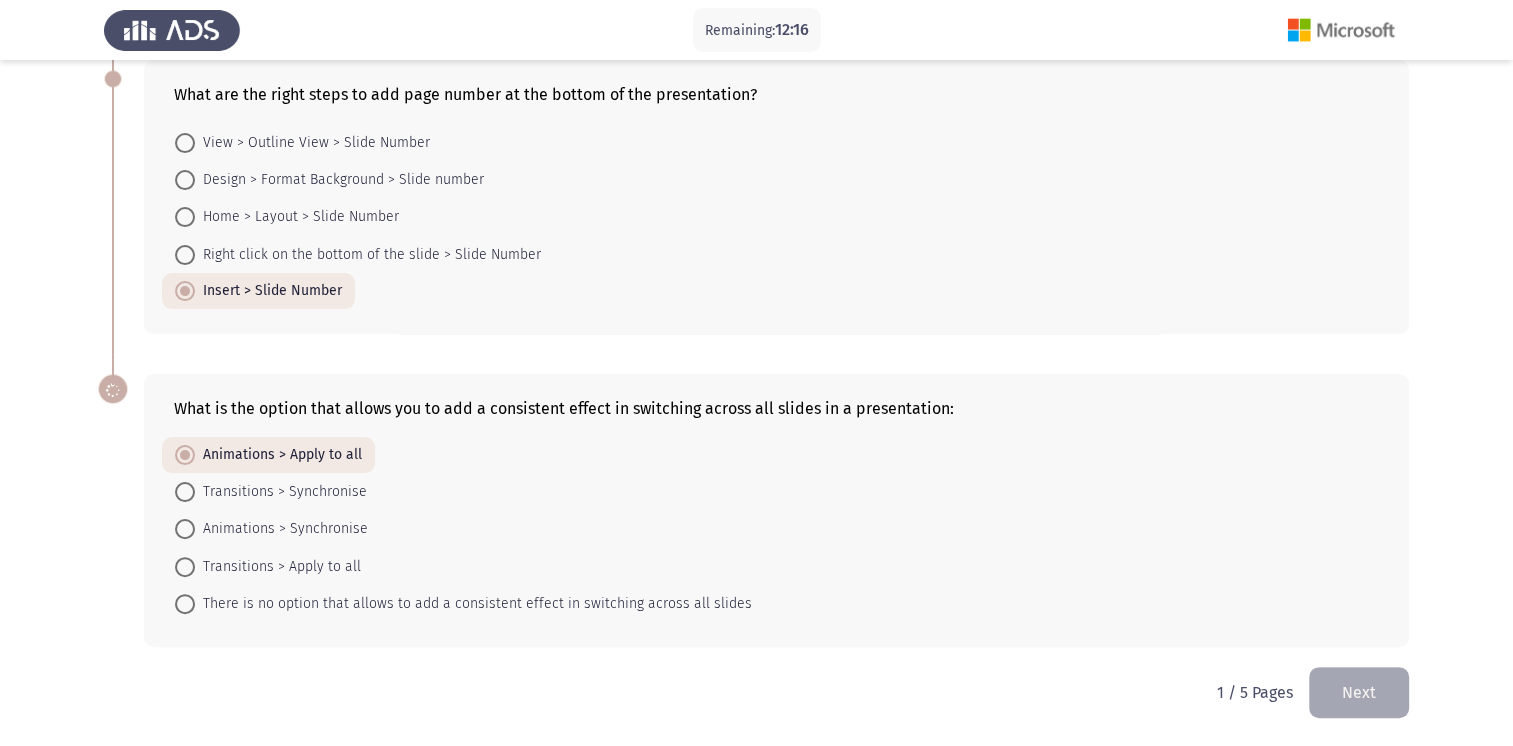 scroll, scrollTop: 420, scrollLeft: 0, axis: vertical 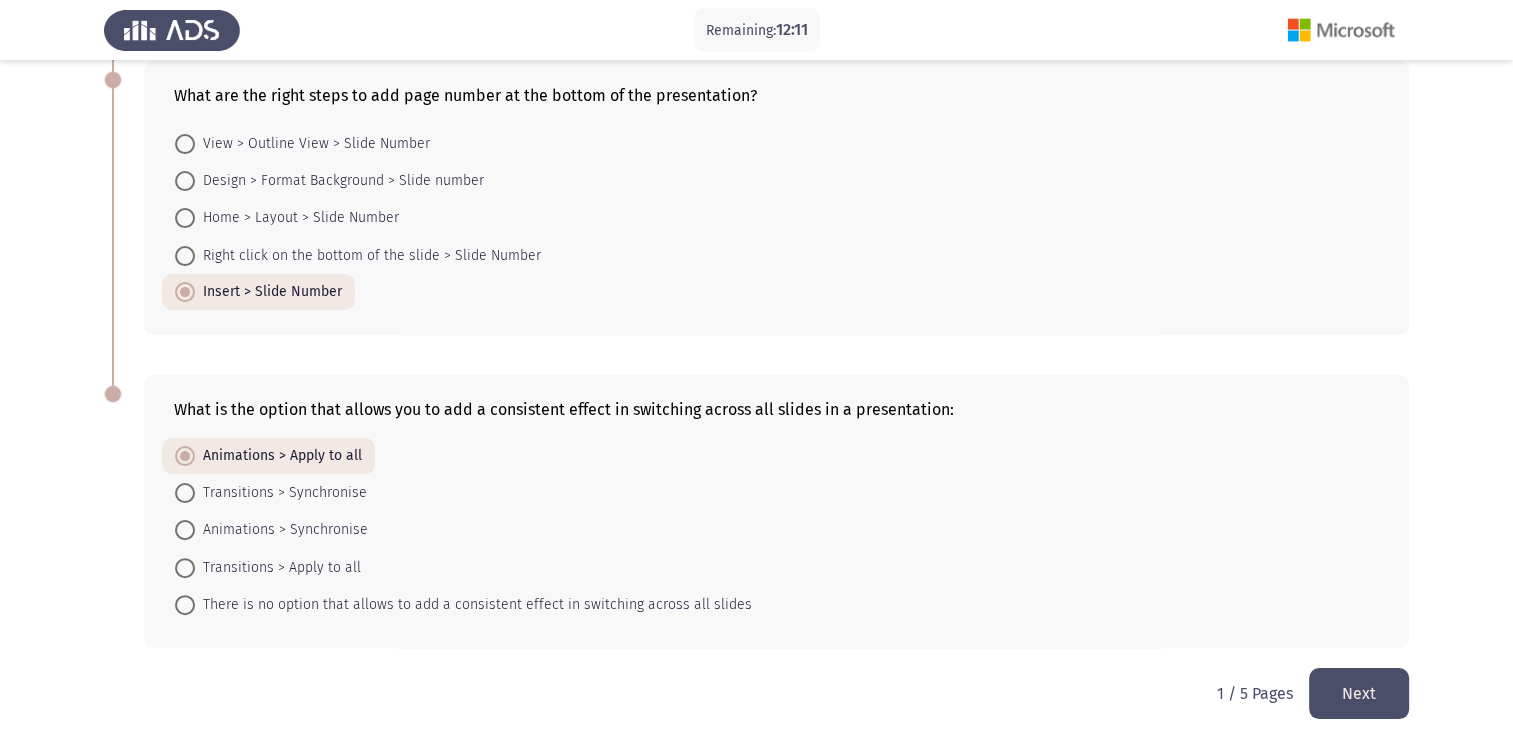 click on "Next" 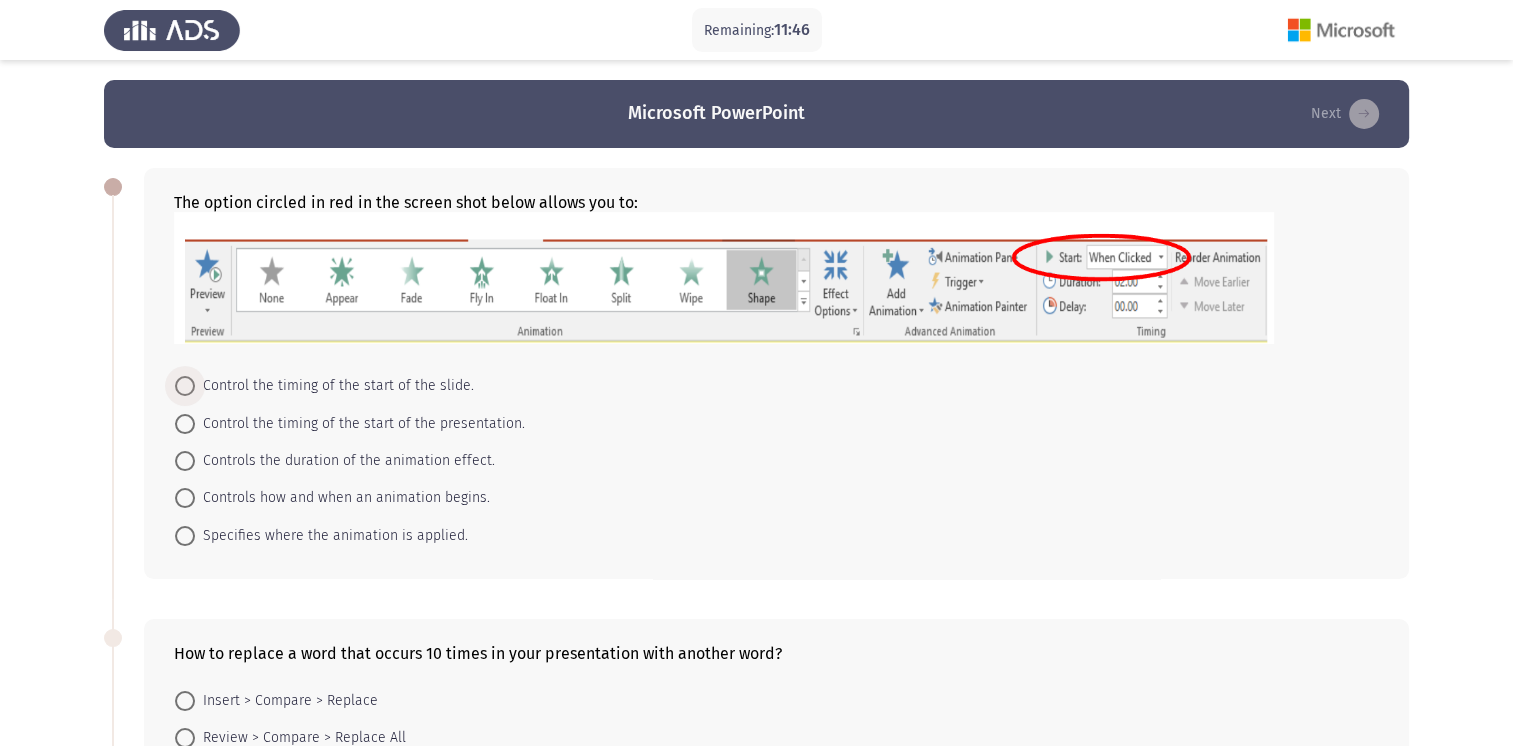click on "Control the timing of the start of the slide." at bounding box center (334, 386) 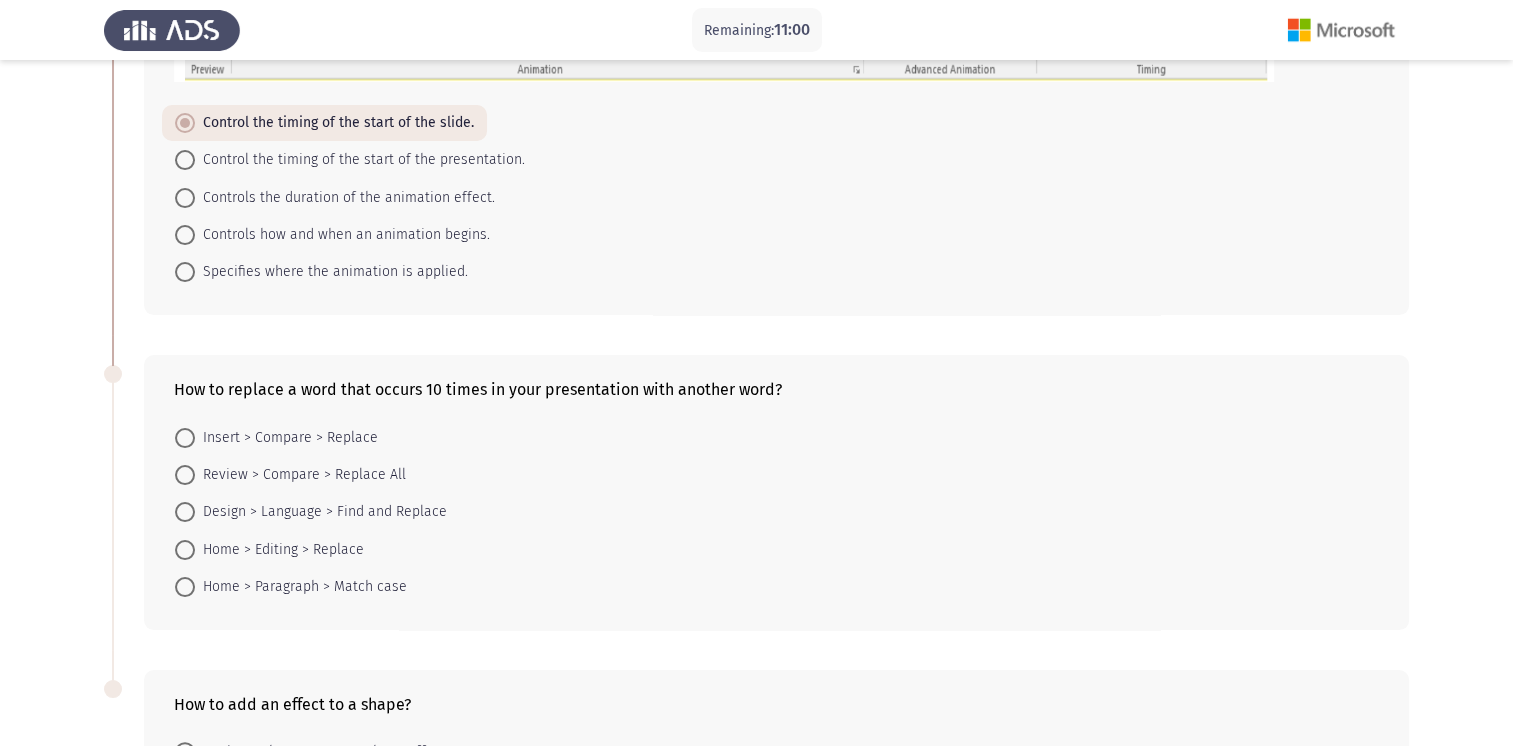 scroll, scrollTop: 0, scrollLeft: 0, axis: both 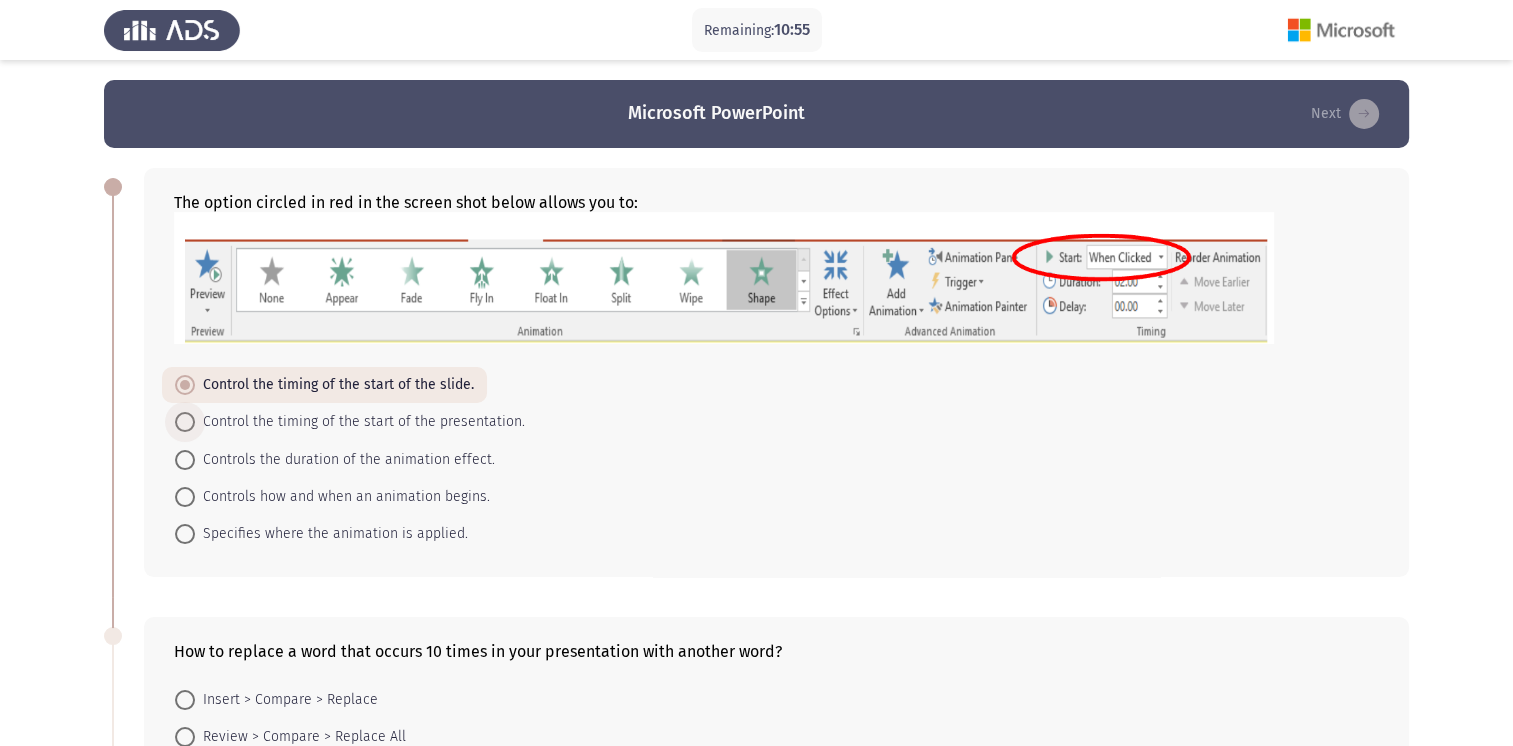 click on "Control the timing of the start of the presentation." at bounding box center (360, 422) 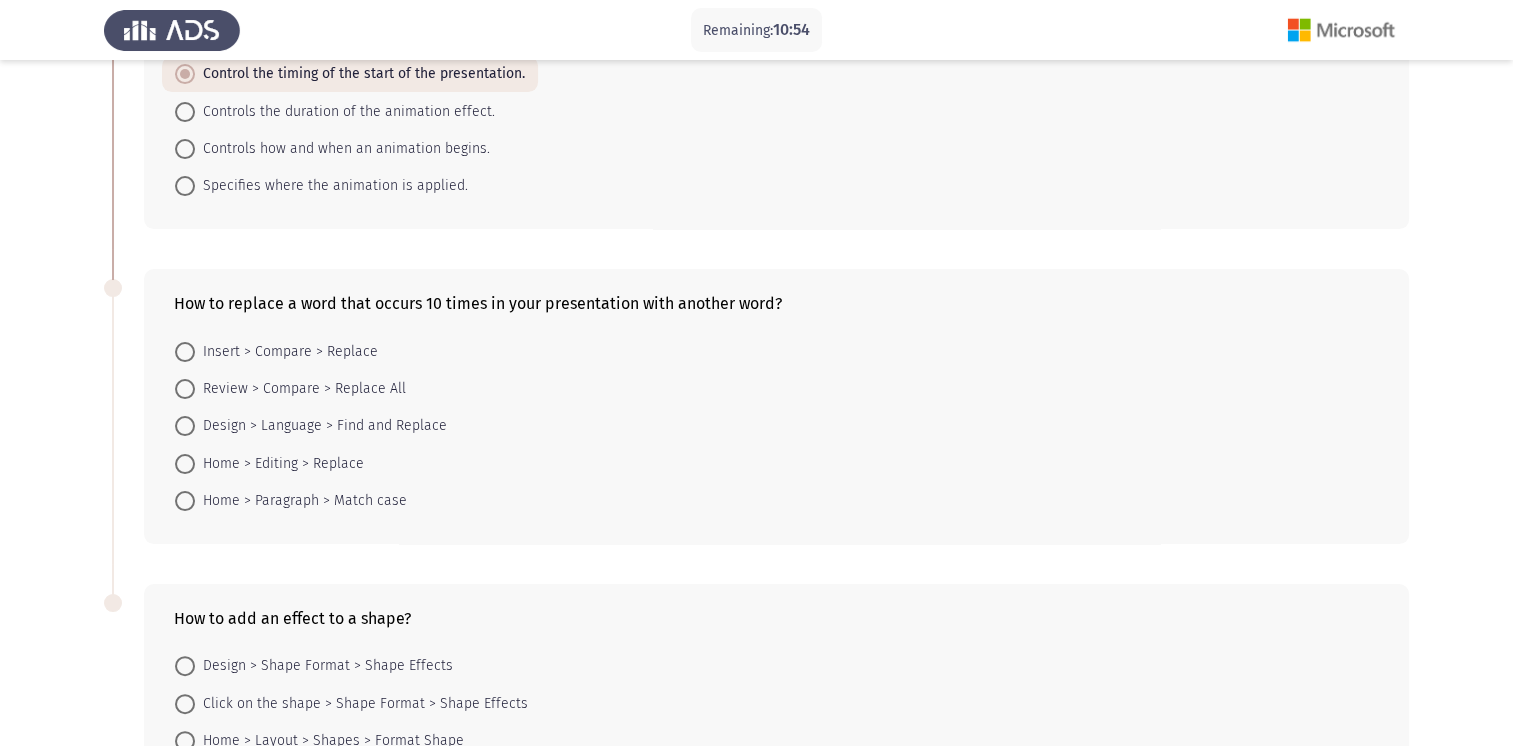 scroll, scrollTop: 351, scrollLeft: 0, axis: vertical 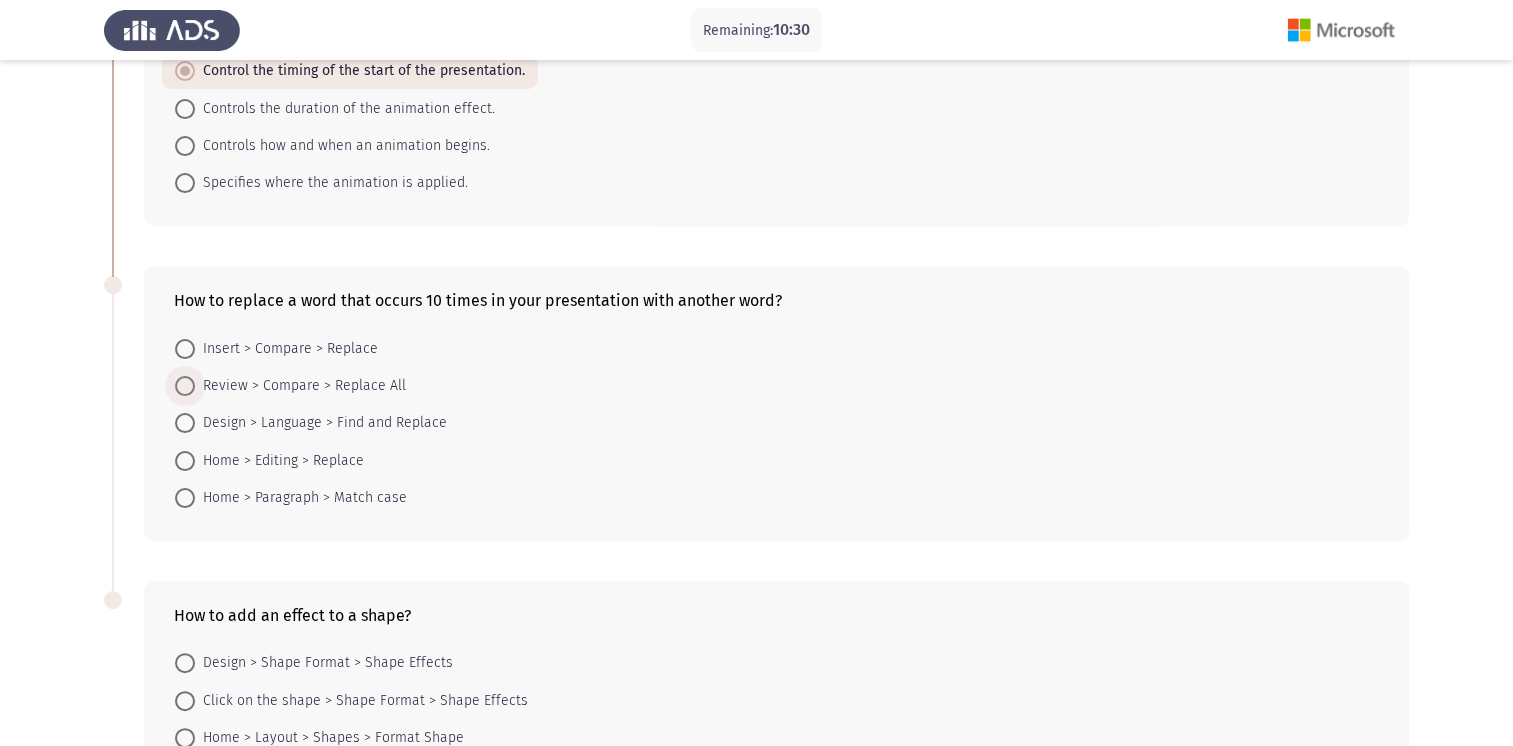 click on "Review > Compare > Replace All" at bounding box center (300, 386) 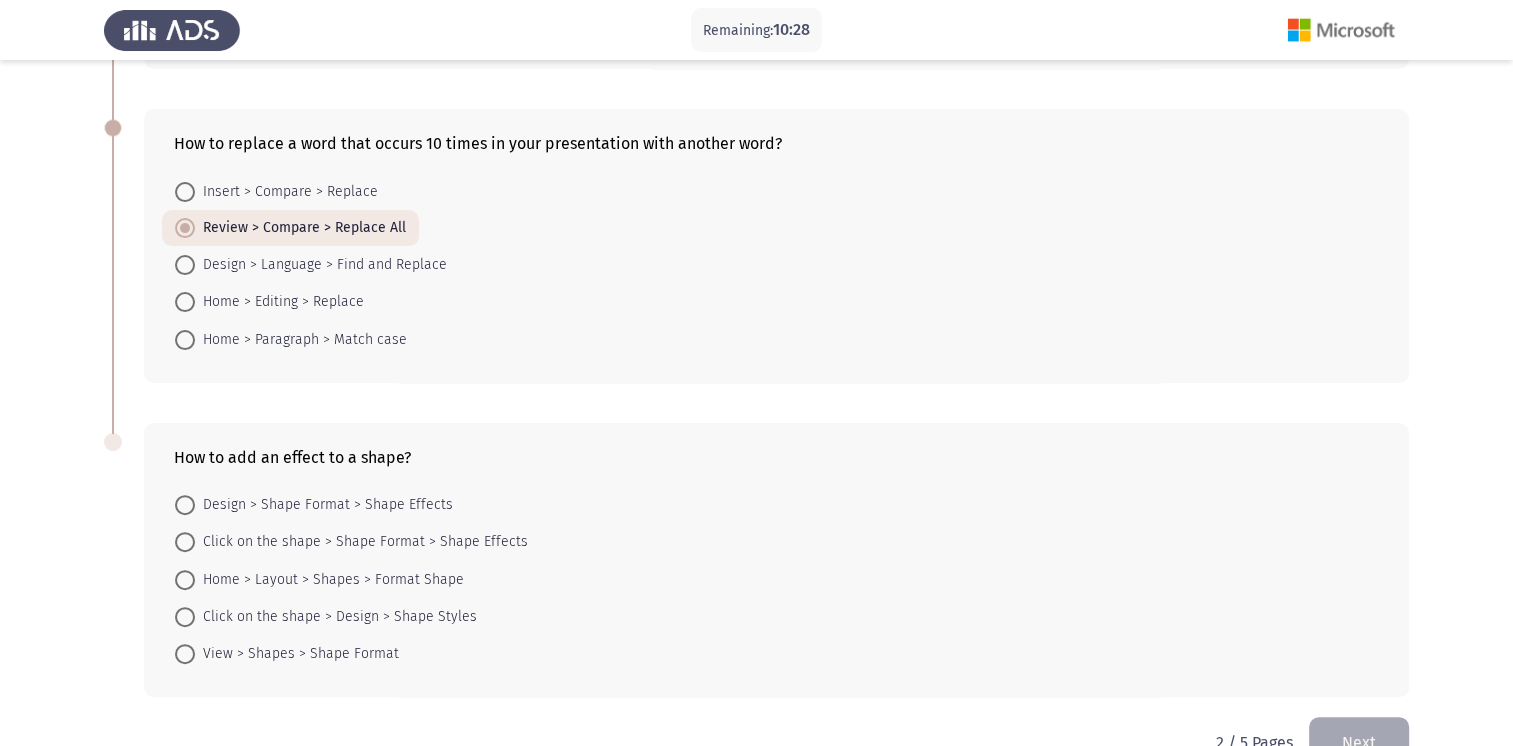 scroll, scrollTop: 557, scrollLeft: 0, axis: vertical 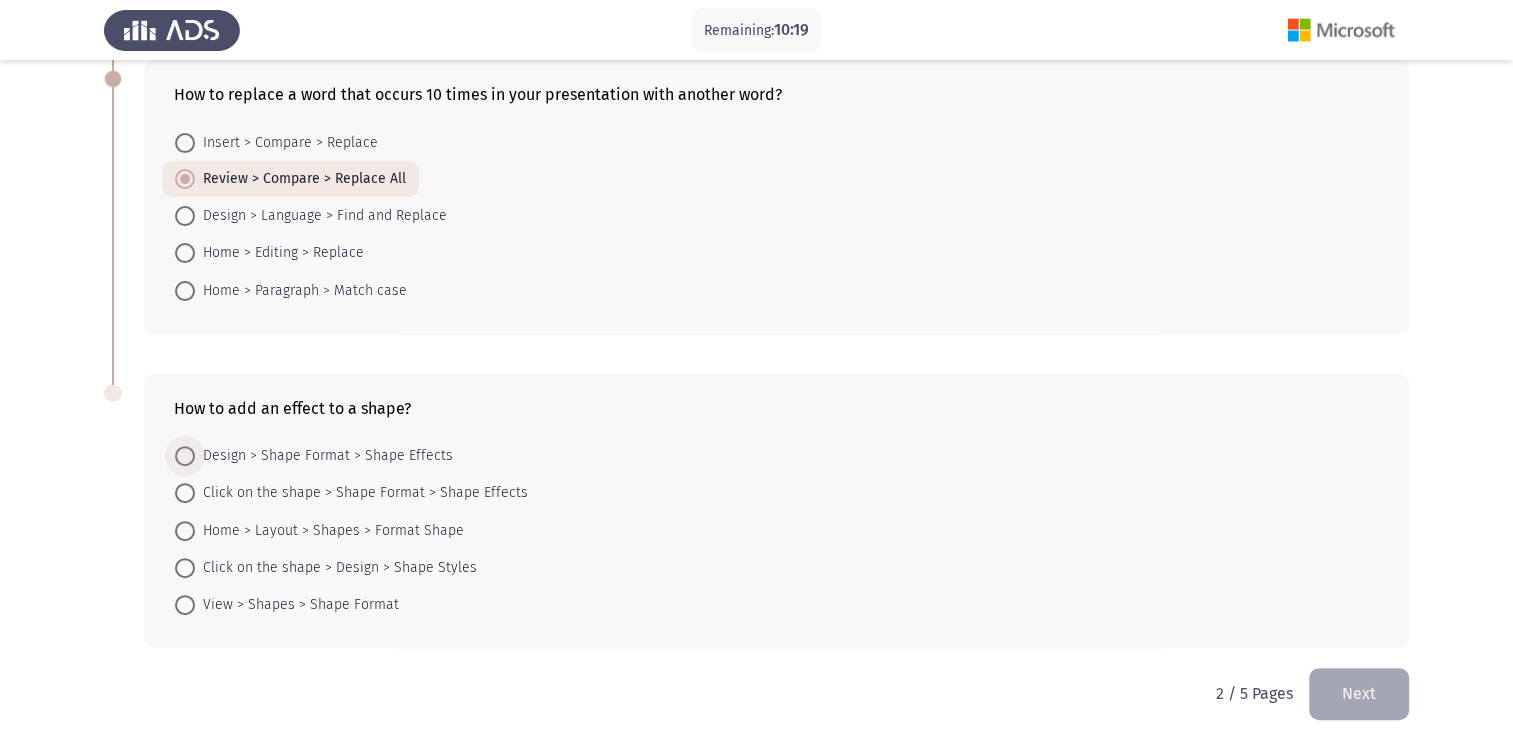click on "Design > Shape Format > Shape Effects" at bounding box center [324, 456] 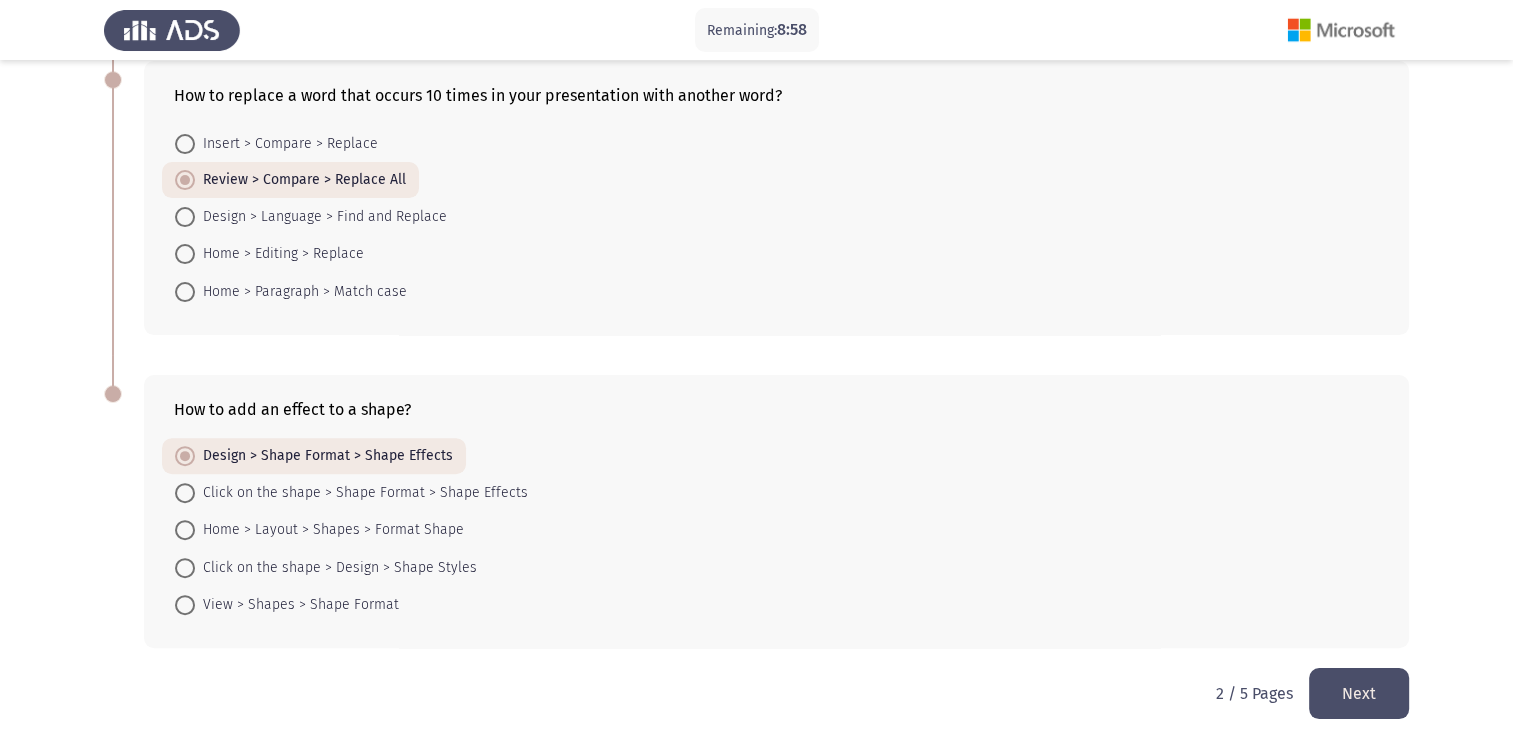 click on "Next" 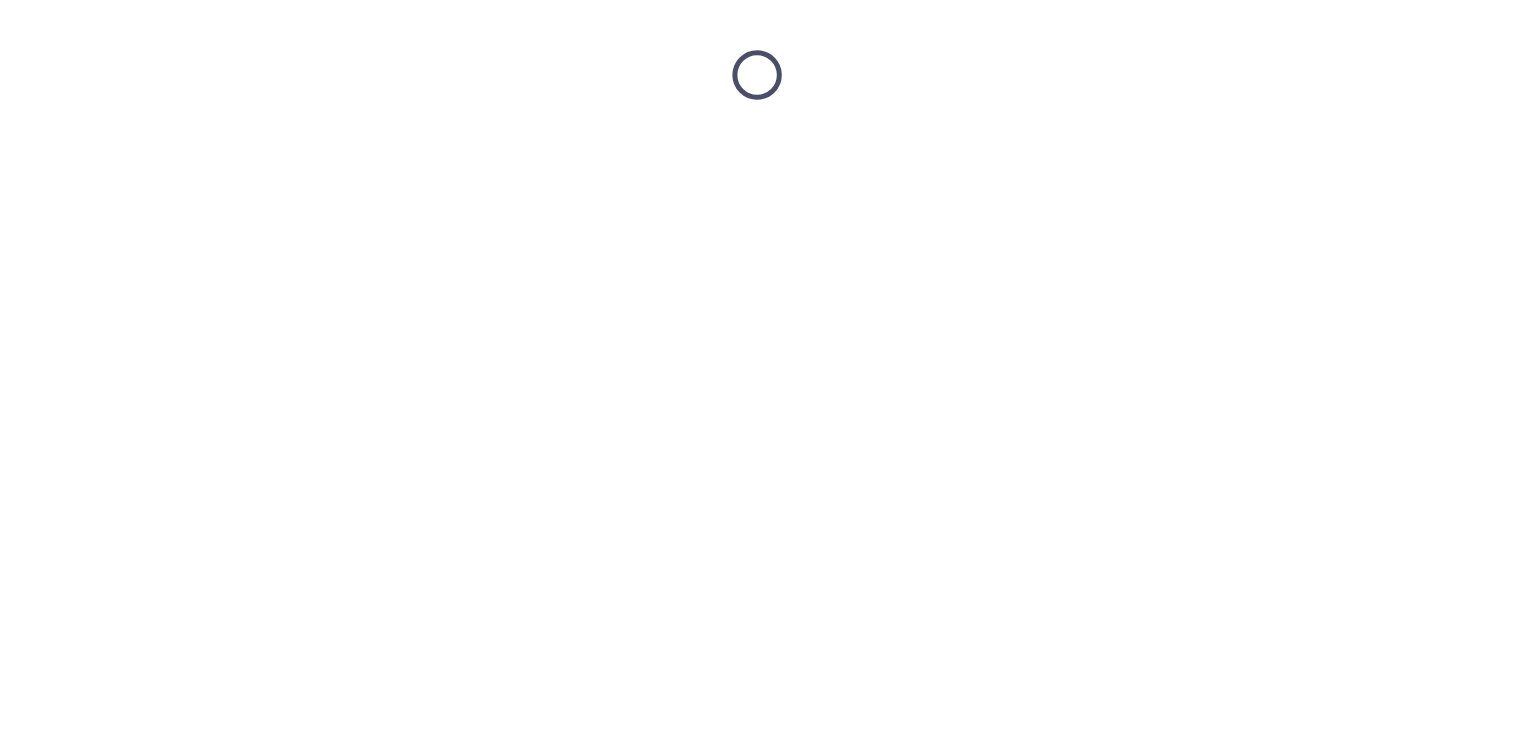 scroll, scrollTop: 0, scrollLeft: 0, axis: both 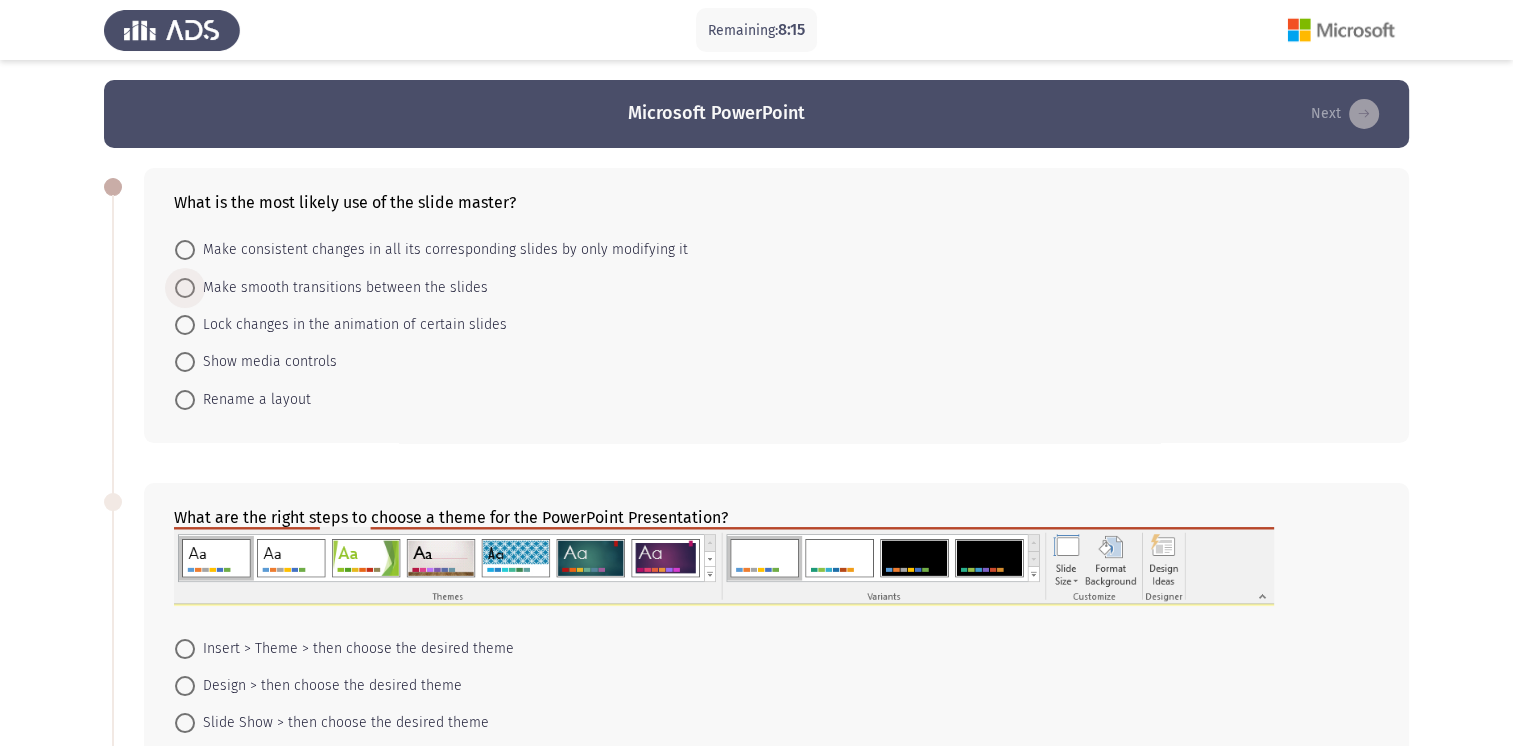 click at bounding box center (185, 288) 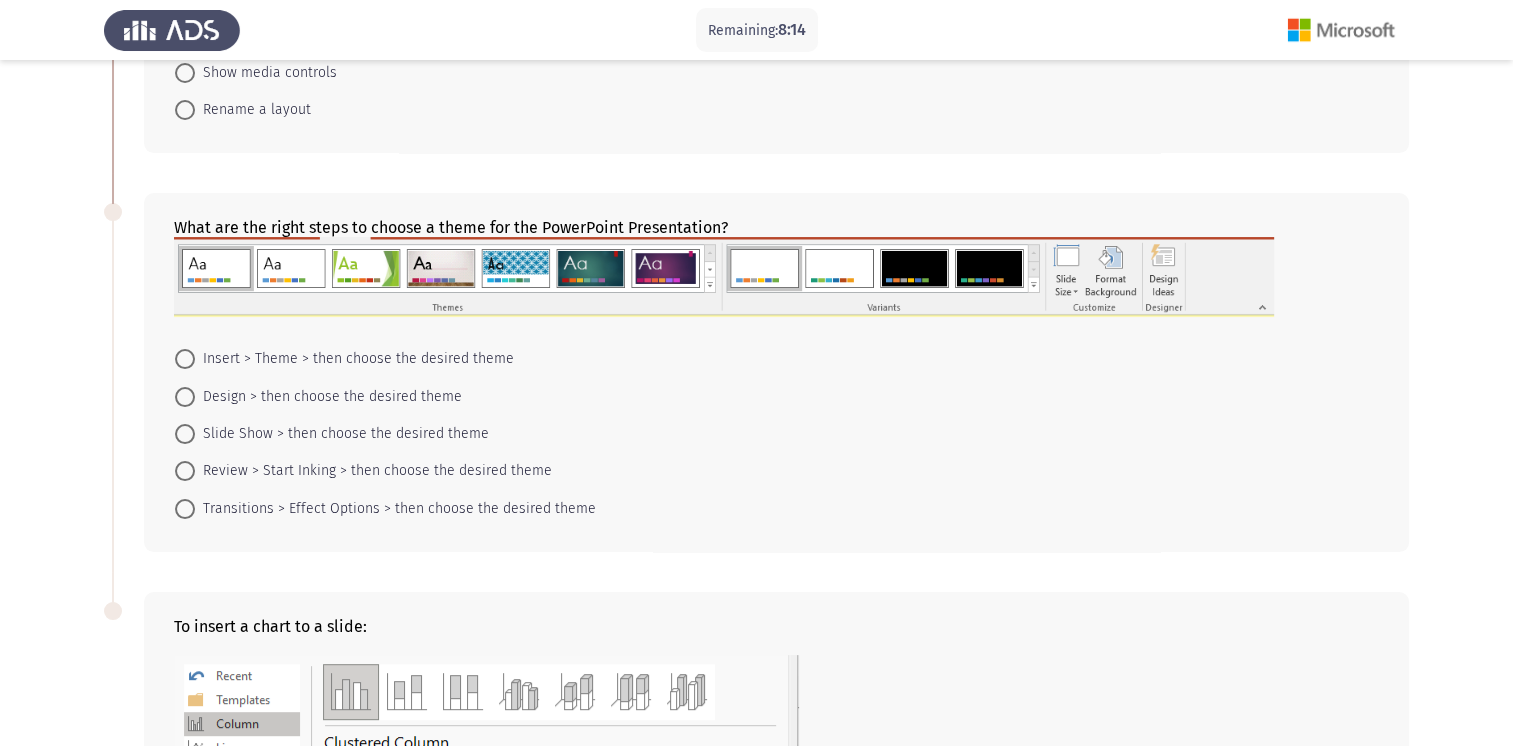 scroll, scrollTop: 292, scrollLeft: 0, axis: vertical 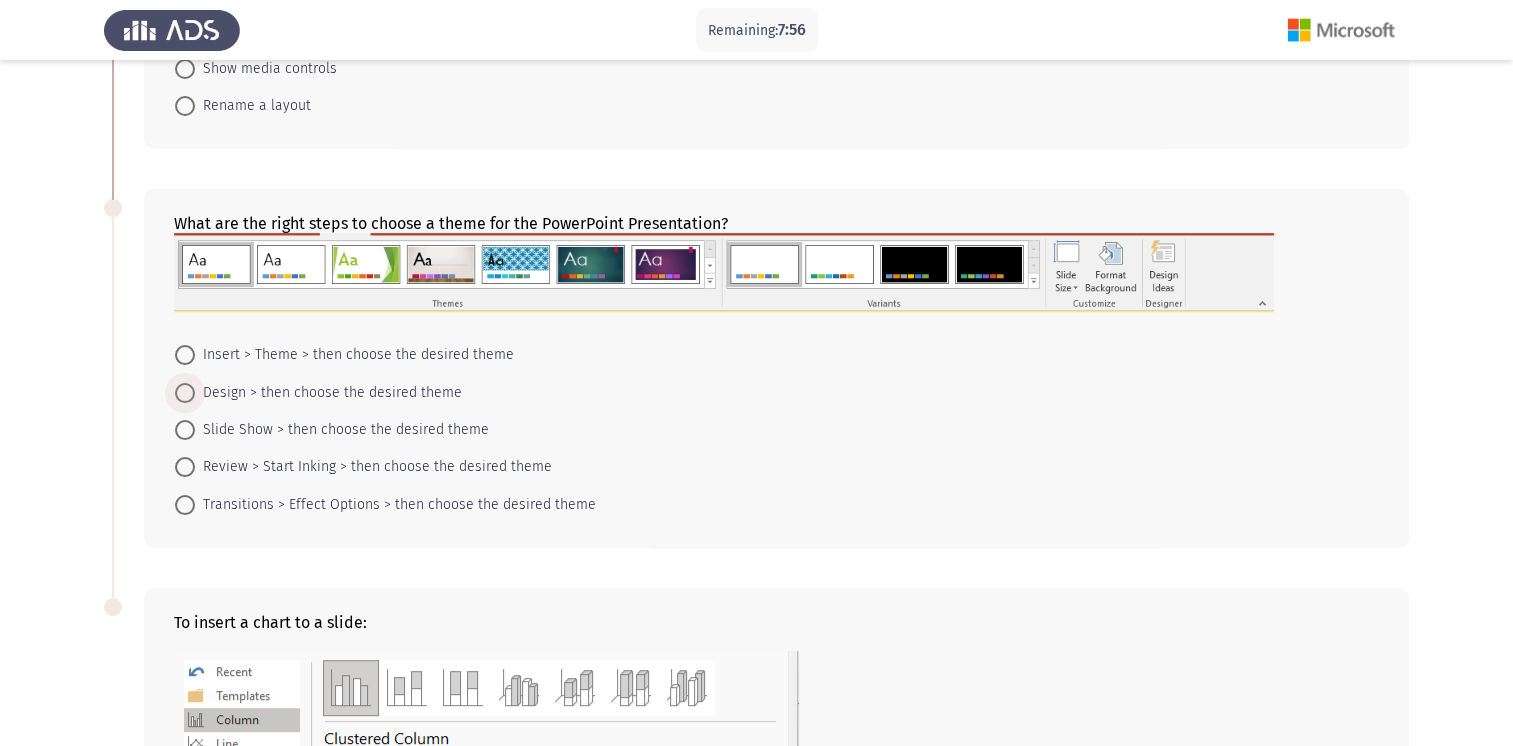 click on "Design > then choose the desired theme" at bounding box center (328, 393) 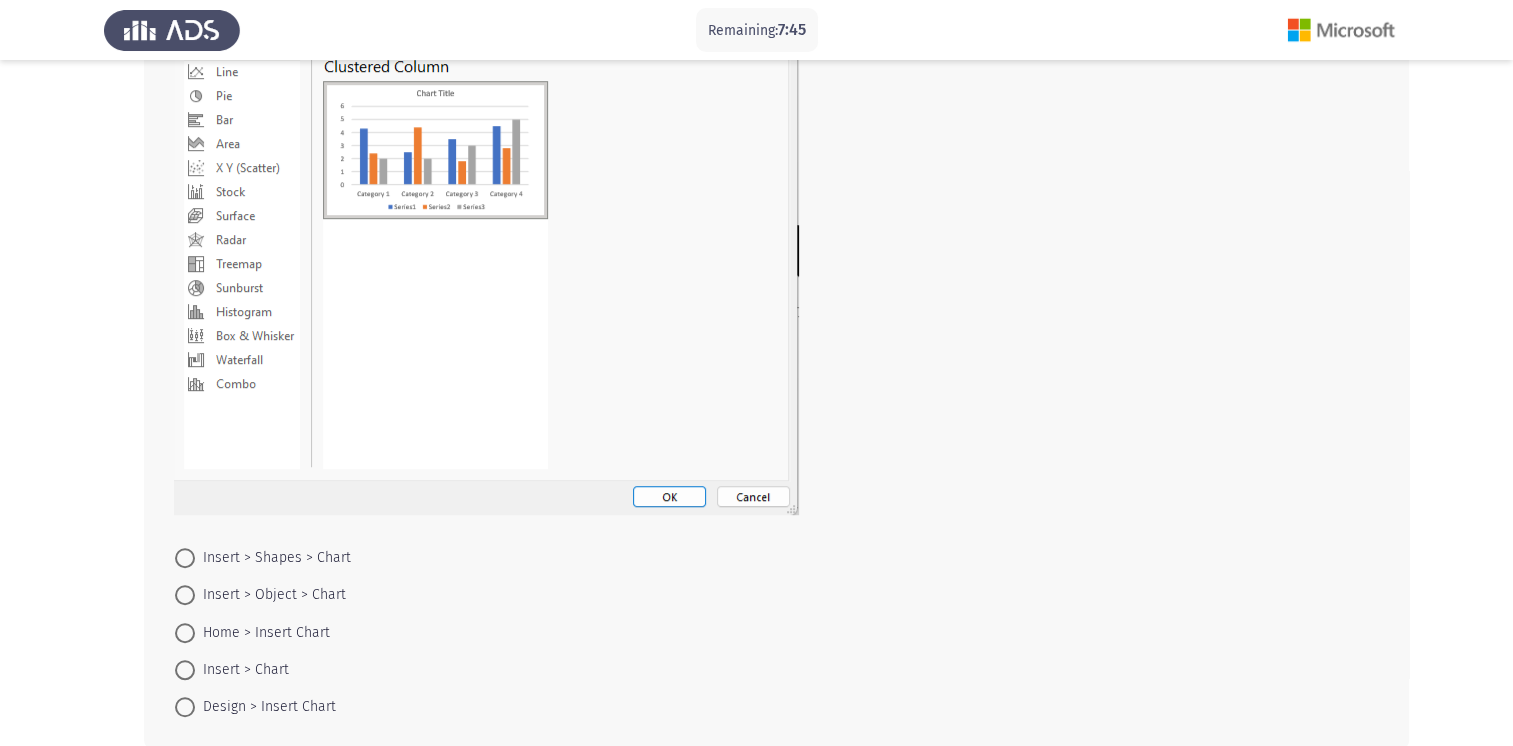 scroll, scrollTop: 963, scrollLeft: 0, axis: vertical 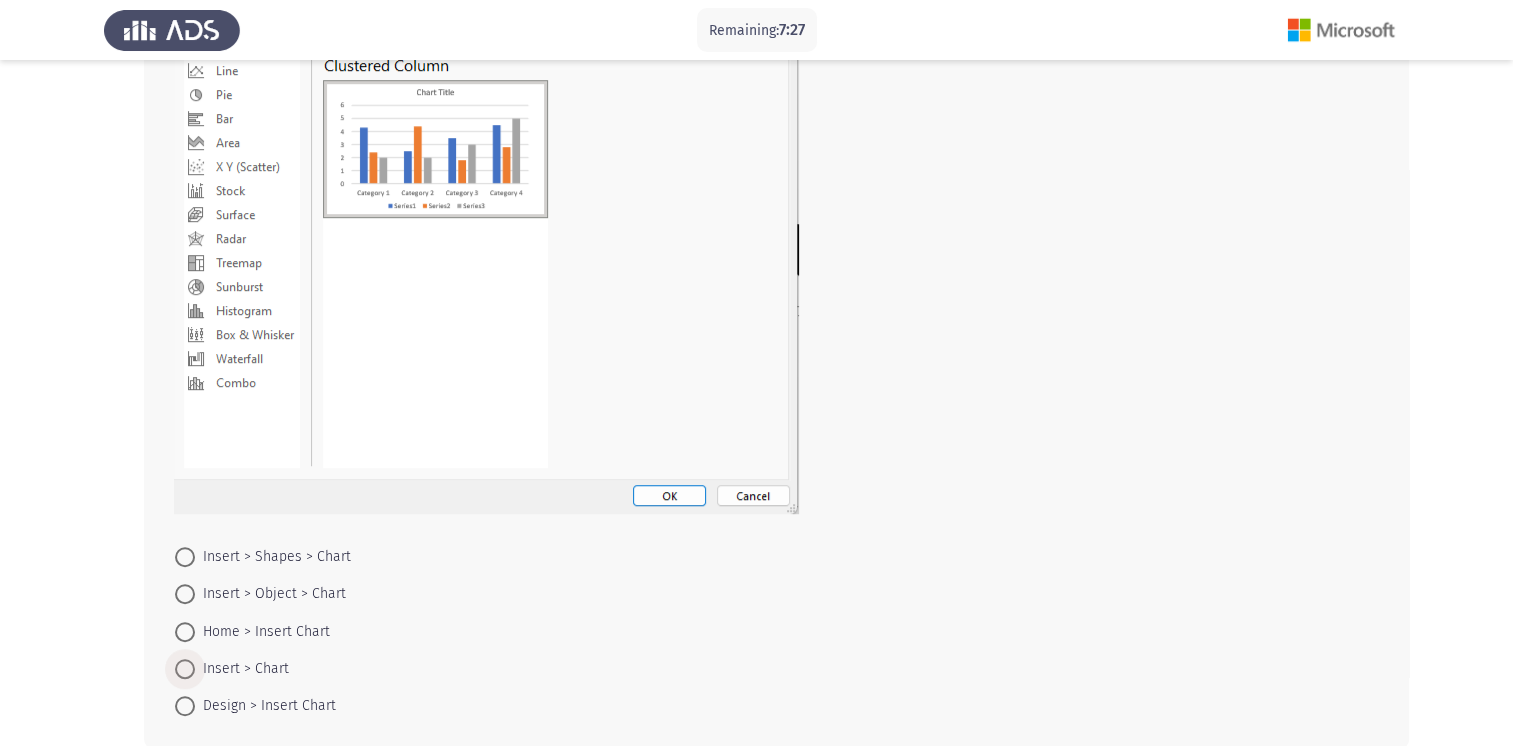 click on "Insert > Chart" at bounding box center (242, 669) 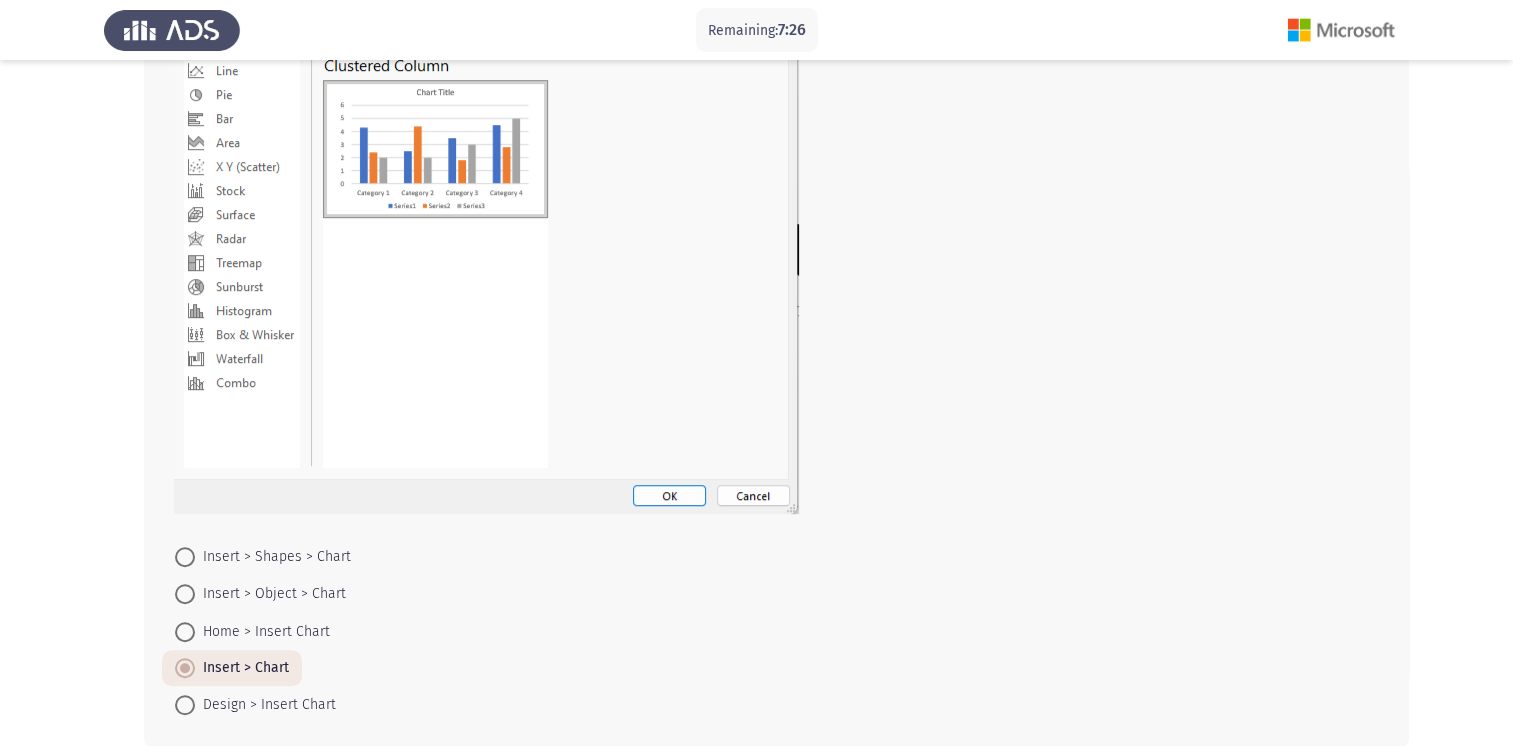 scroll, scrollTop: 1063, scrollLeft: 0, axis: vertical 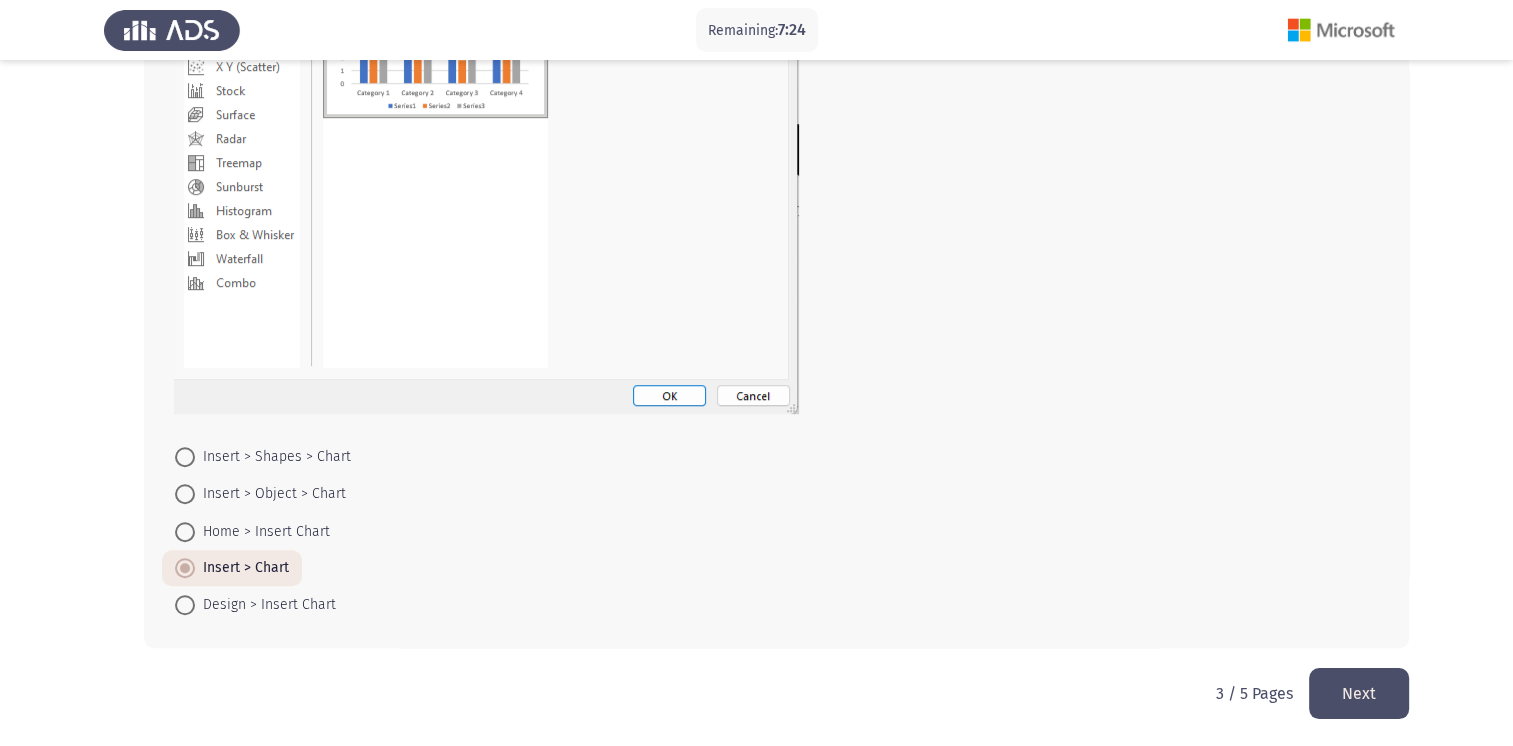 click on "Next" 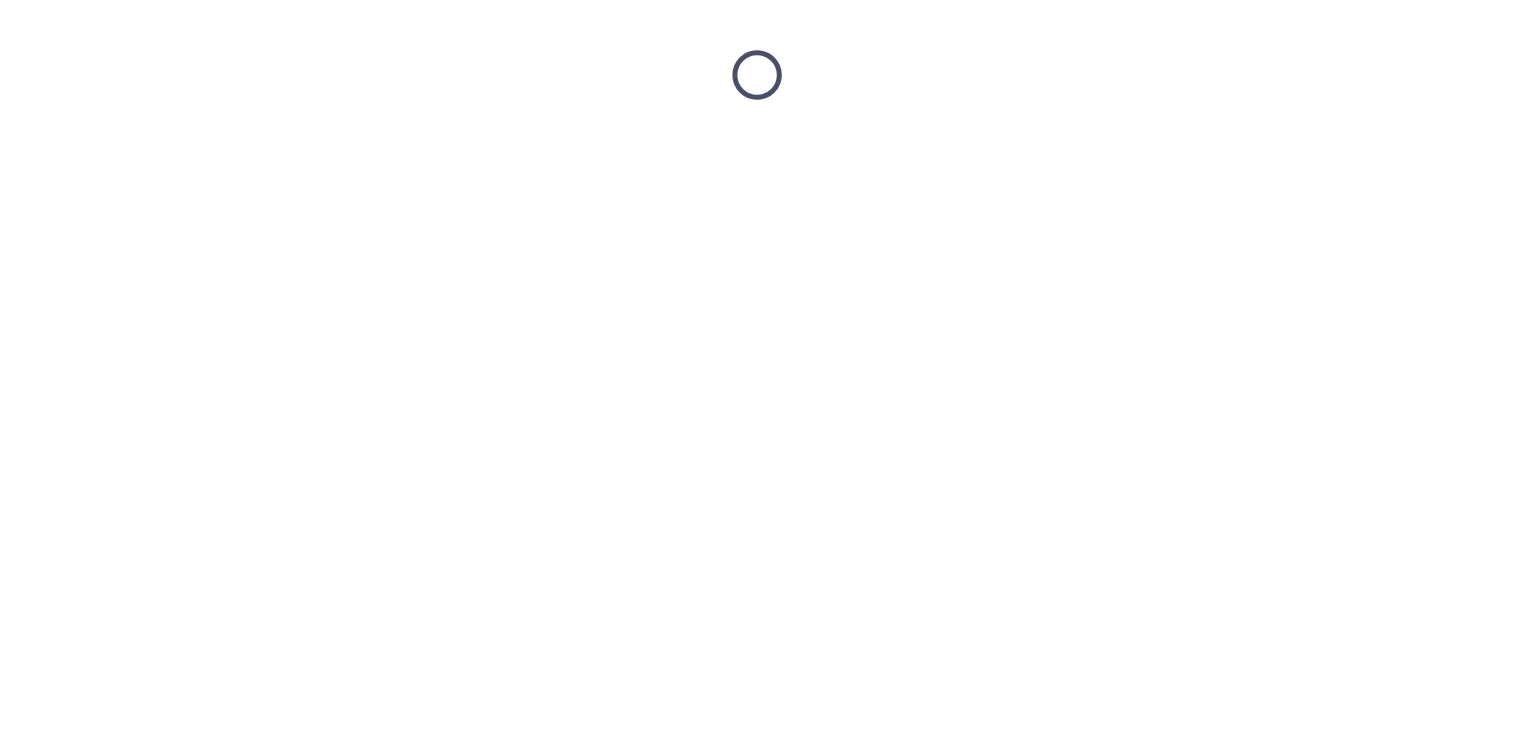 scroll, scrollTop: 0, scrollLeft: 0, axis: both 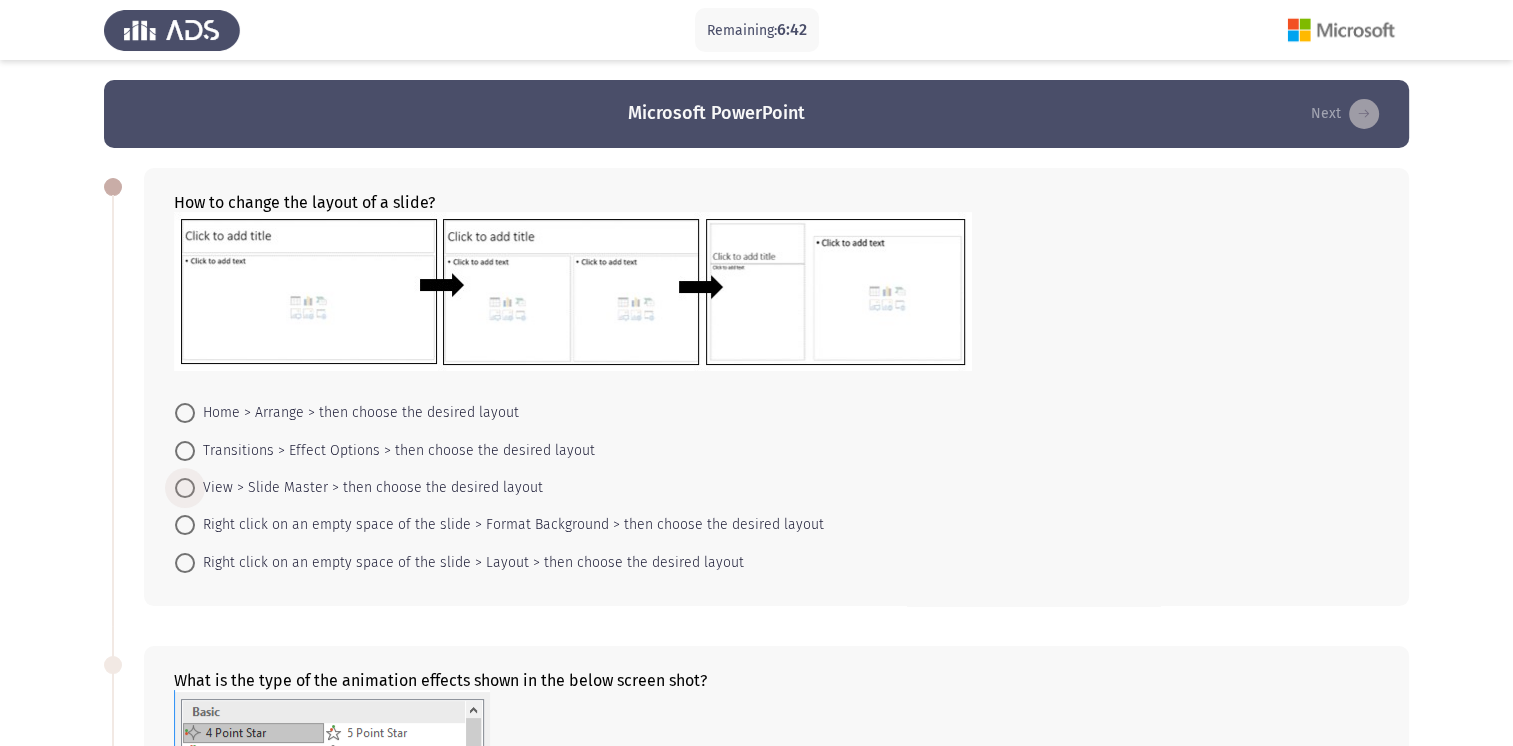 click on "View > Slide Master > then choose the desired layout" at bounding box center [369, 488] 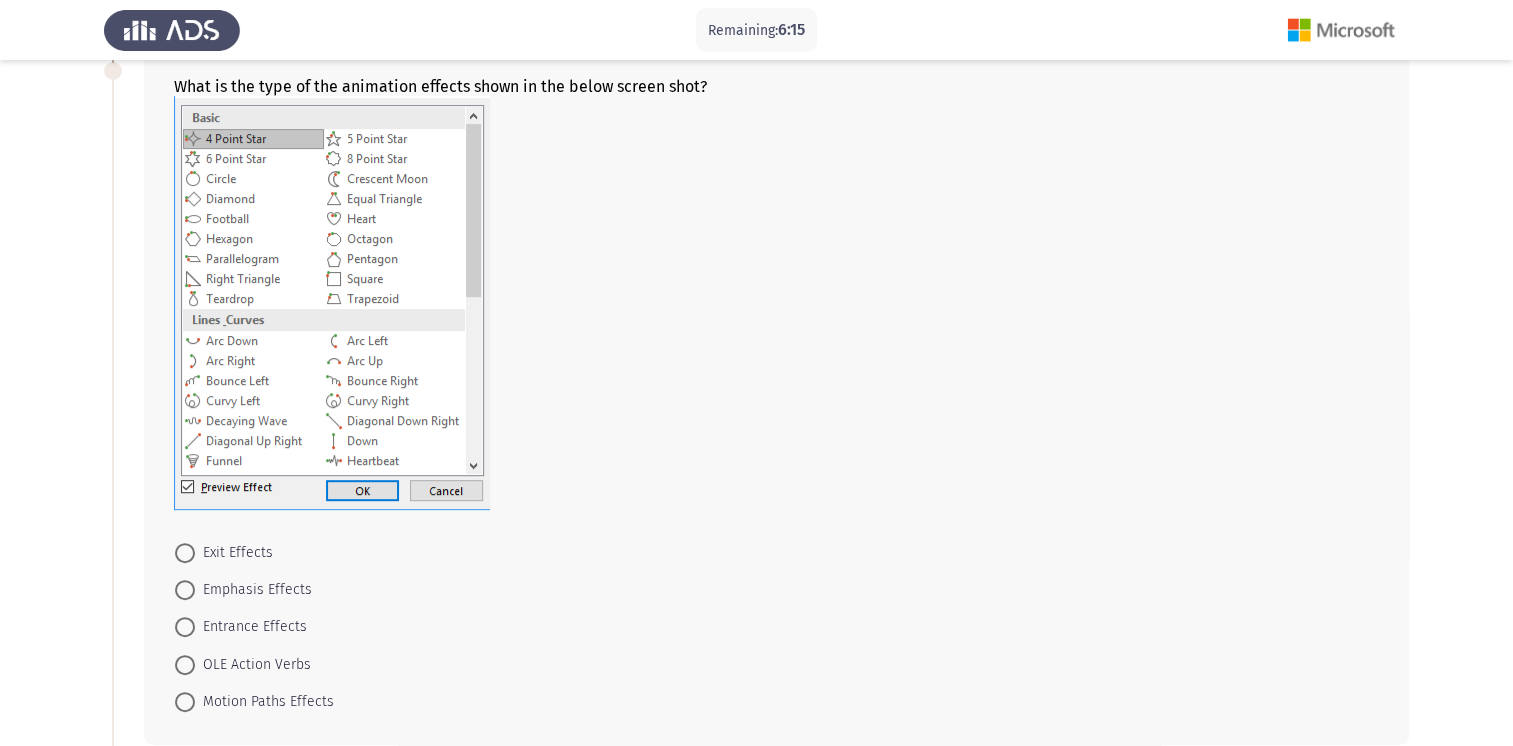 scroll, scrollTop: 590, scrollLeft: 0, axis: vertical 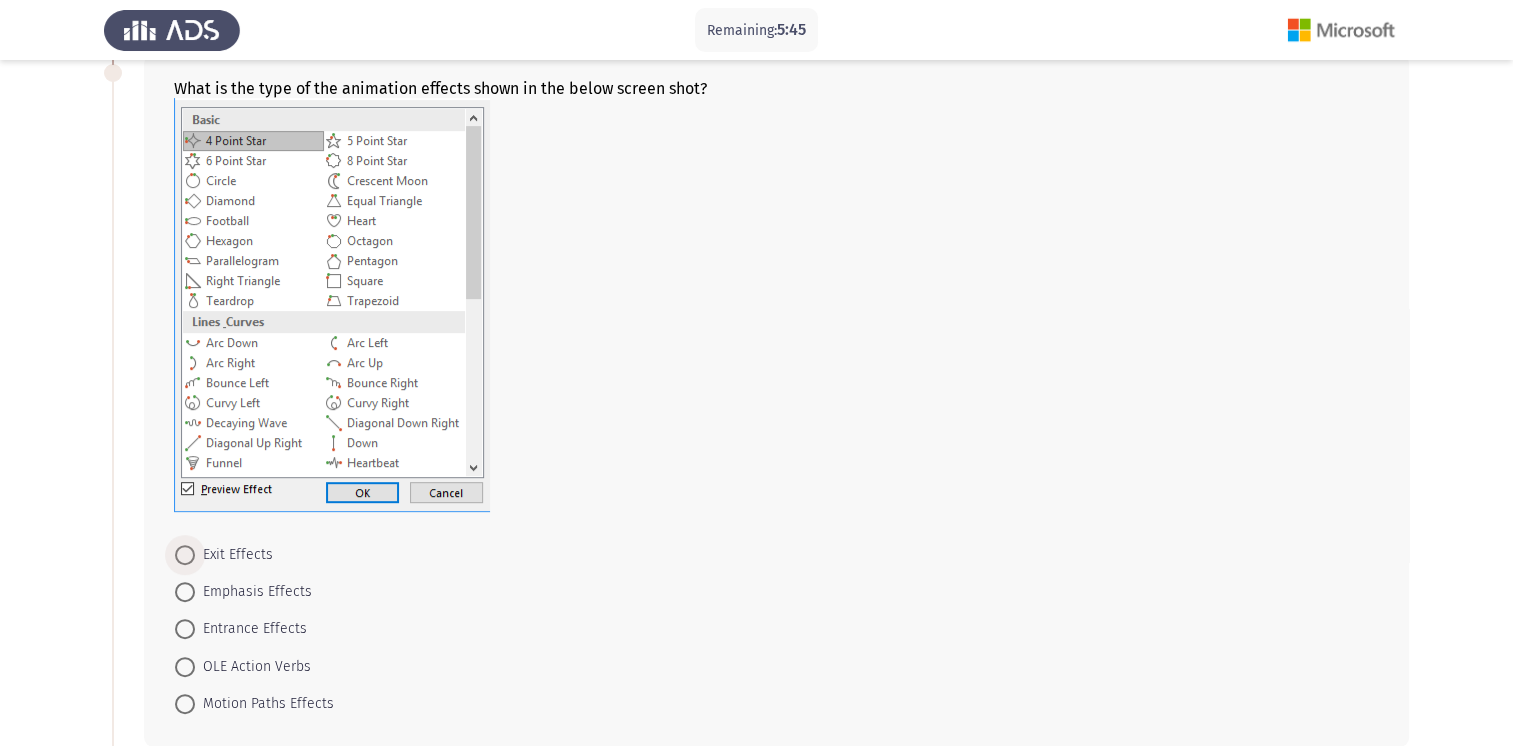 click at bounding box center [185, 555] 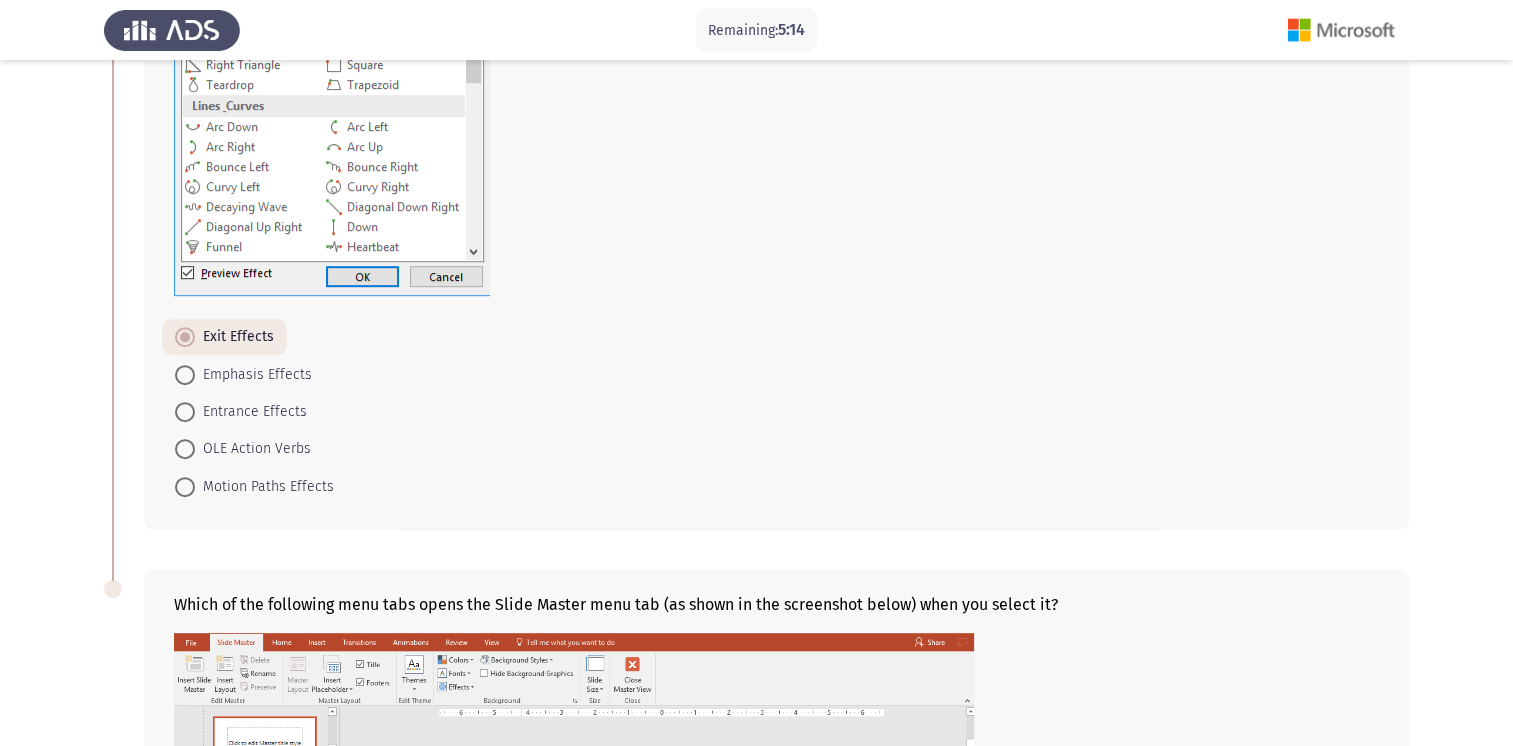 scroll, scrollTop: 802, scrollLeft: 0, axis: vertical 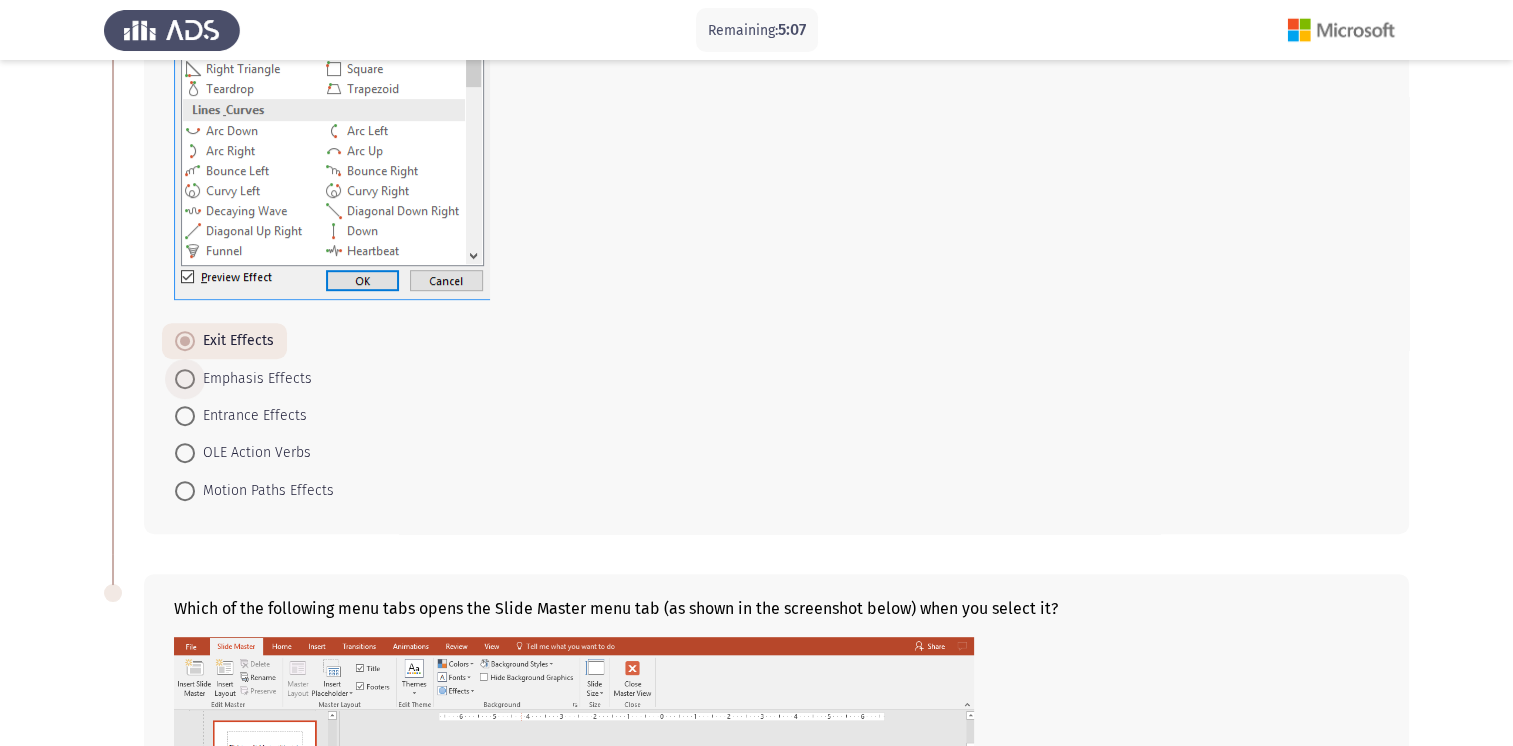 click on "Emphasis Effects" at bounding box center (253, 379) 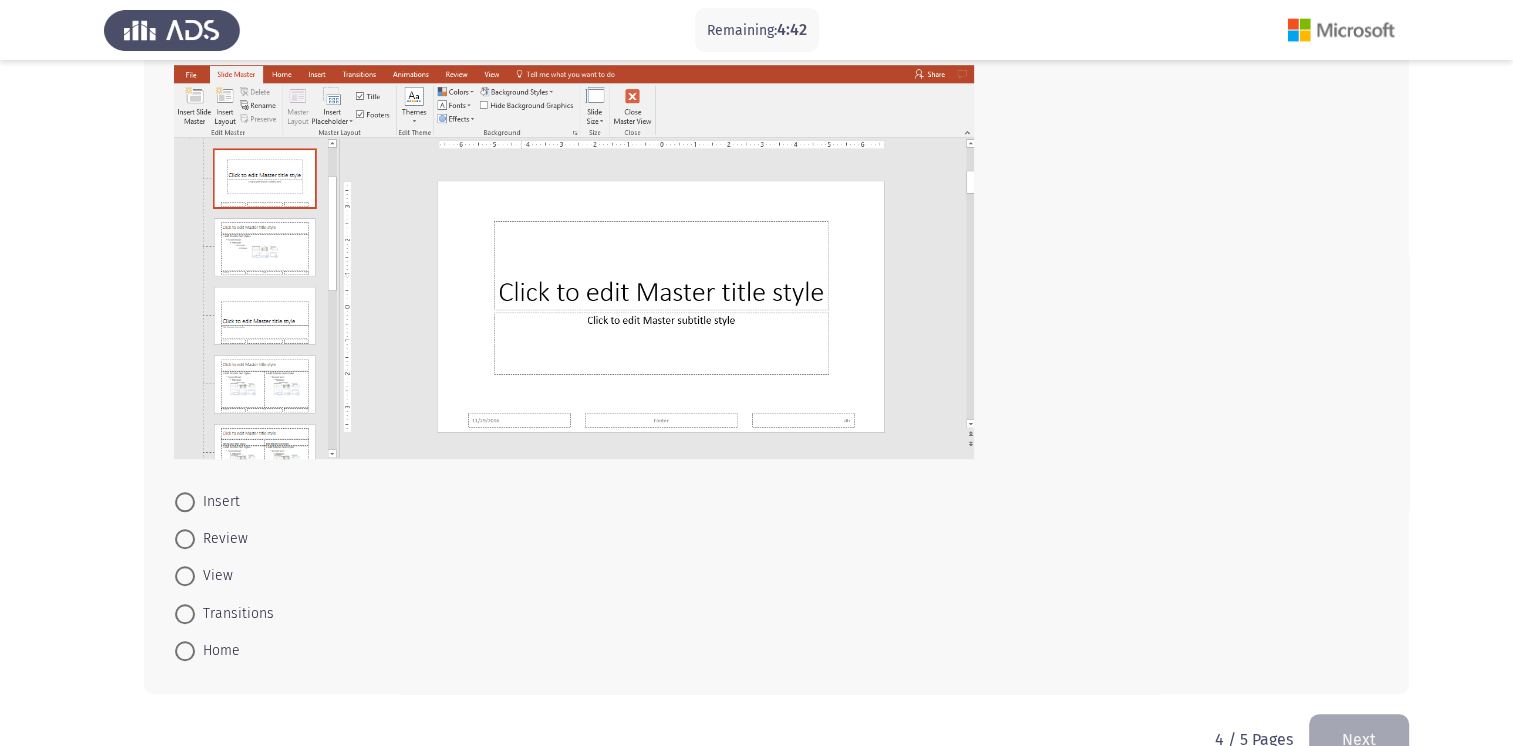 scroll, scrollTop: 1378, scrollLeft: 0, axis: vertical 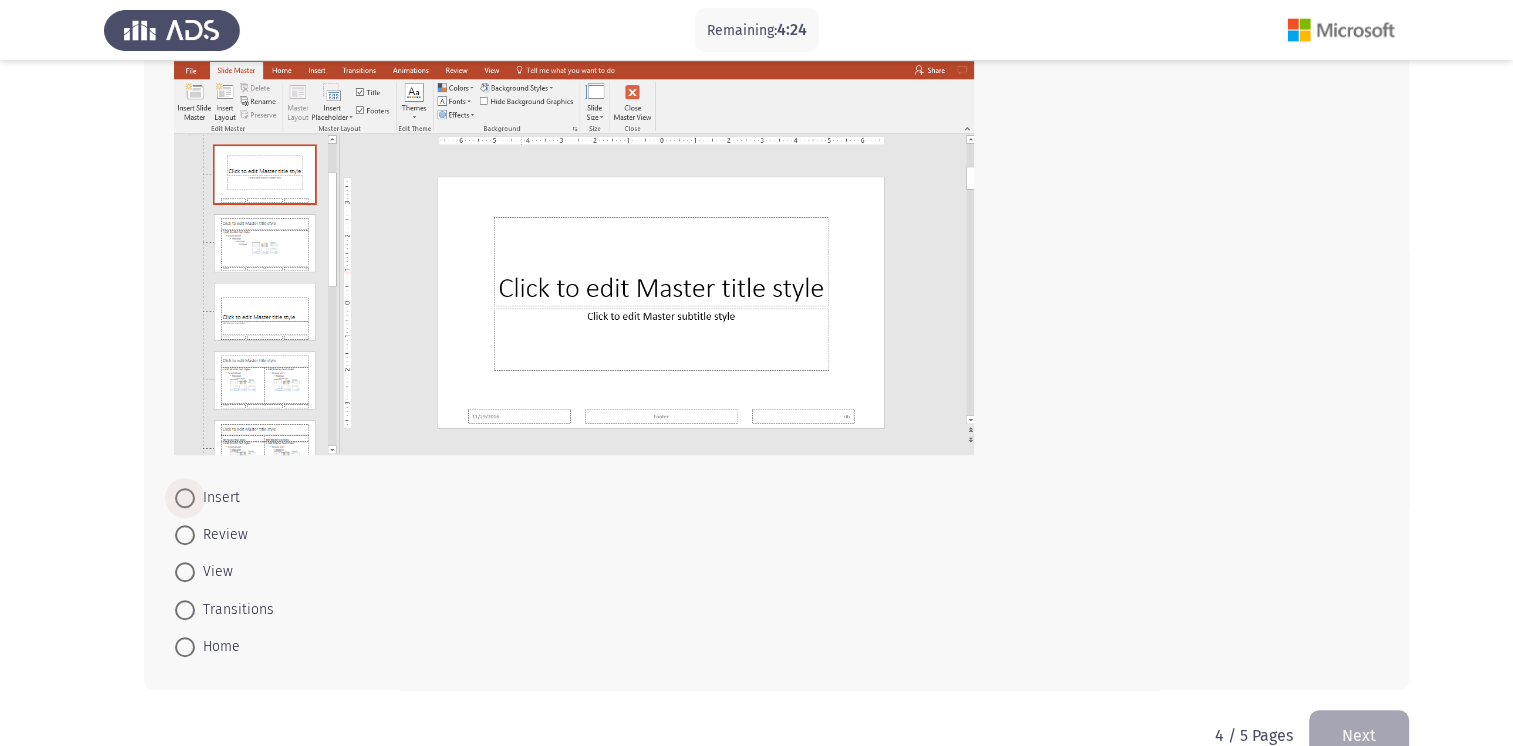 click on "Insert" at bounding box center (217, 498) 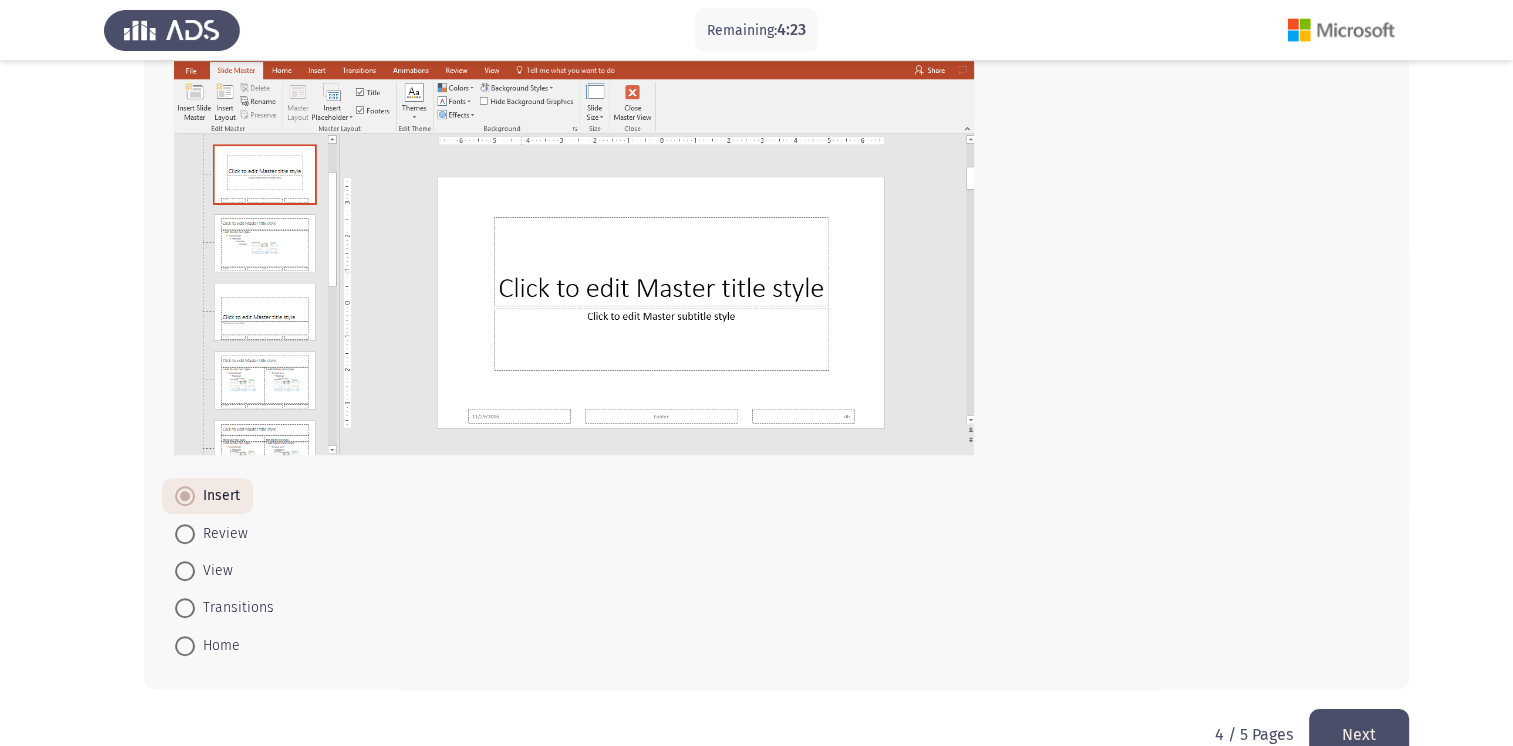 scroll, scrollTop: 1419, scrollLeft: 0, axis: vertical 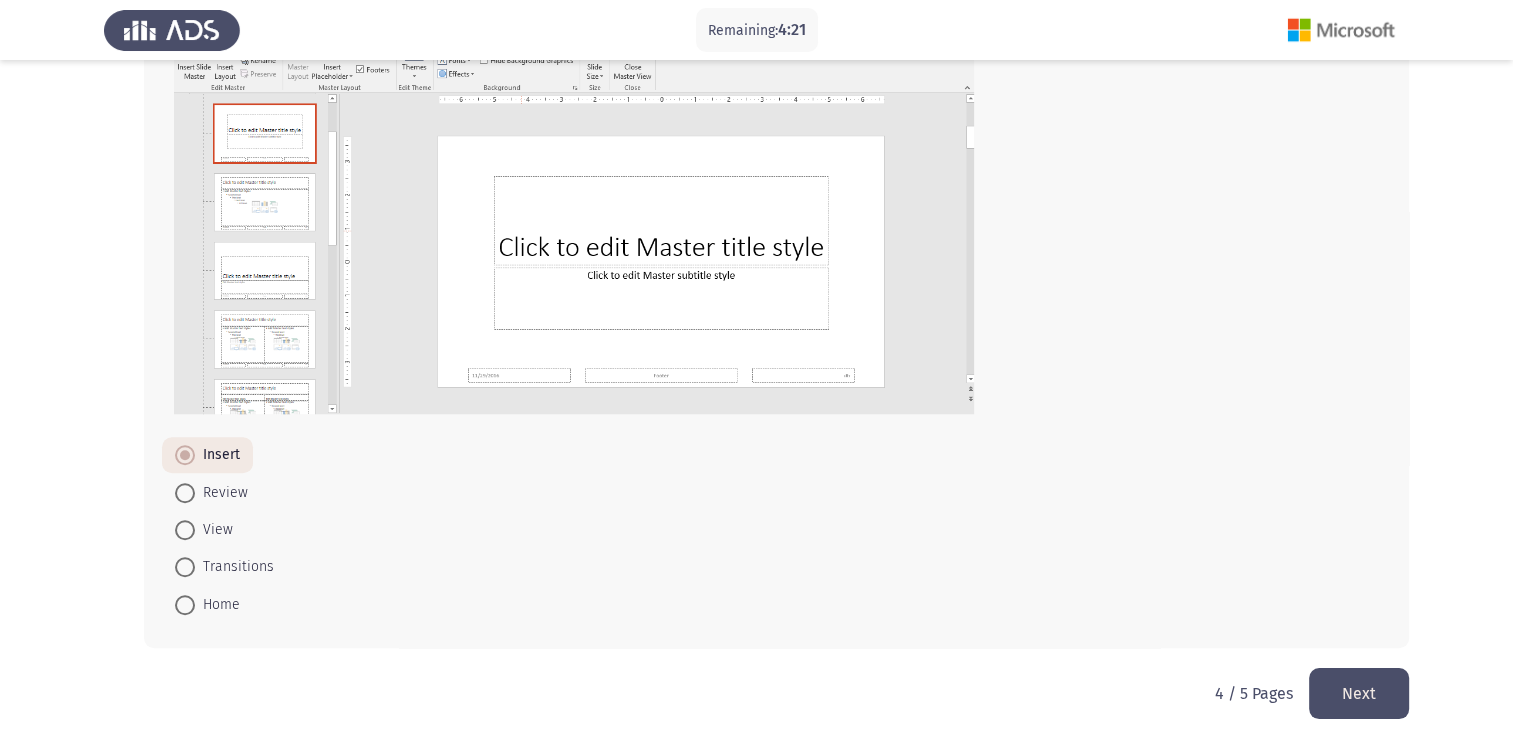 click on "Next" 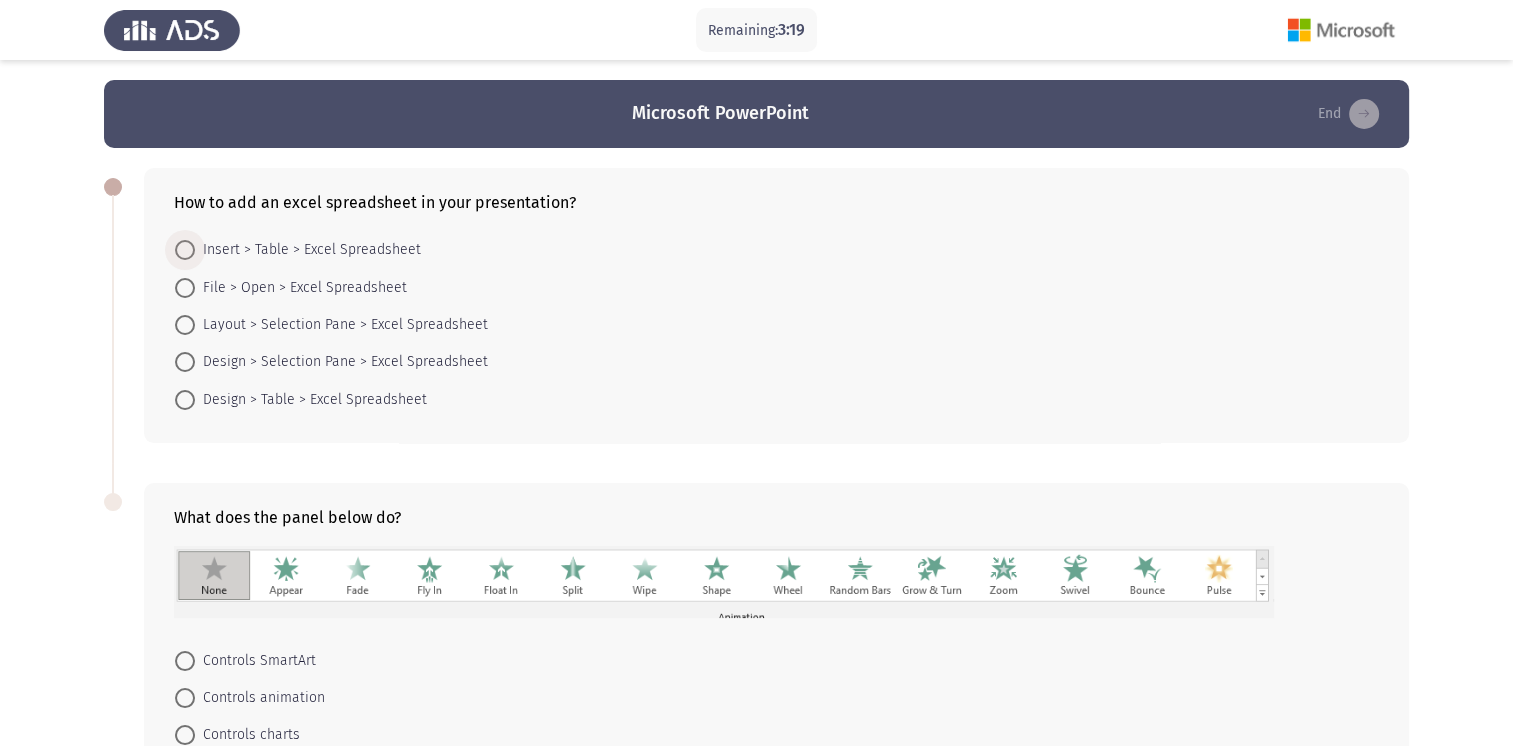 click at bounding box center (185, 250) 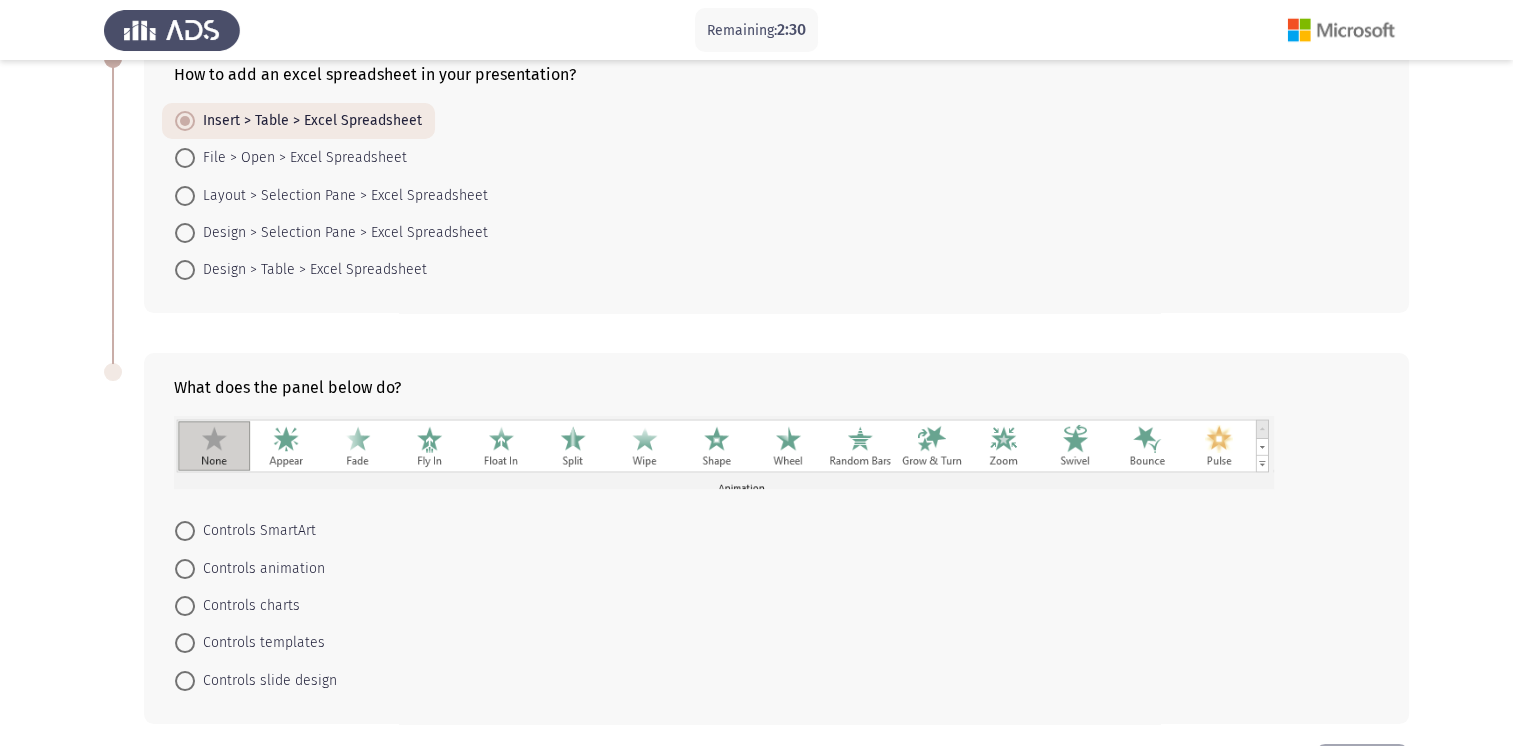 scroll, scrollTop: 204, scrollLeft: 0, axis: vertical 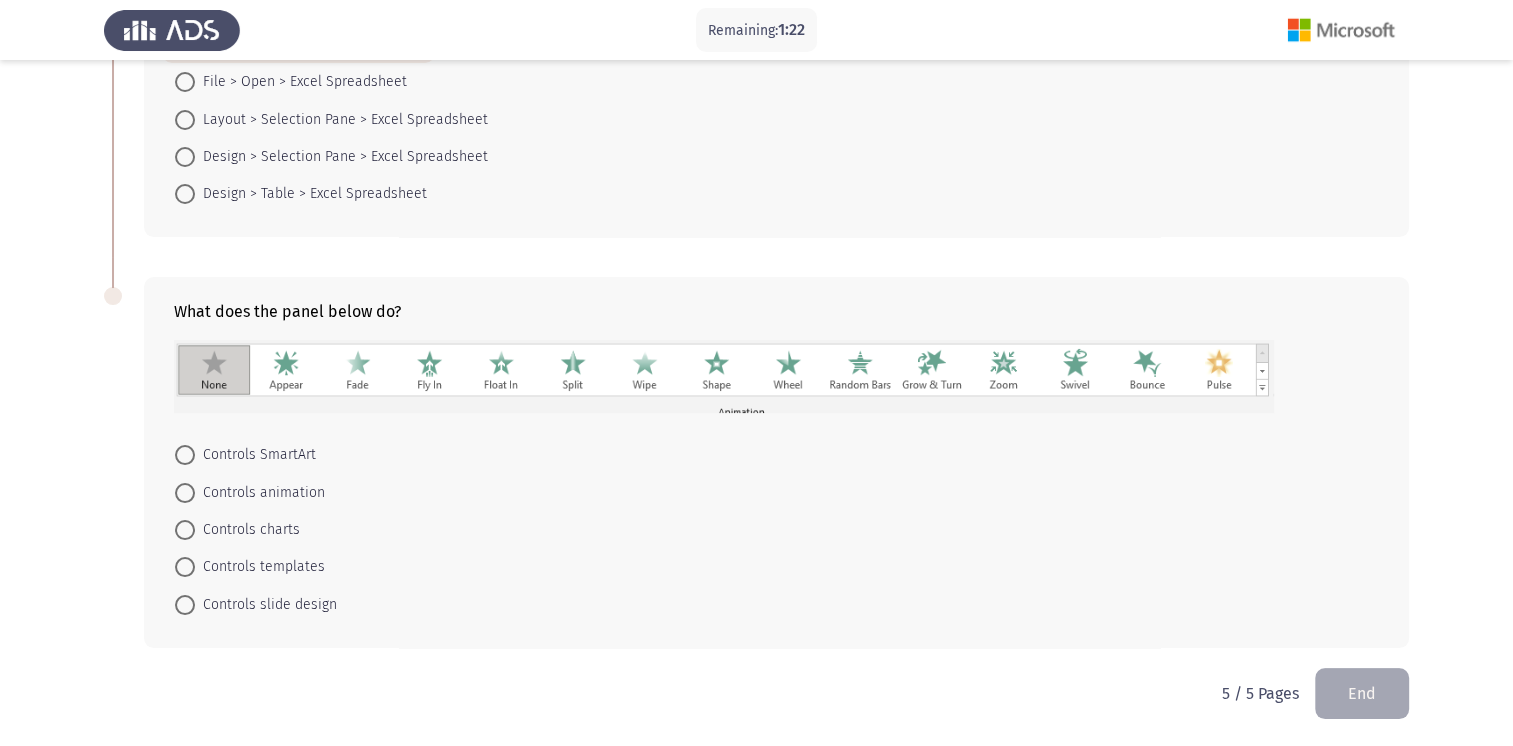 click on "Controls templates" at bounding box center [260, 567] 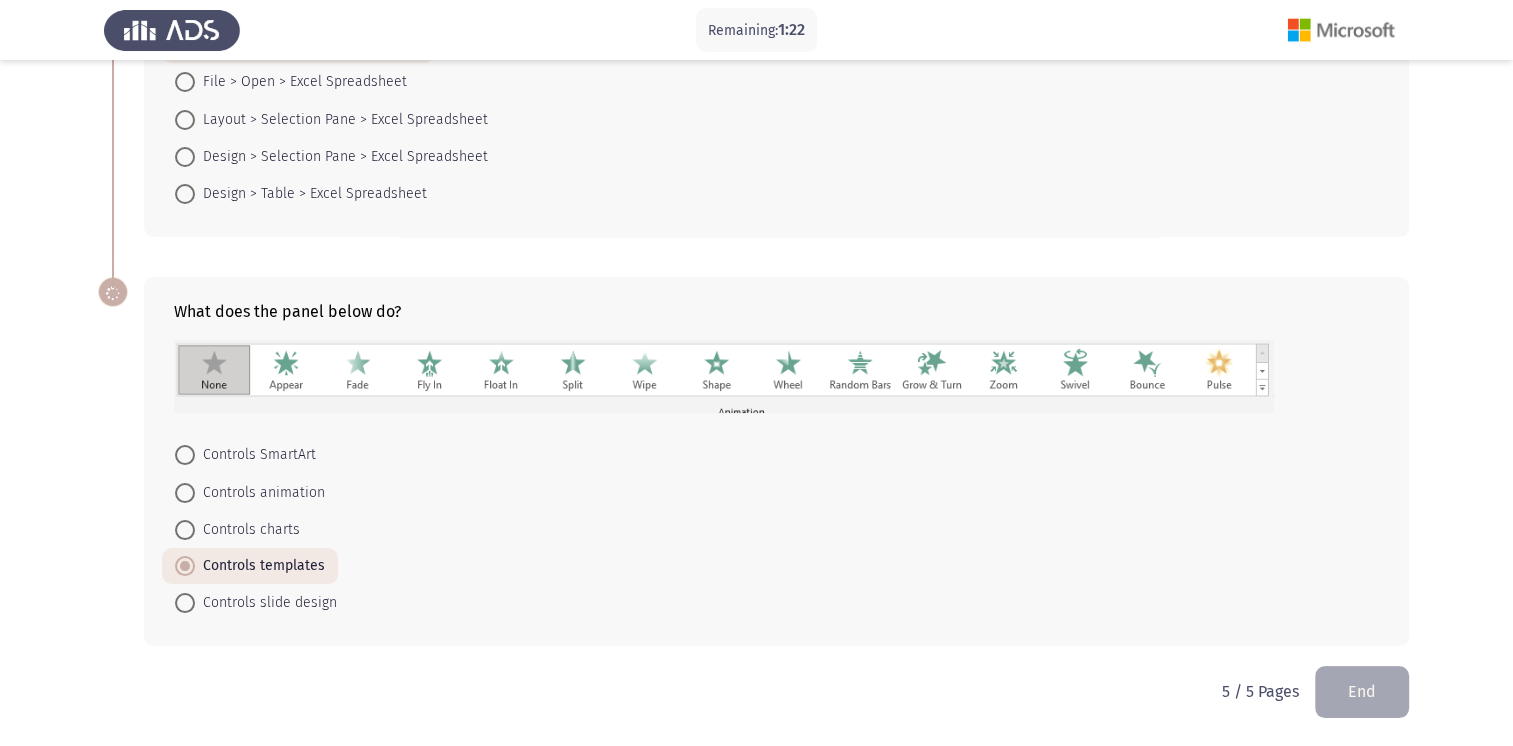 scroll, scrollTop: 203, scrollLeft: 0, axis: vertical 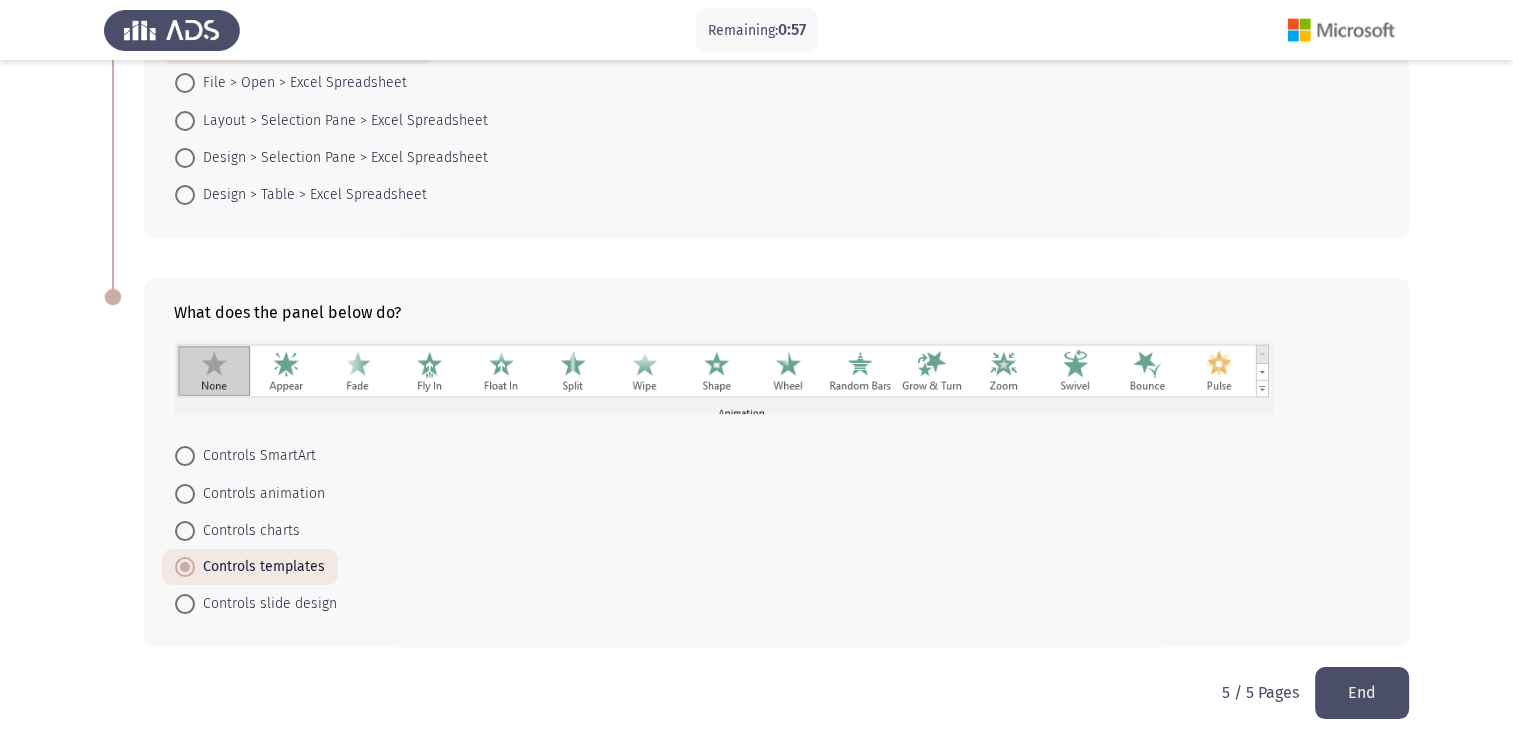 click on "Controls slide design" at bounding box center [266, 604] 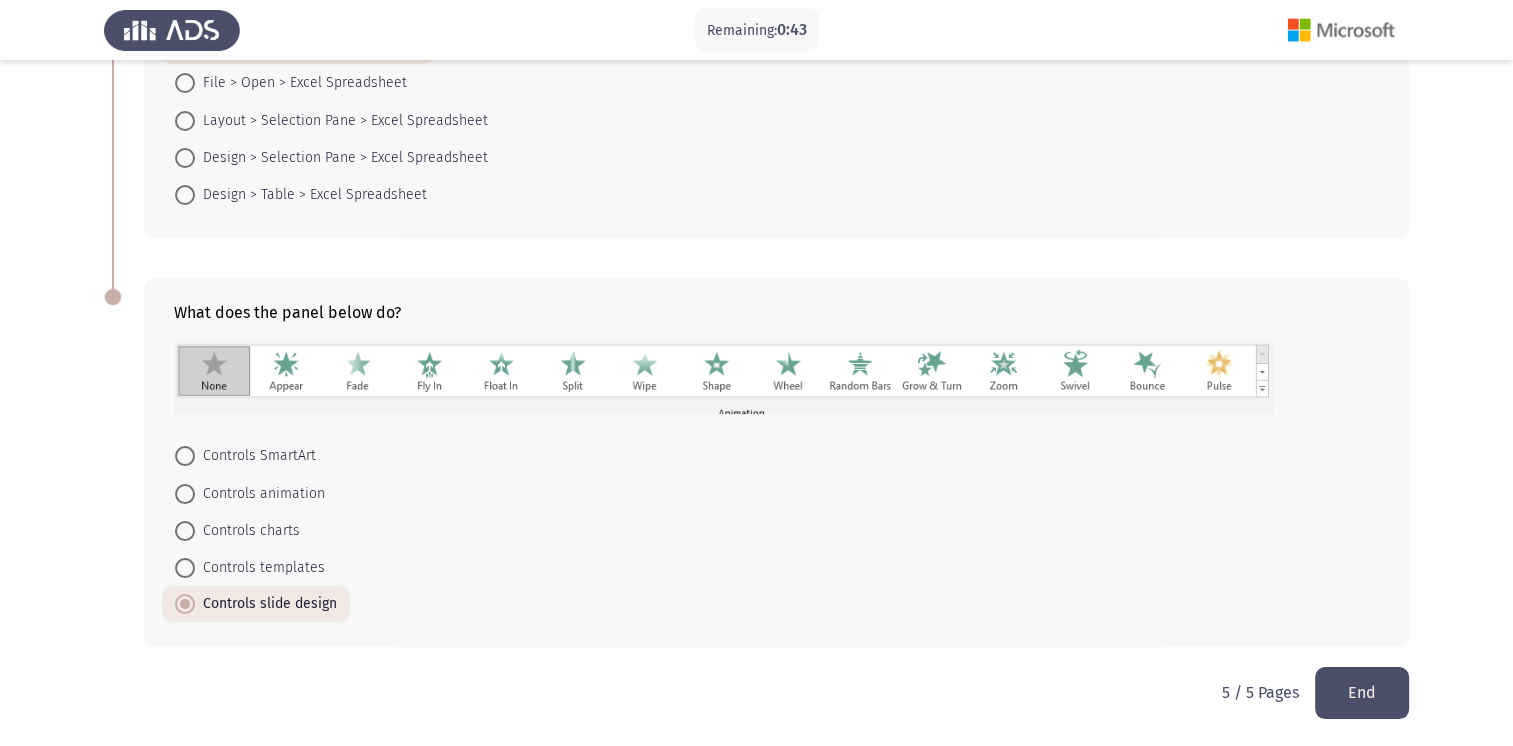 click on "End" 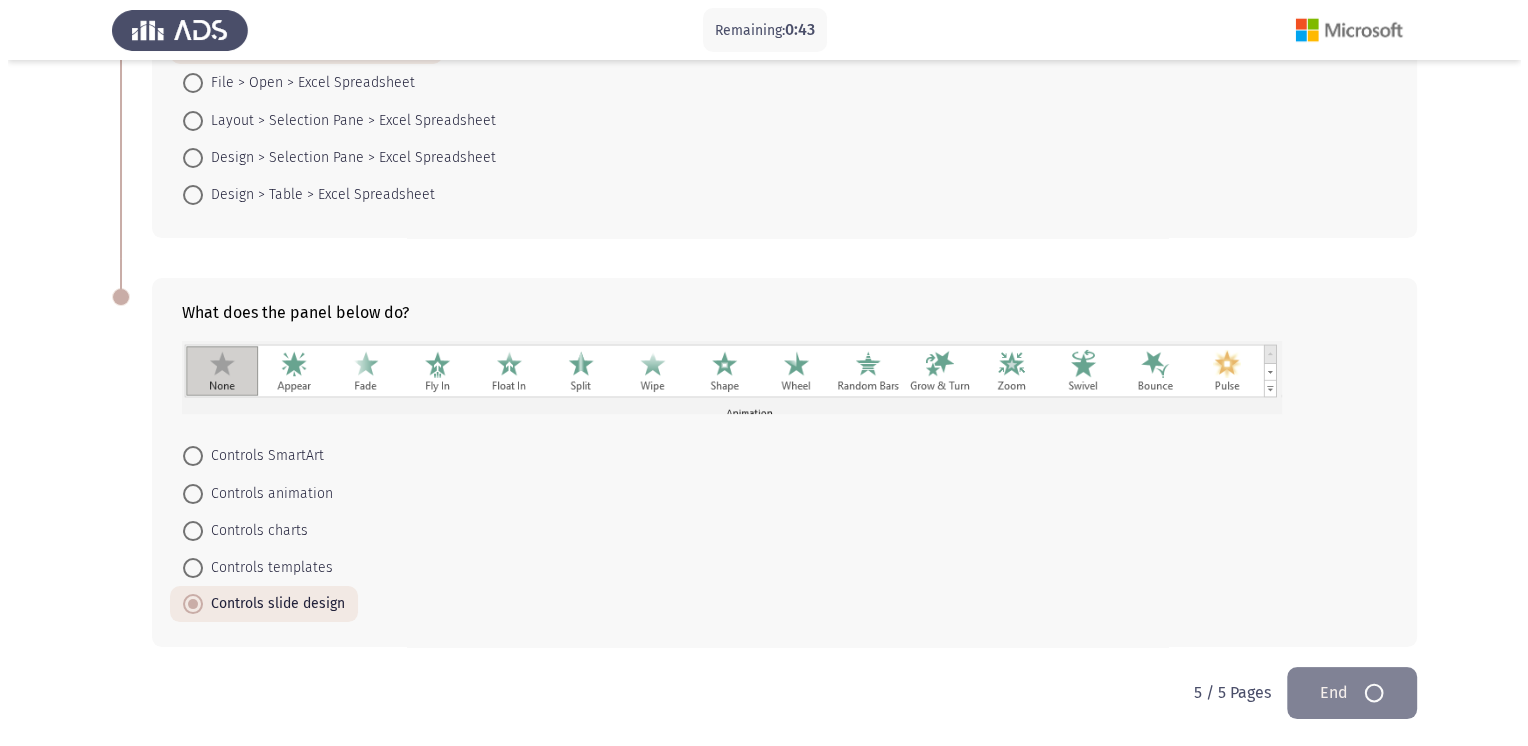 scroll, scrollTop: 0, scrollLeft: 0, axis: both 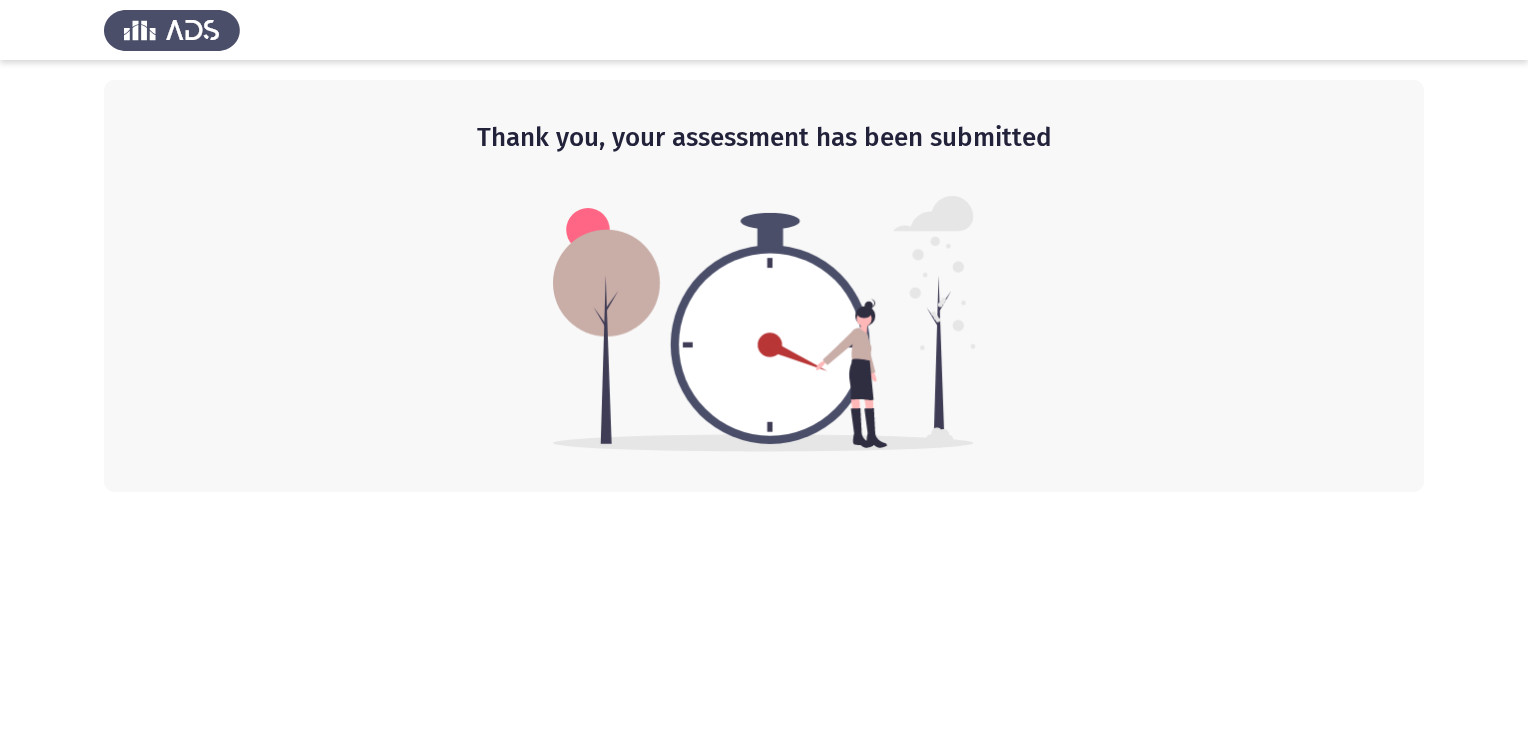 click 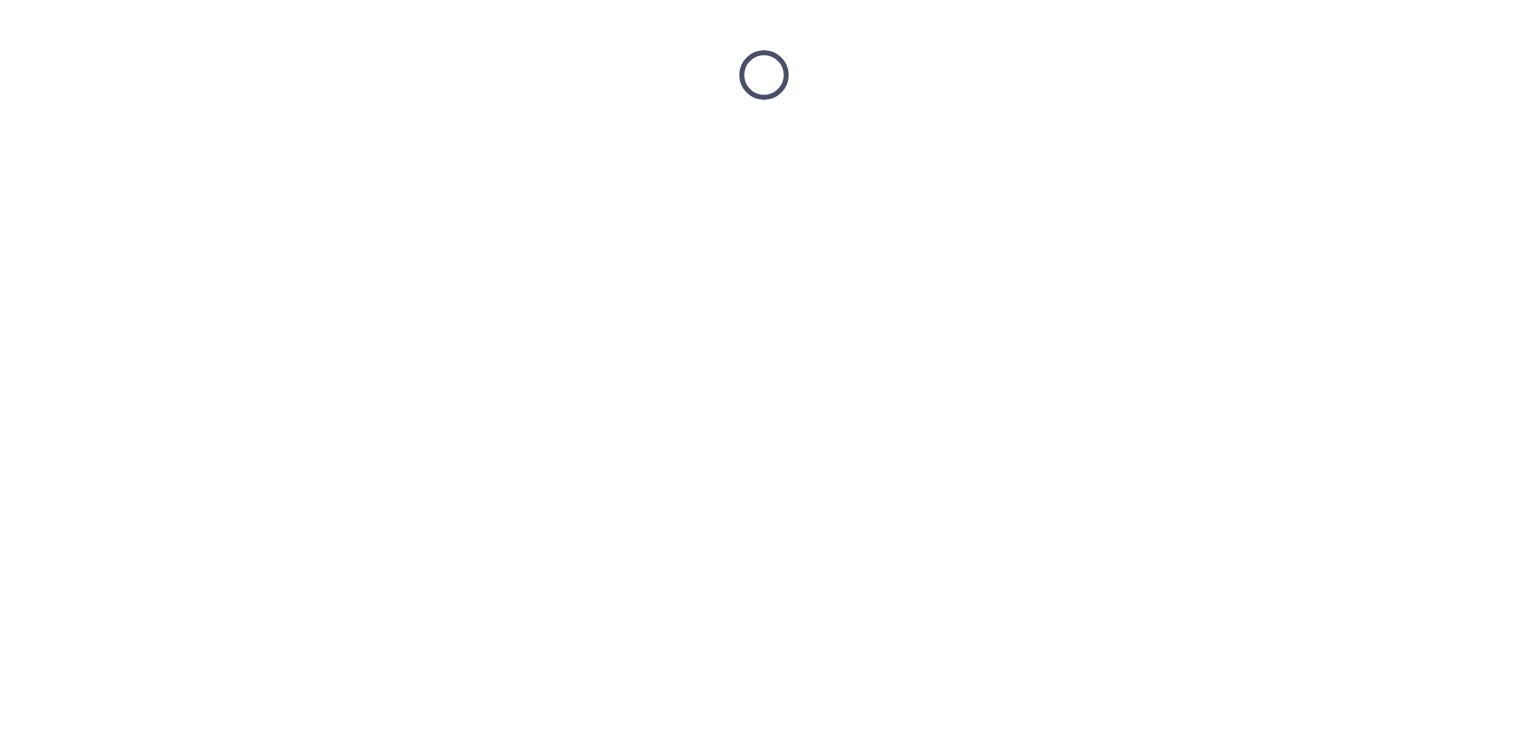 scroll, scrollTop: 0, scrollLeft: 0, axis: both 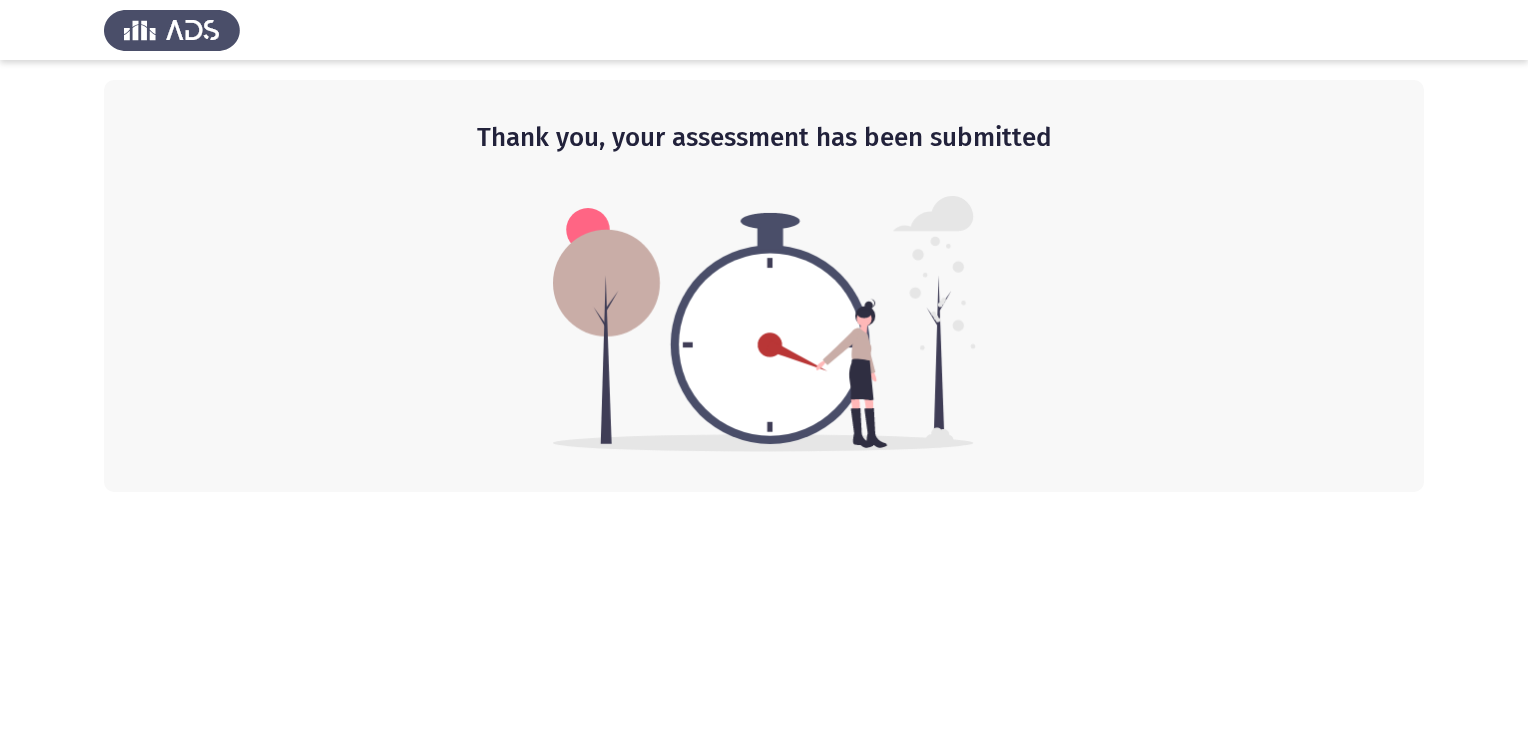 click 